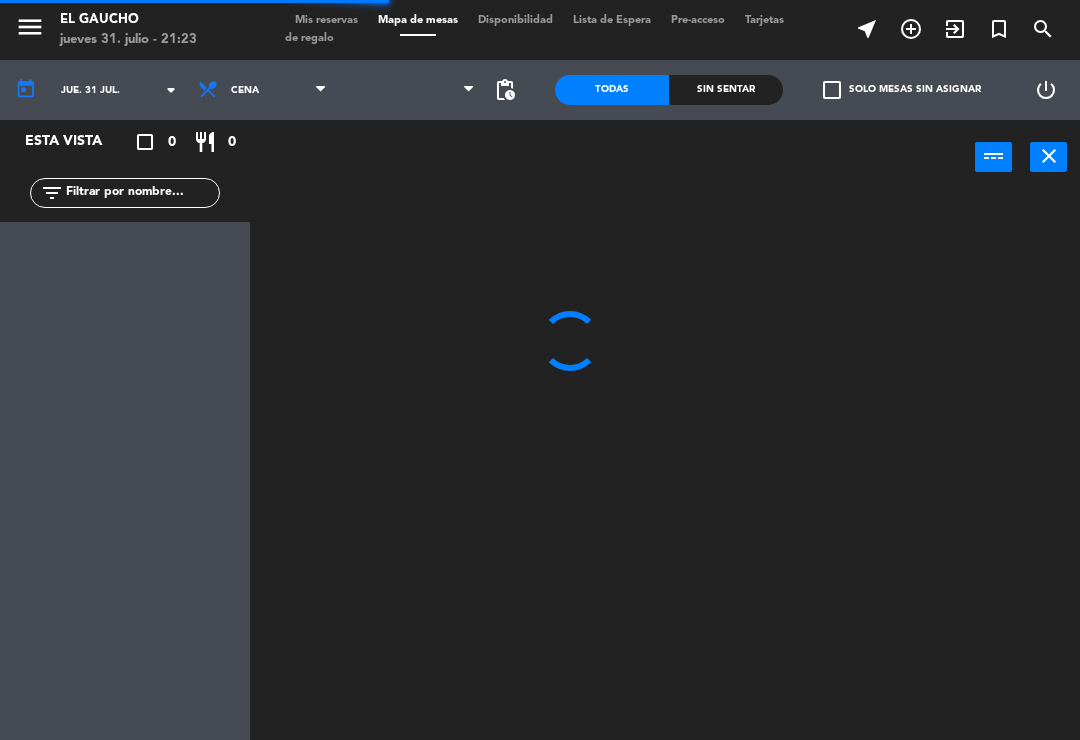 scroll, scrollTop: 0, scrollLeft: 0, axis: both 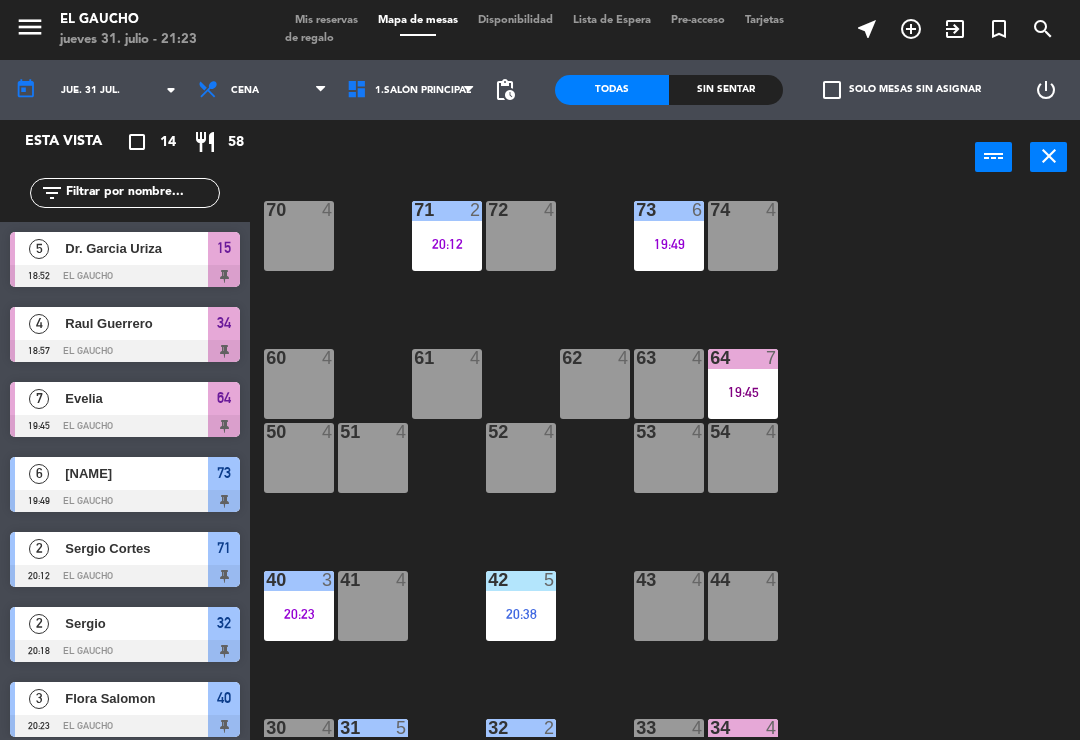click on "20:38" at bounding box center (521, 614) 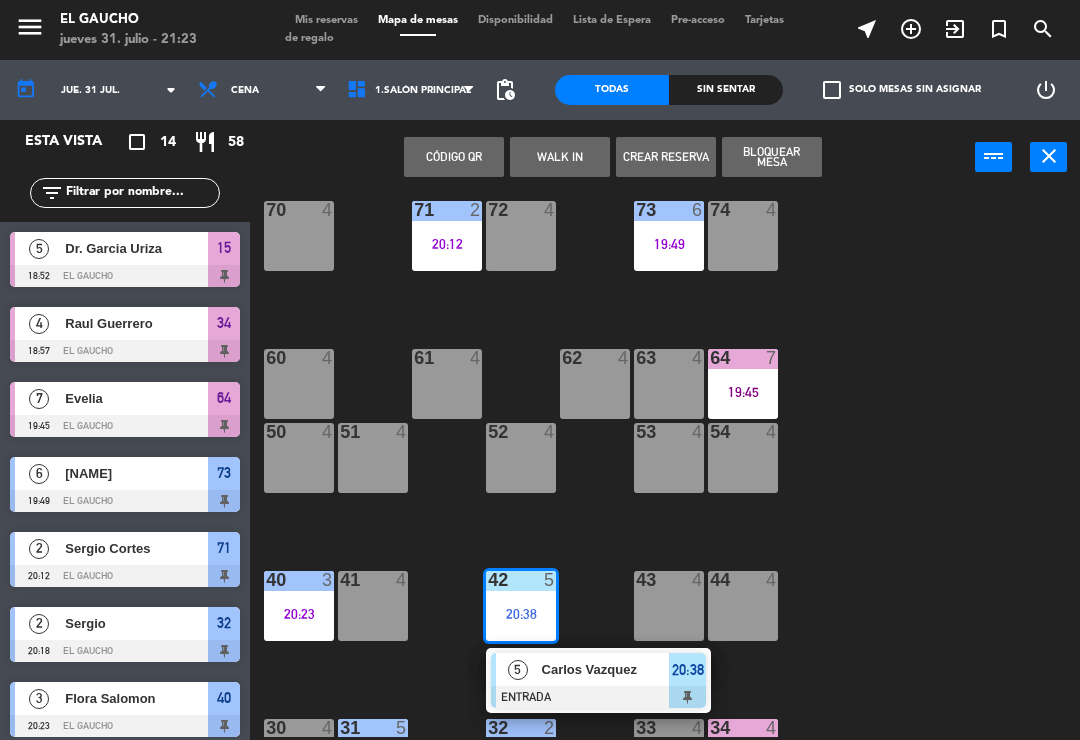 click on "5 [NAME] ENTRADA" at bounding box center [598, 680] 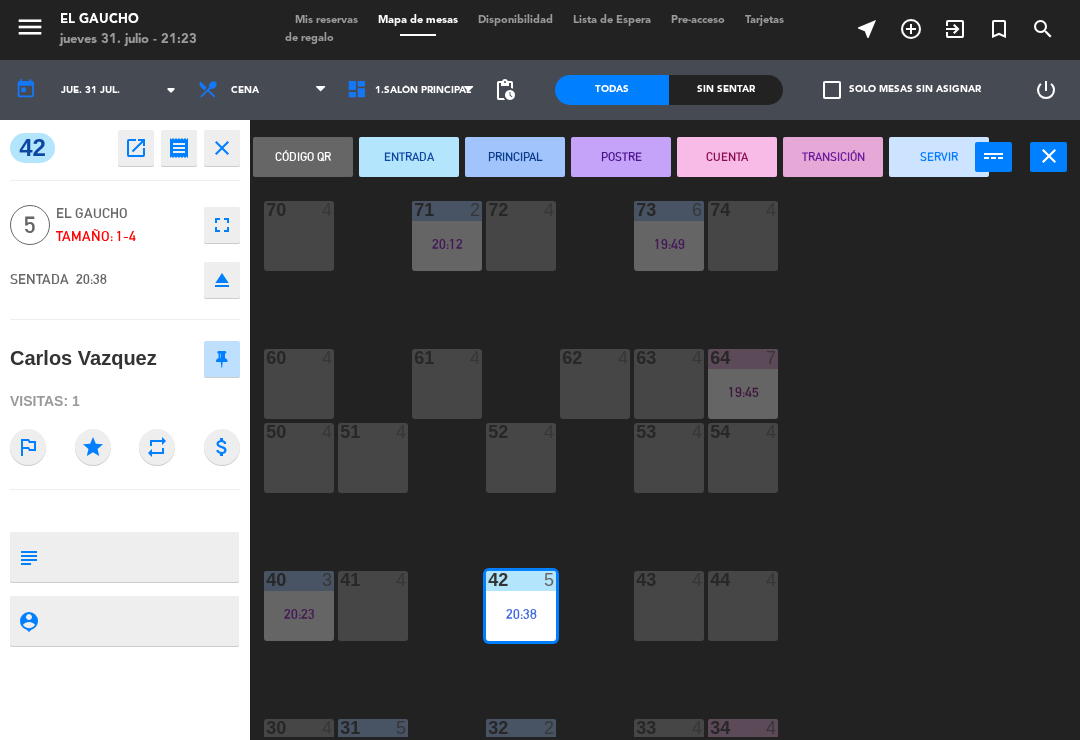 click on "PRINCIPAL" at bounding box center [515, 157] 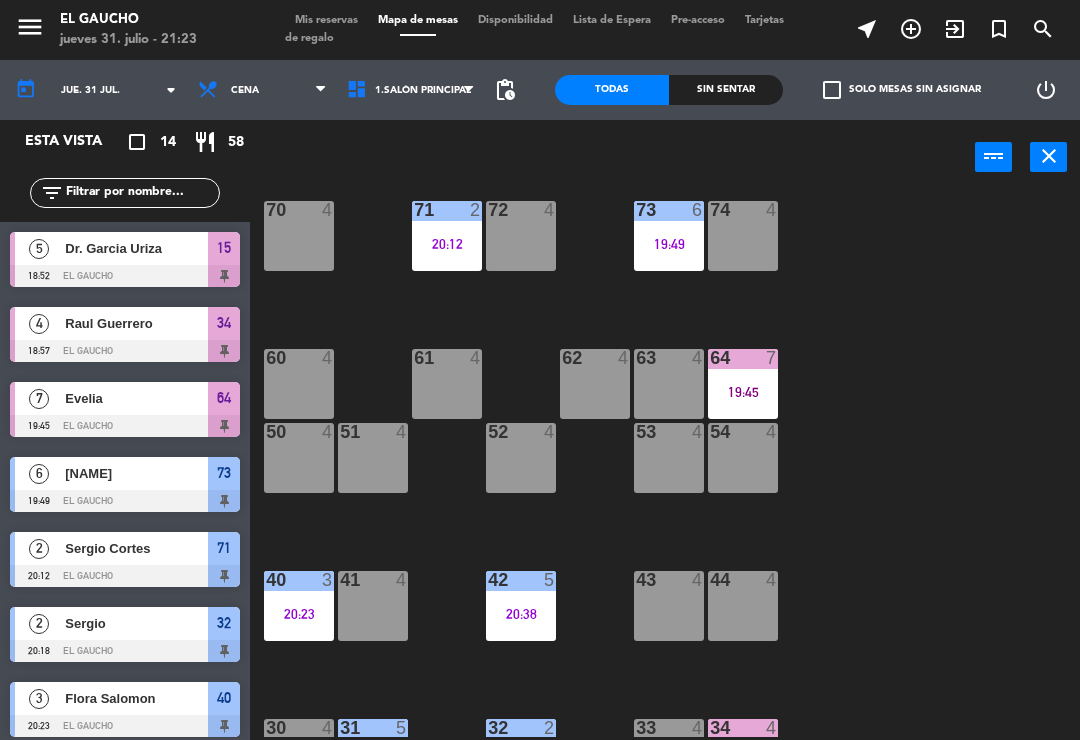 scroll, scrollTop: 1, scrollLeft: 0, axis: vertical 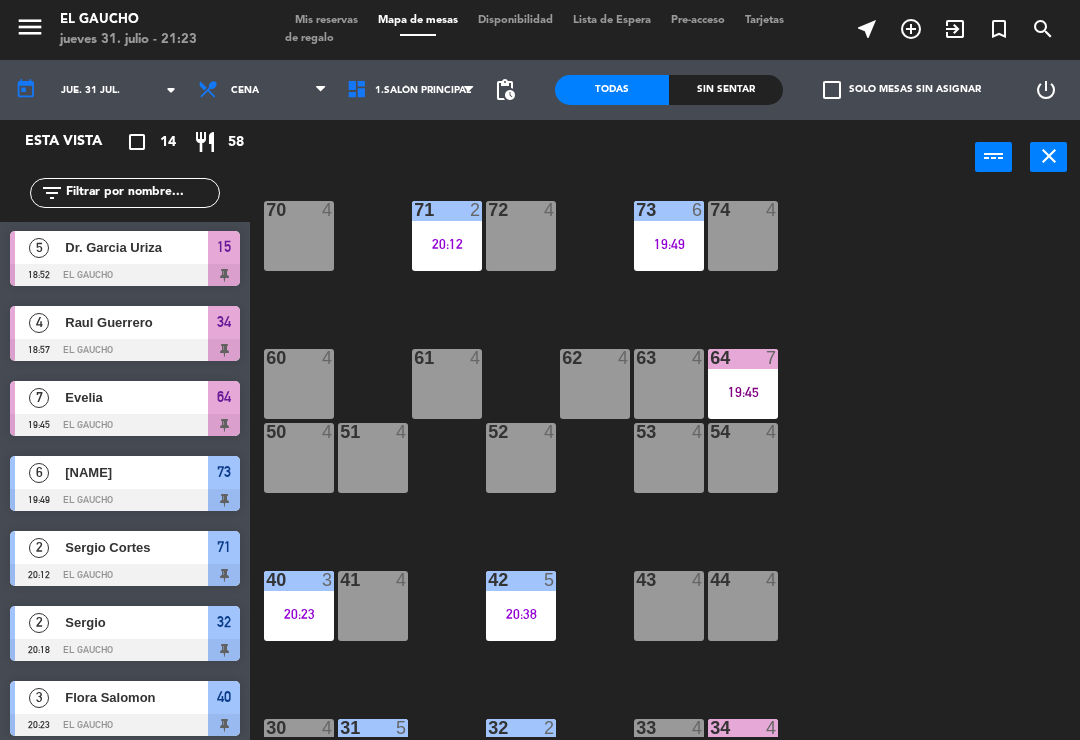click on "20:23" at bounding box center [299, 614] 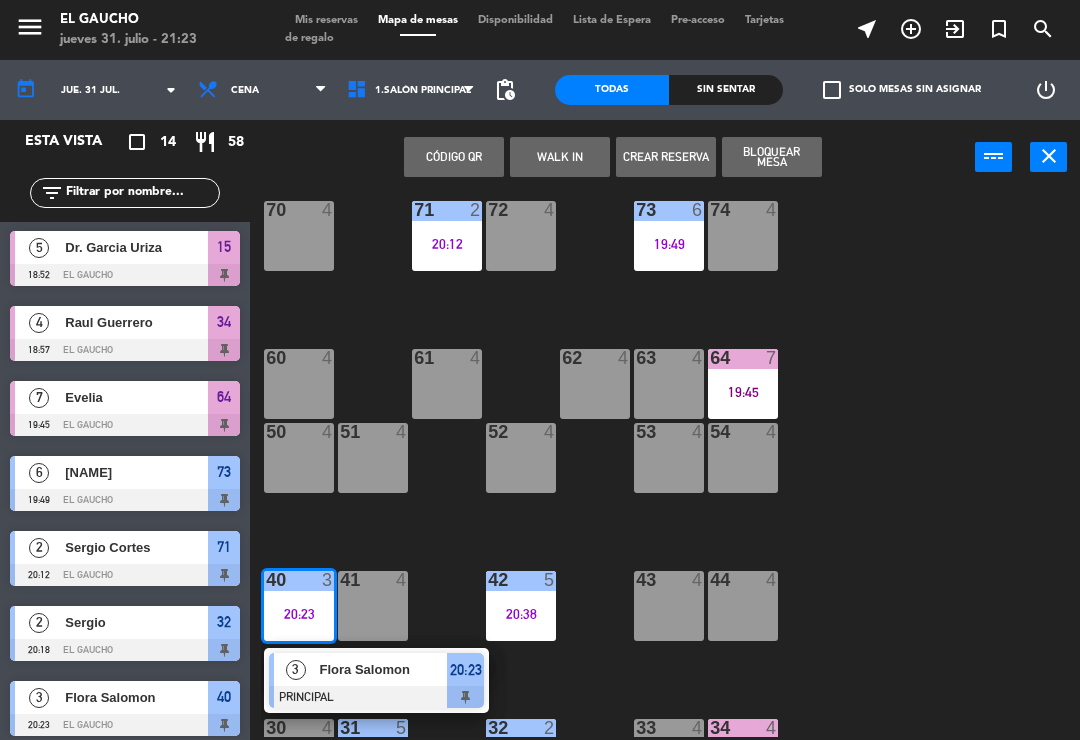 click on "Flora Salomon" at bounding box center [384, 669] 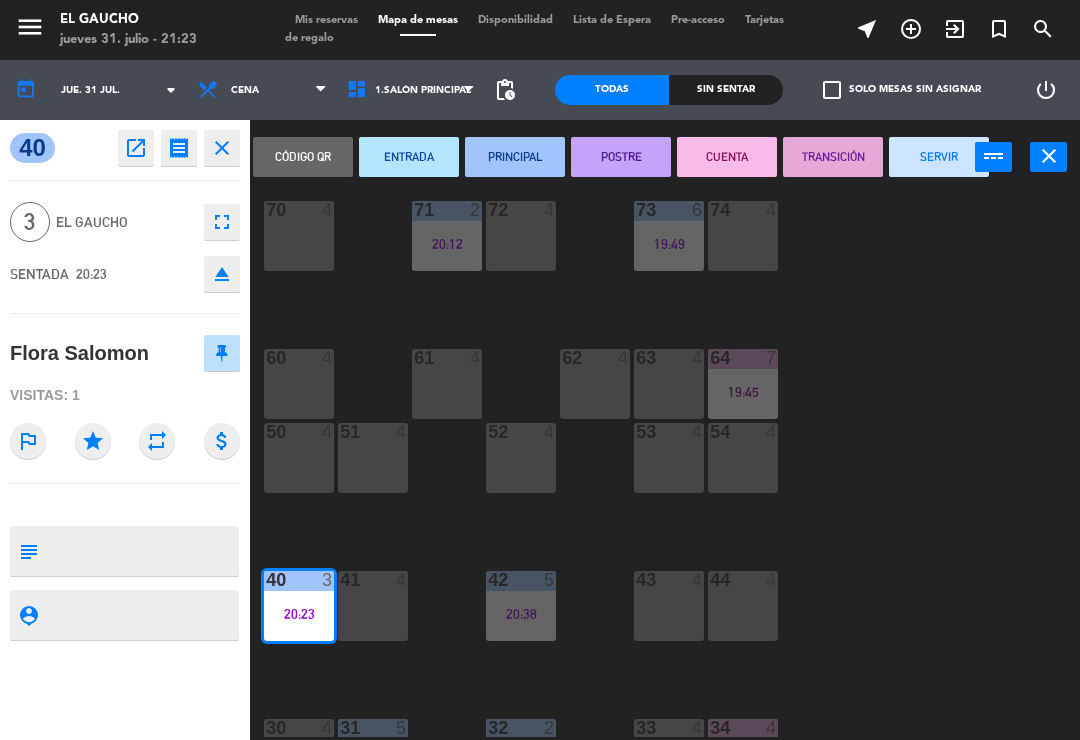 click on "POSTRE" at bounding box center (621, 157) 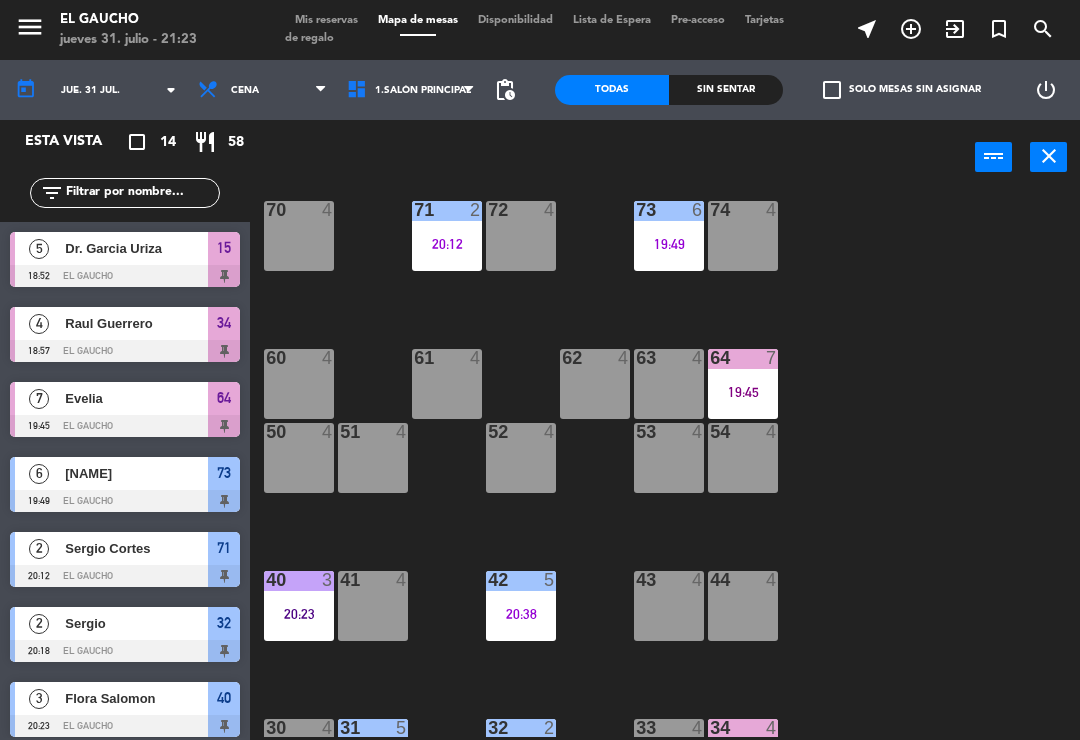 scroll, scrollTop: 0, scrollLeft: 0, axis: both 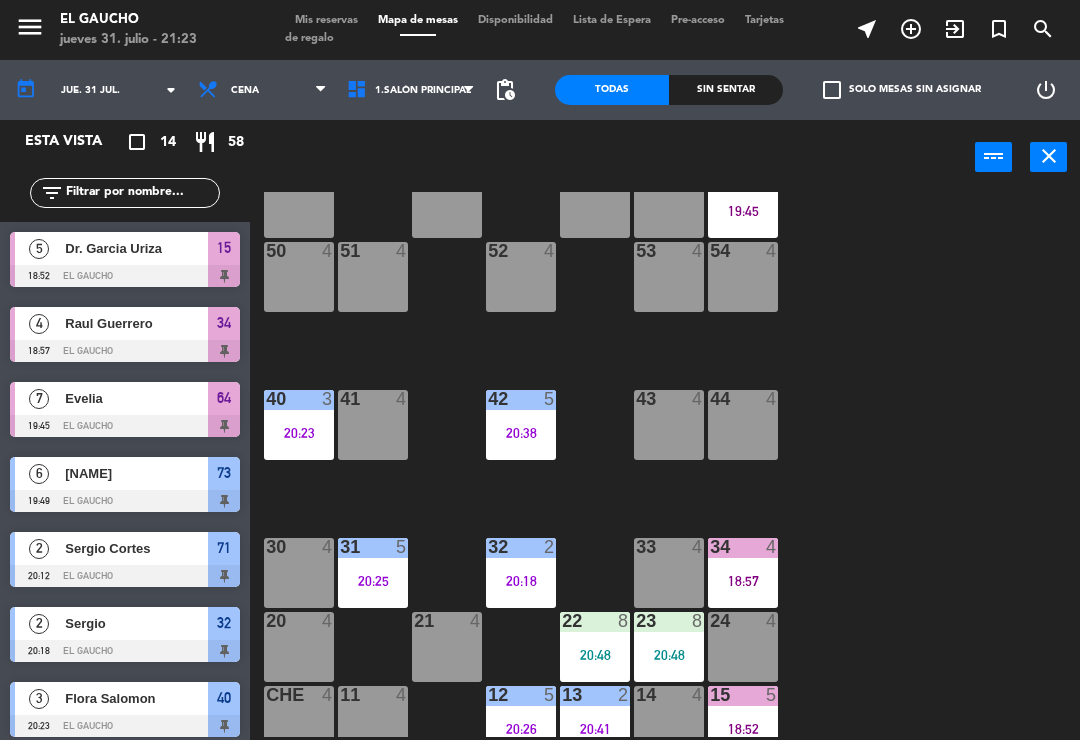 click on "40  3   20:23" at bounding box center (299, 425) 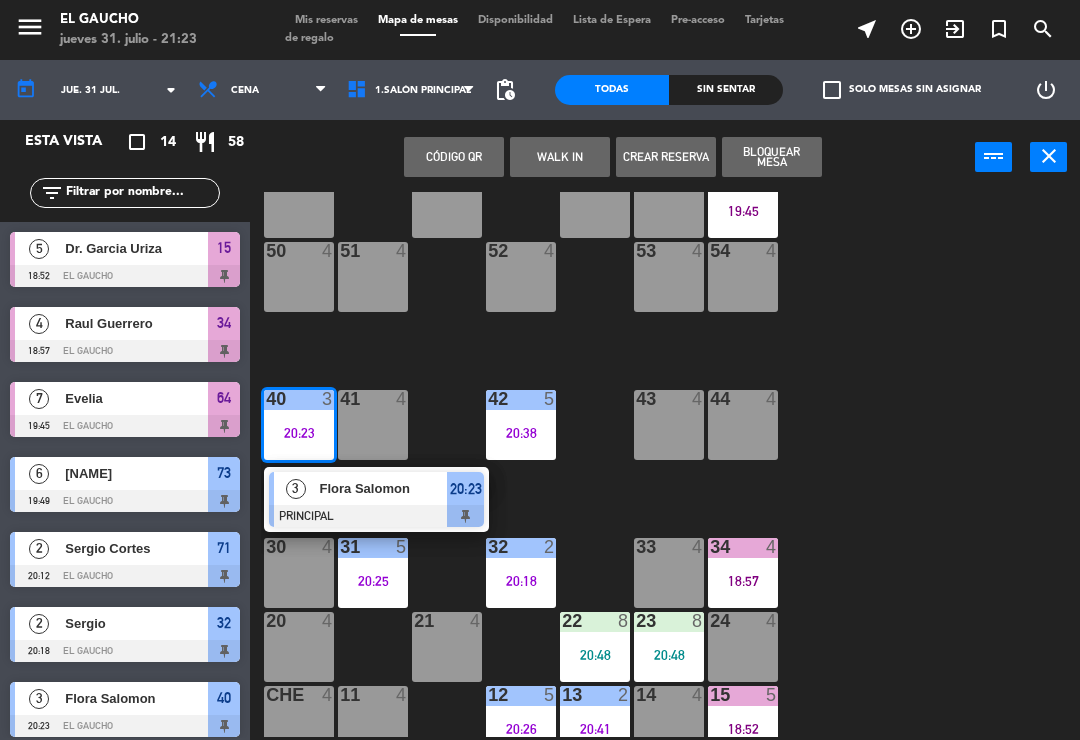click on "Flora Salomon" at bounding box center [384, 488] 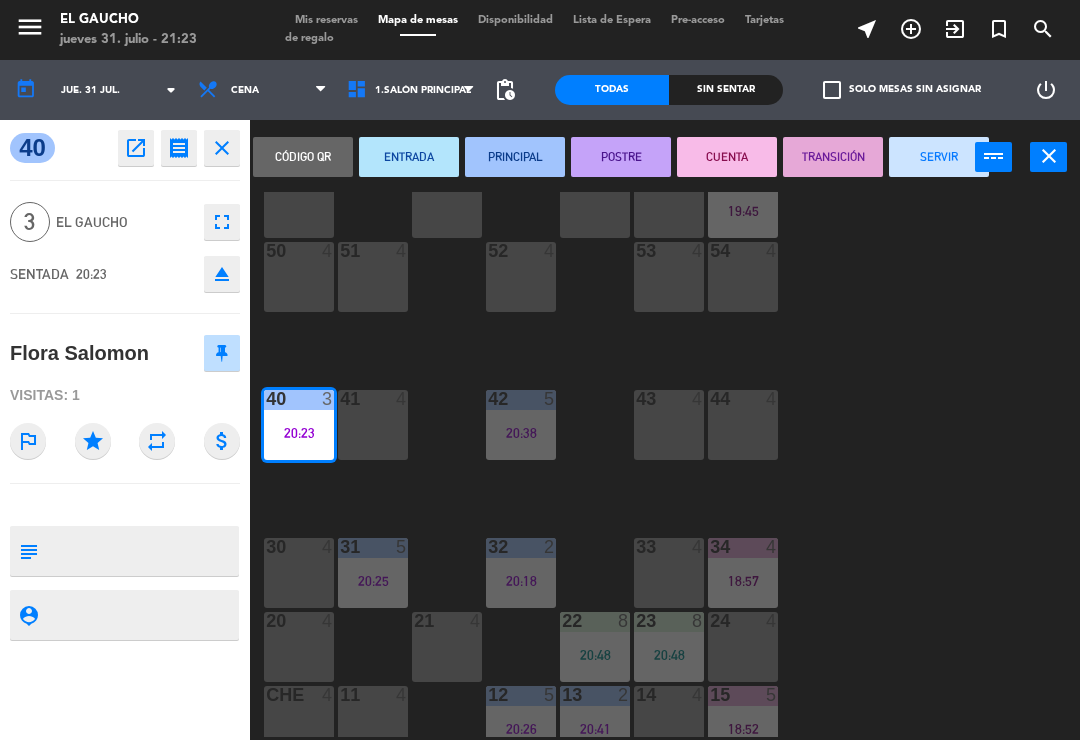 click on "POSTRE" at bounding box center (621, 157) 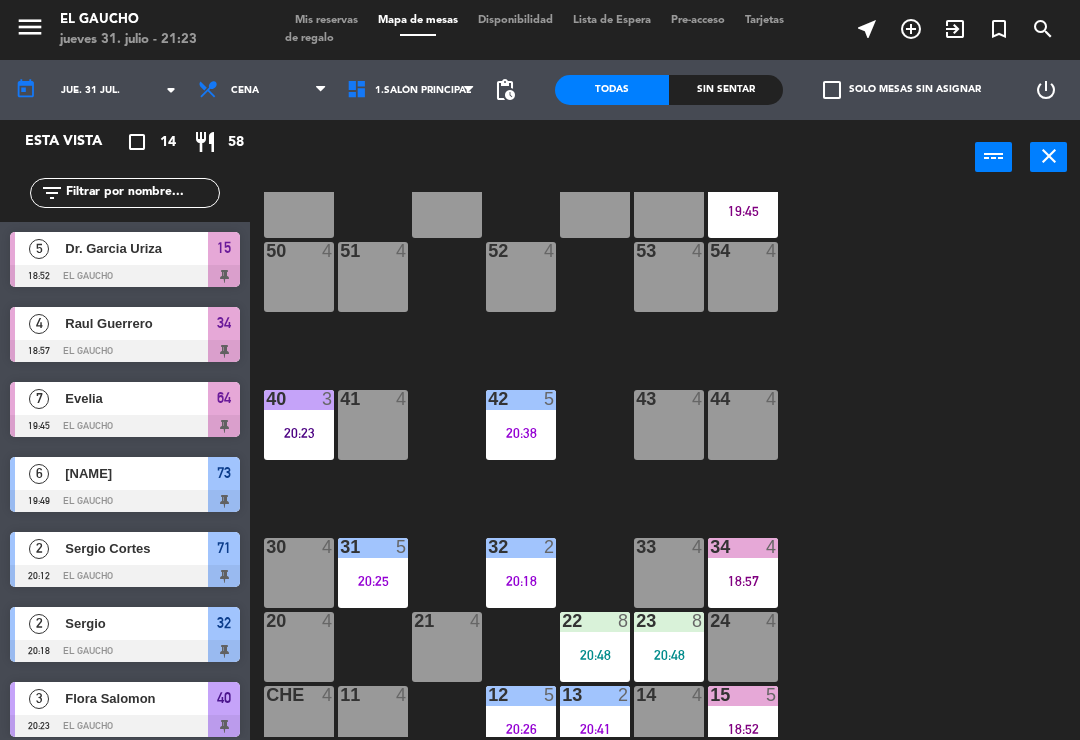 scroll, scrollTop: 0, scrollLeft: 0, axis: both 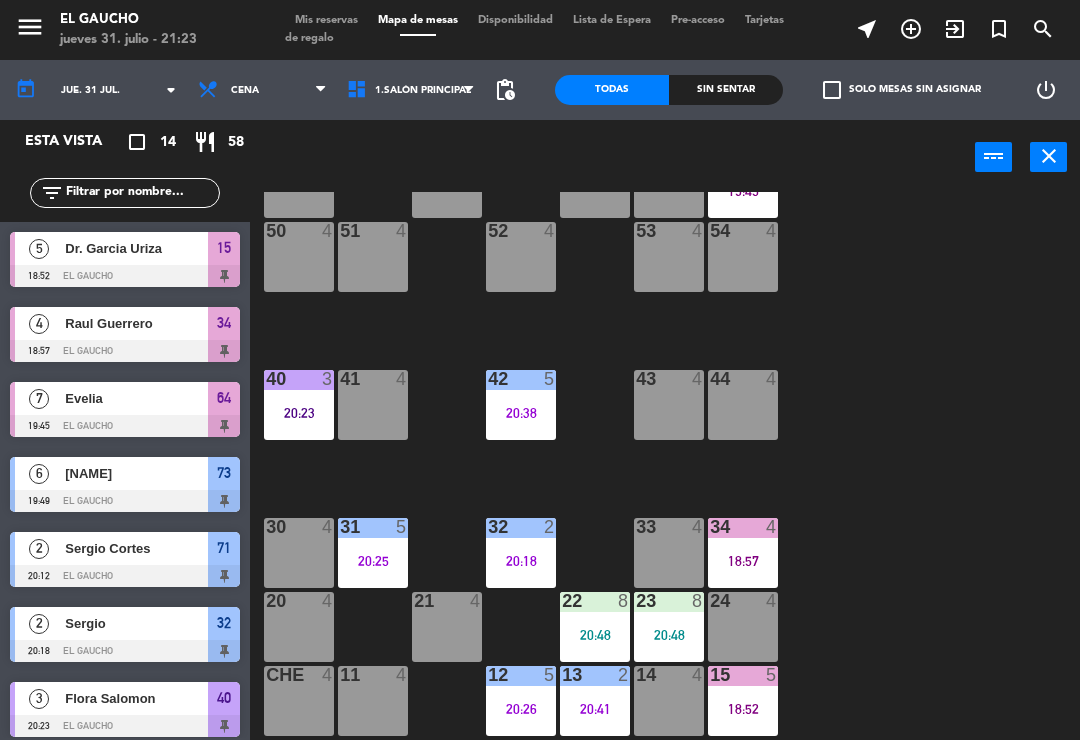 click on "20:25" at bounding box center [373, 561] 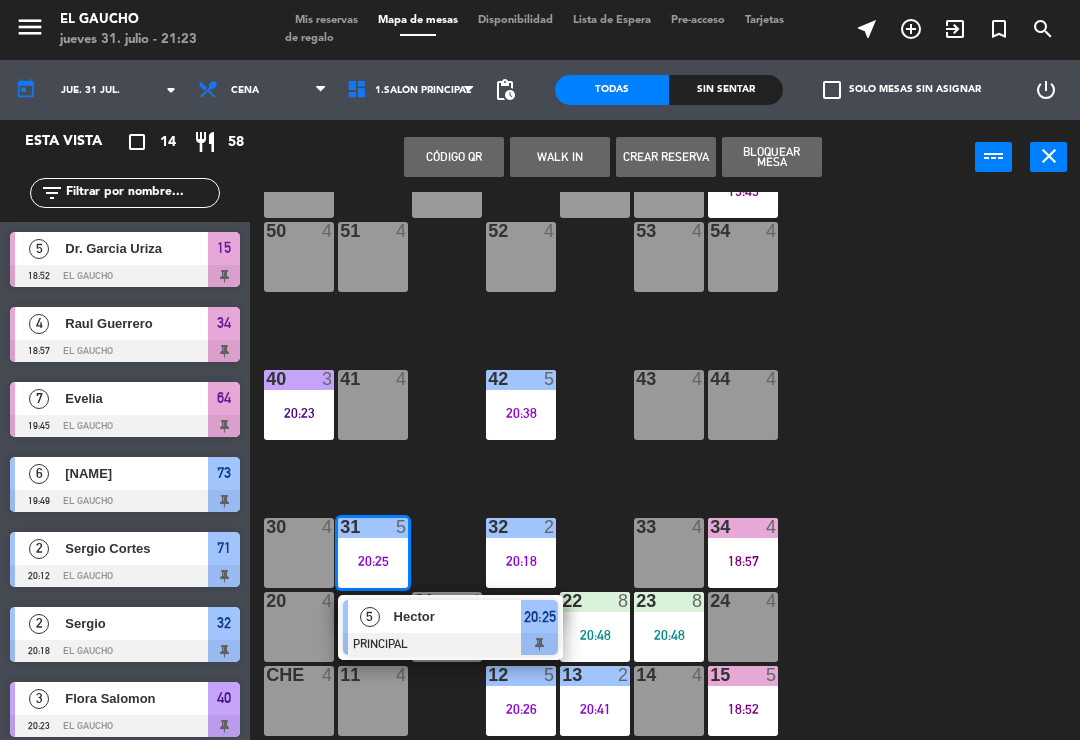 click on "Hector" at bounding box center (458, 616) 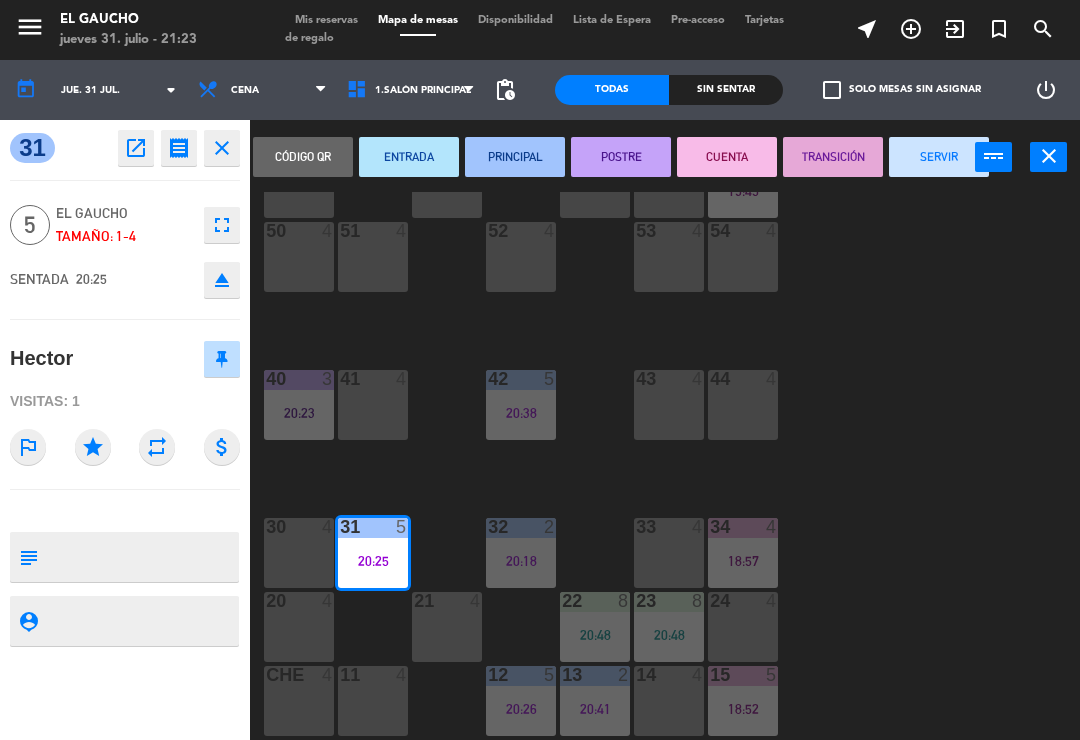 click on "SERVIR" at bounding box center [939, 157] 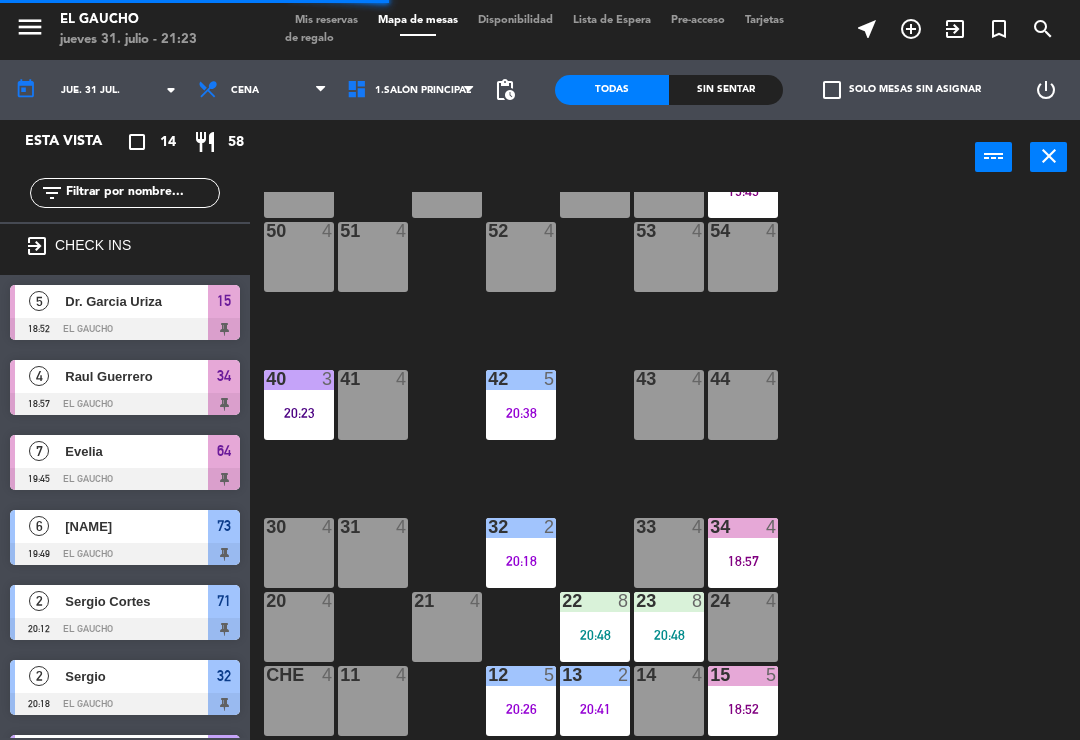 click on "20:18" at bounding box center (521, 561) 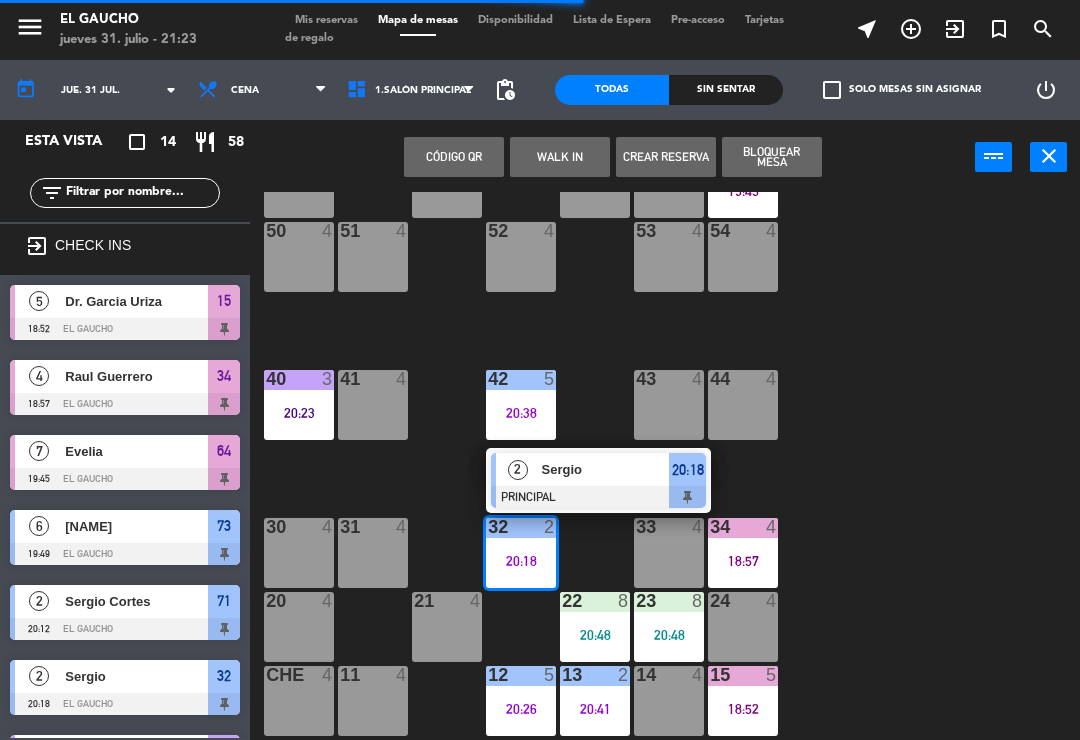 click on "Sergio" at bounding box center (606, 469) 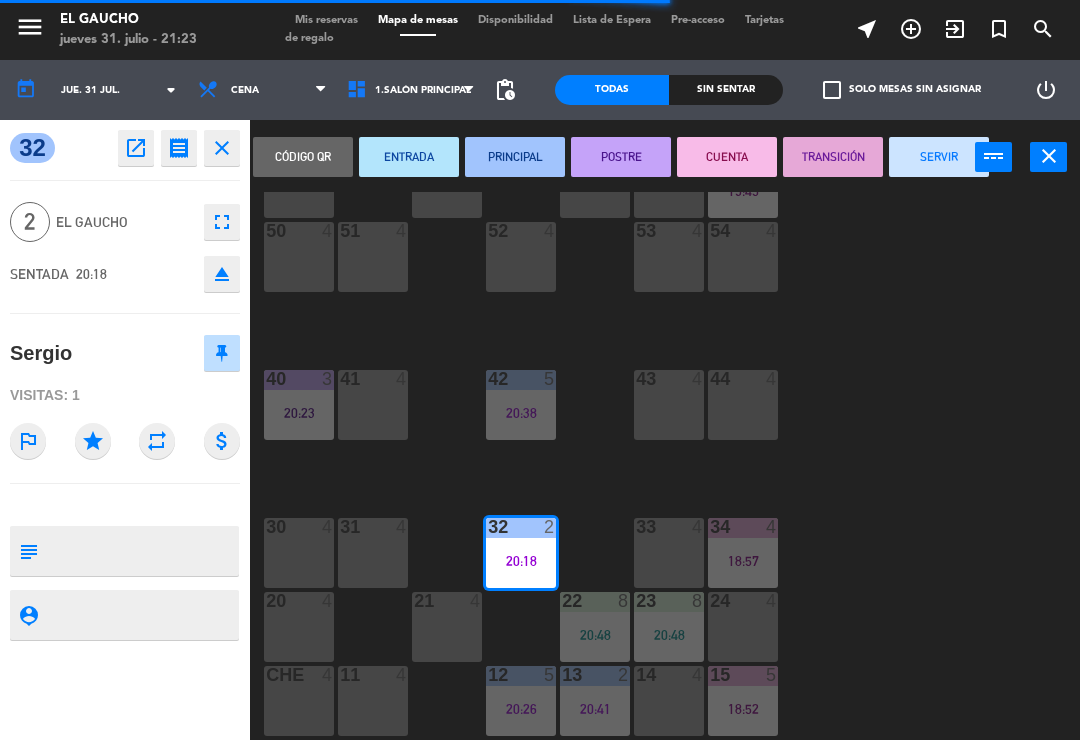 click on "SERVIR" at bounding box center [939, 157] 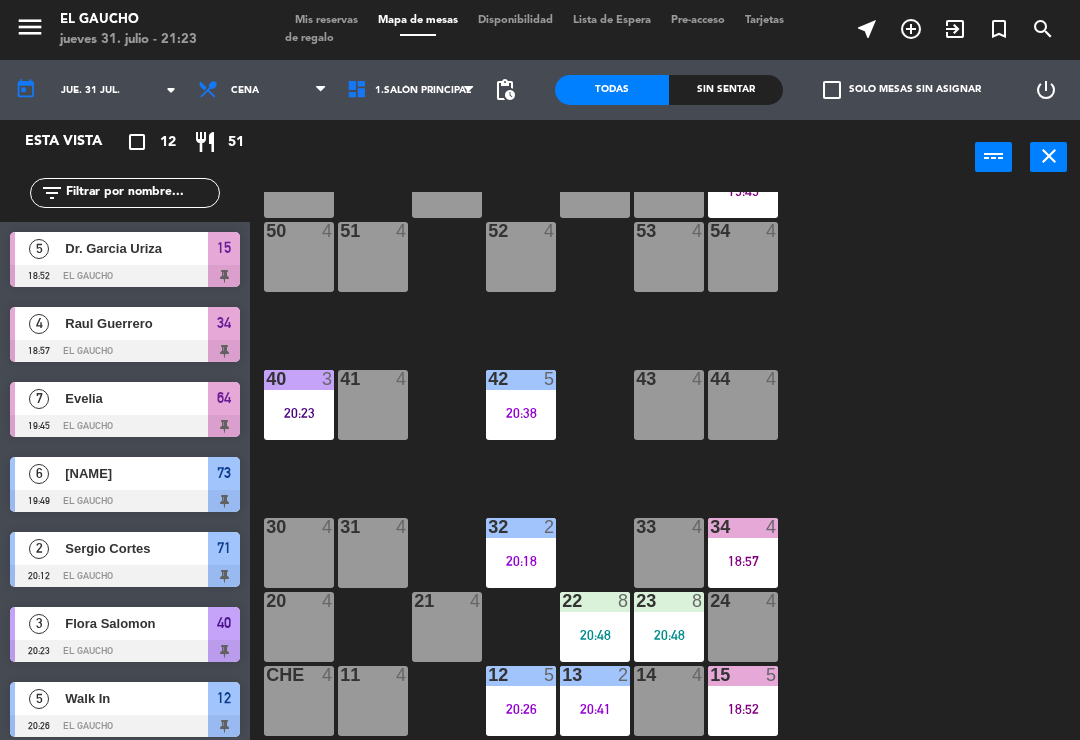 click on "33  4" at bounding box center (669, 553) 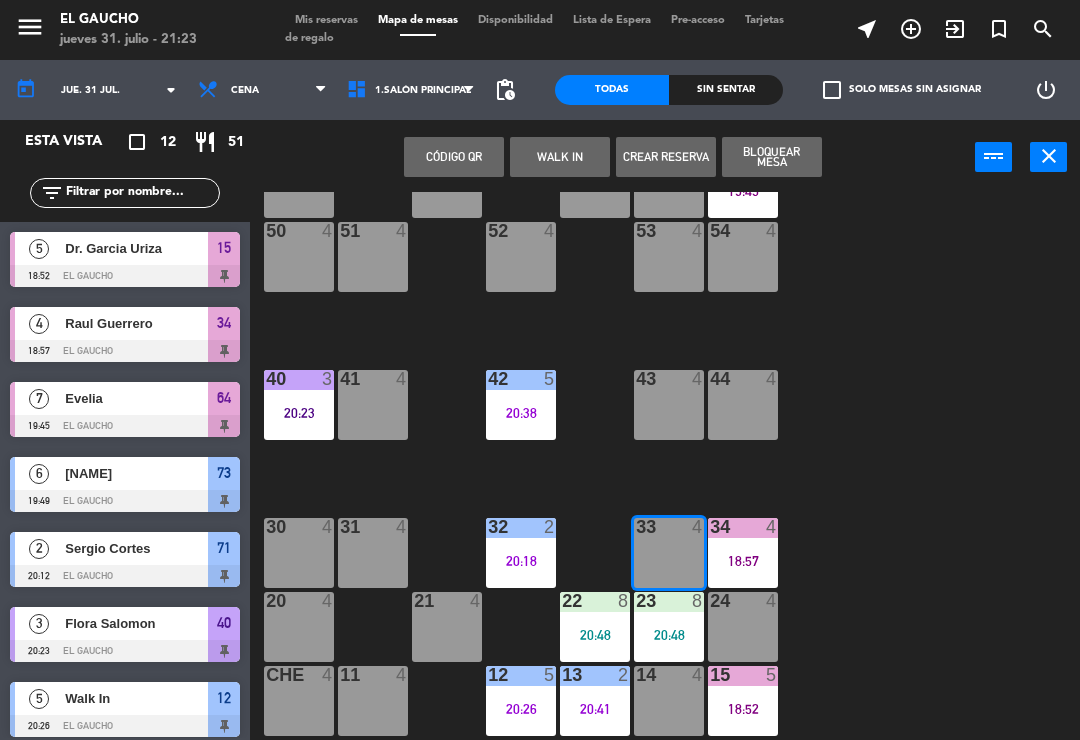 click on "WALK IN" at bounding box center [560, 157] 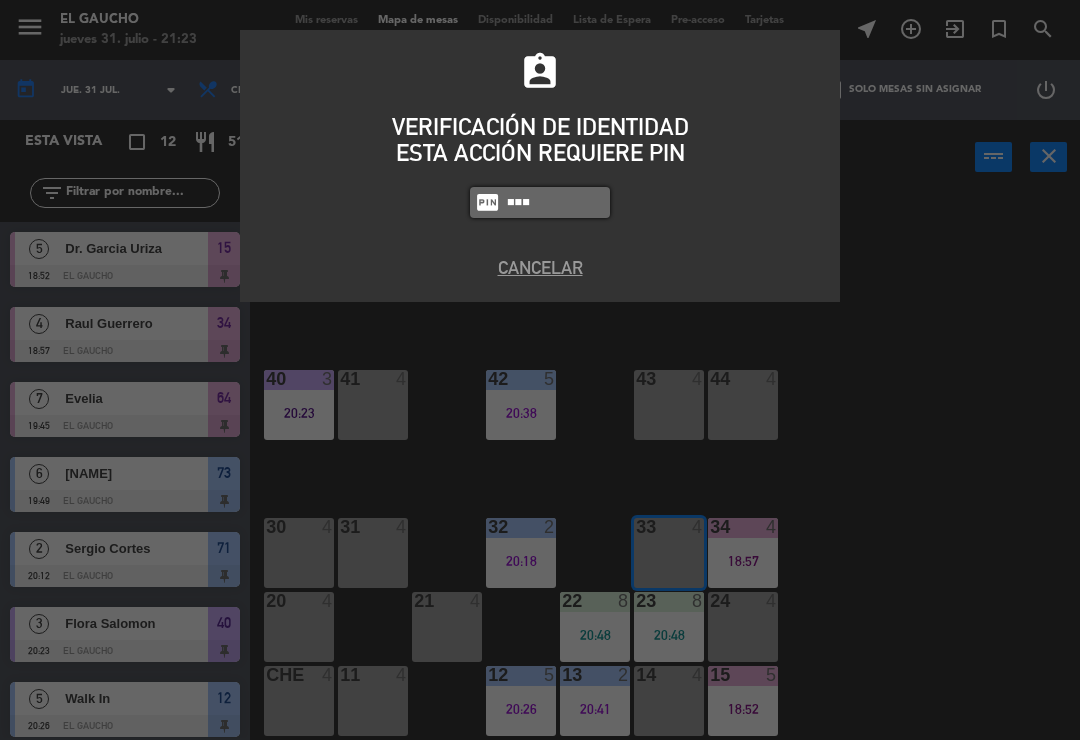 type on "0009" 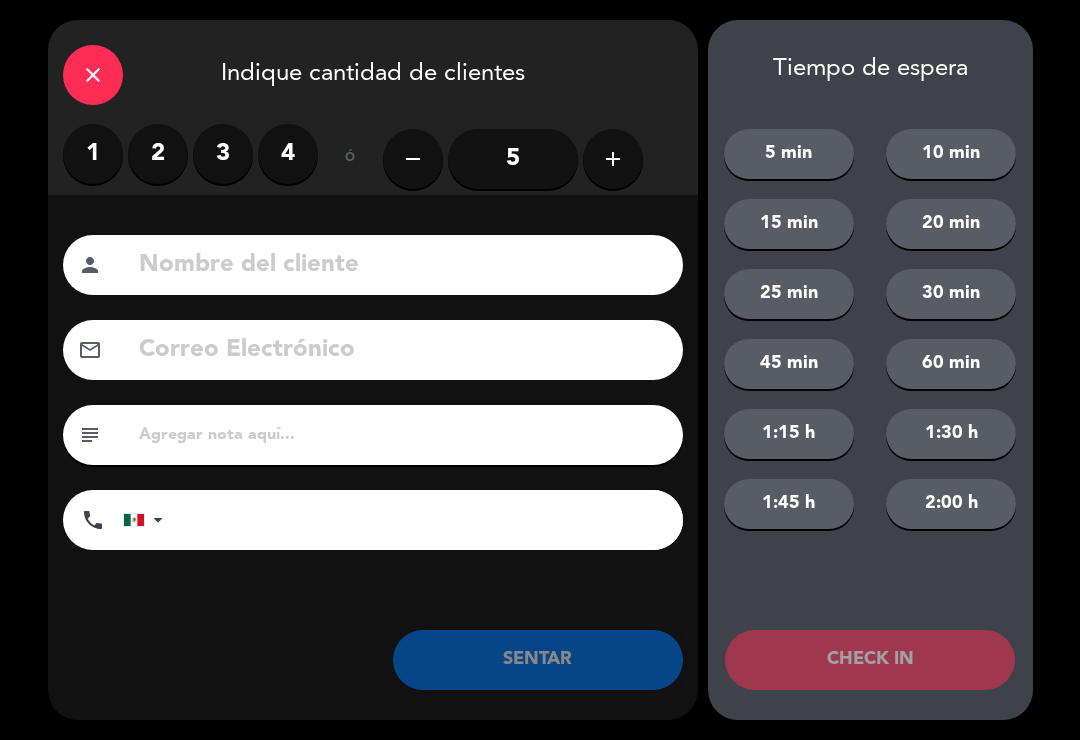 click on "1" at bounding box center [93, 154] 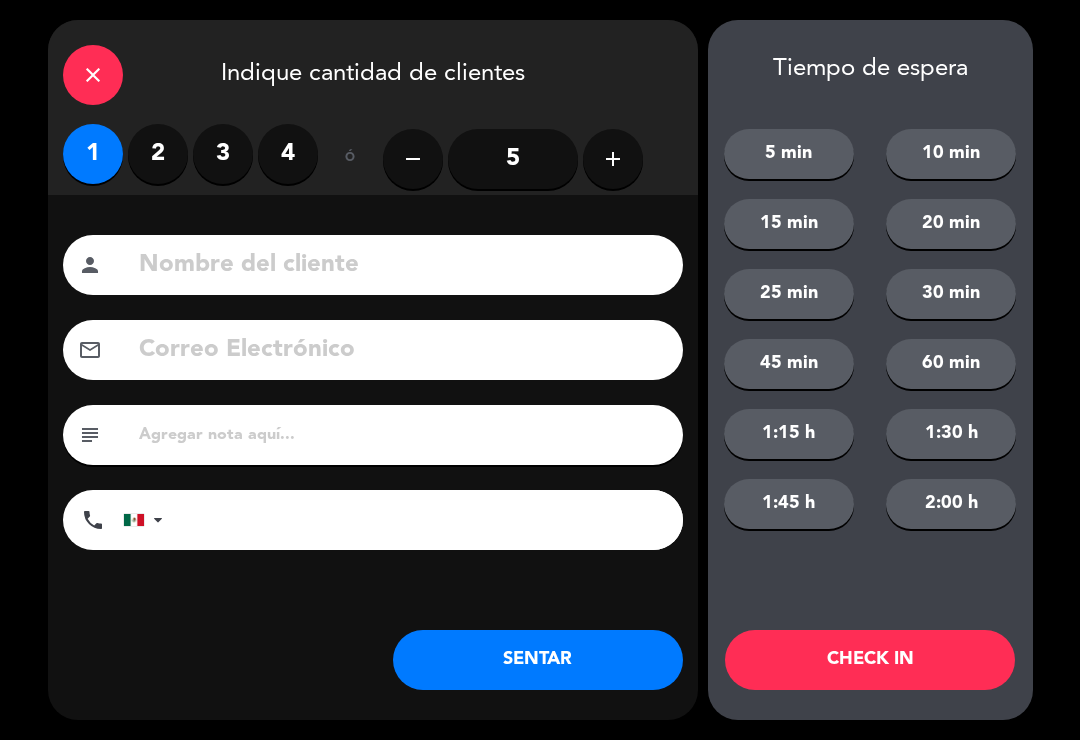 click on "SENTAR" 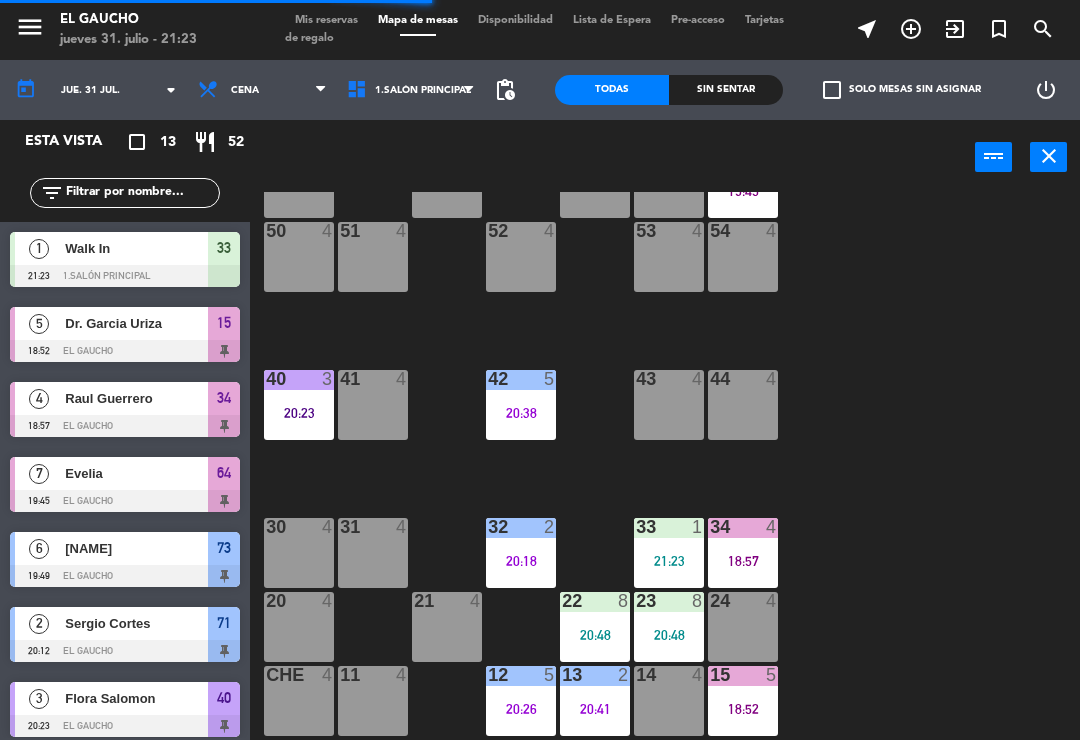 click on "33  1   21:23" at bounding box center [669, 553] 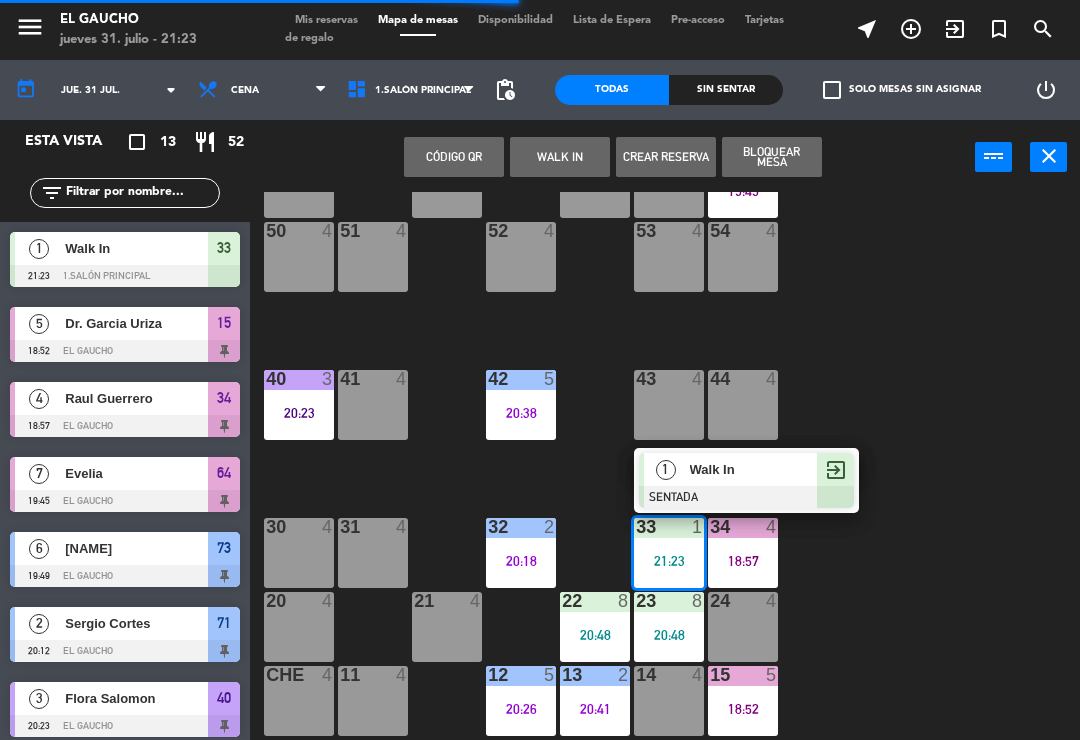 click on "1" at bounding box center (665, 469) 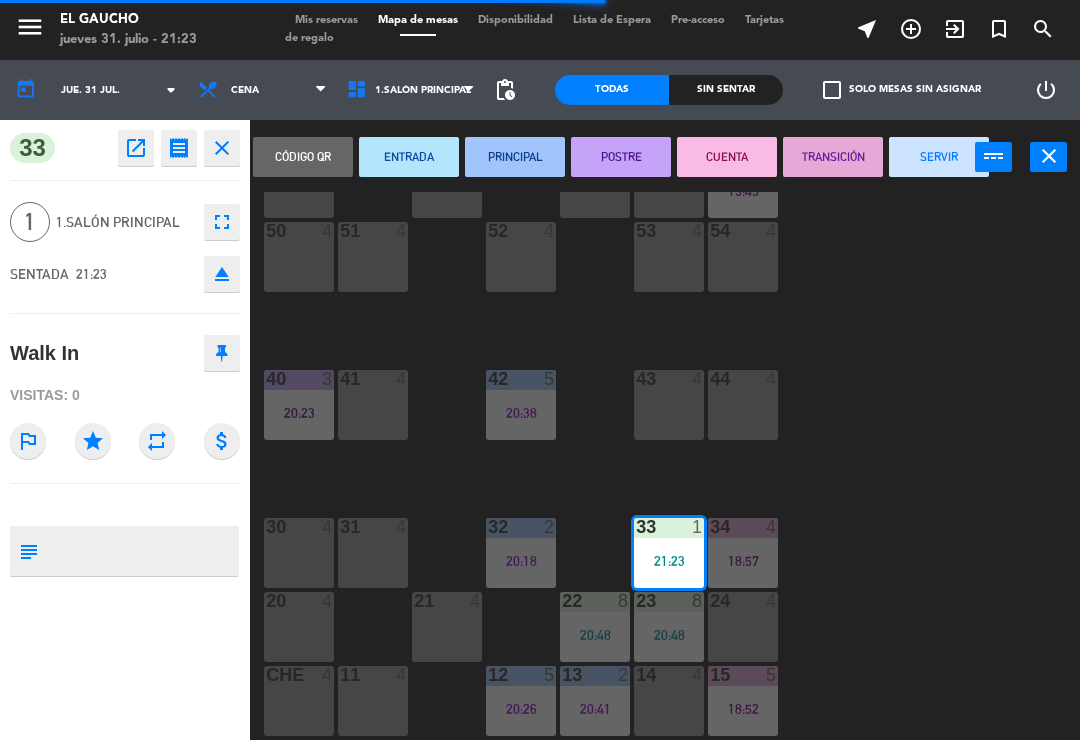 click on "PRINCIPAL" at bounding box center [515, 157] 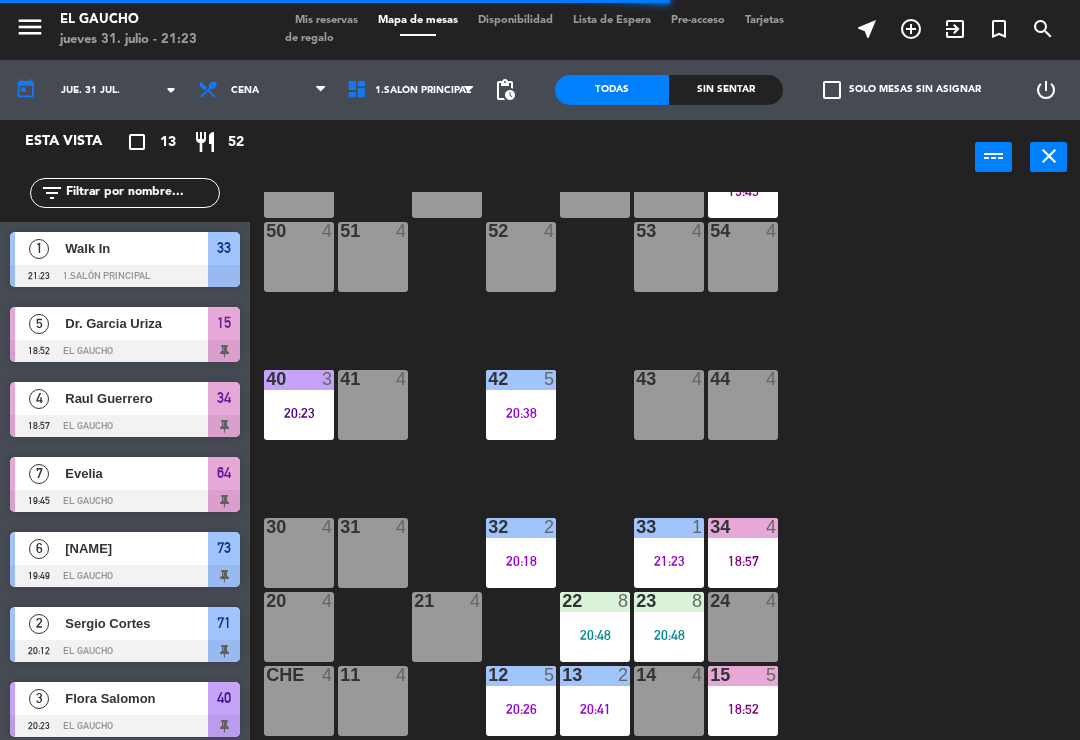 click on "20:18" at bounding box center [521, 561] 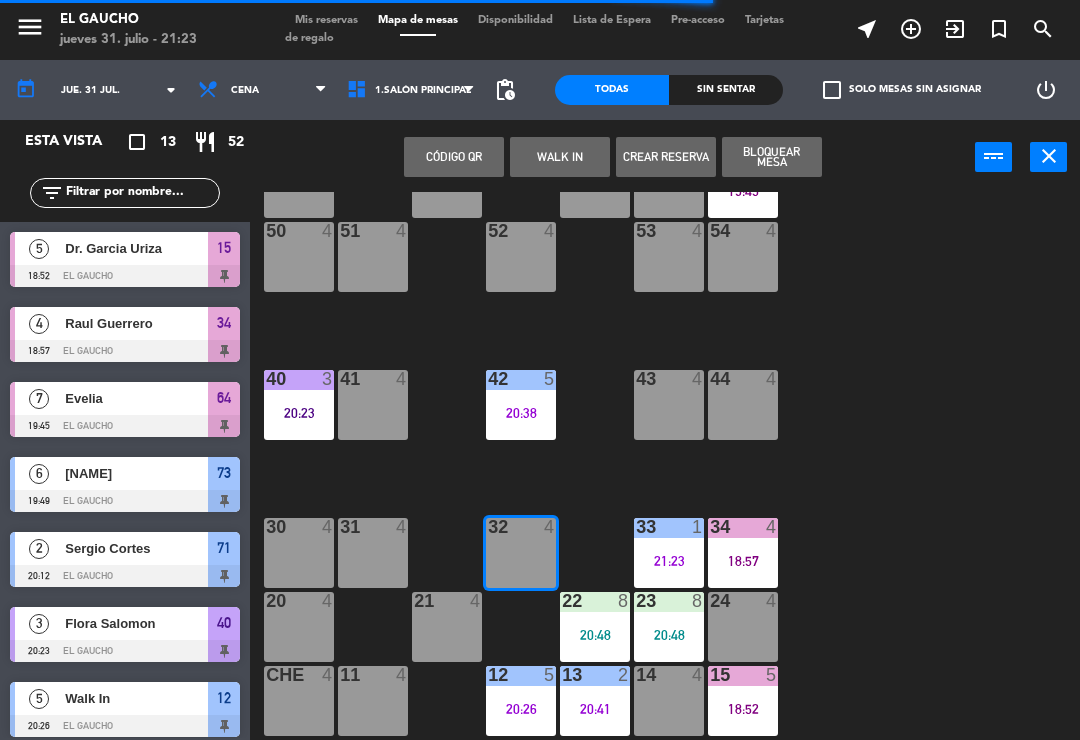 click on "84  4  80  4  83  2   21:22  82  4  81  4  70  4  71  2   20:12  72  4  73  6   19:49  74  4  63  4  62  4  61  4  60  4  64  7   19:45  54  4  53  4  50  4  52  4  51  4  40  3   20:23  43  4  42  5   20:38  41  4  44  4  31  4  30  4  32  4  33  1   21:23  34  4   18:57  20  4  21  4  22  8   20:48  24  4  23  8   20:48  14  4  15  5   18:52  13  2   20:41  Che  4  11  4  12  5   20:26" 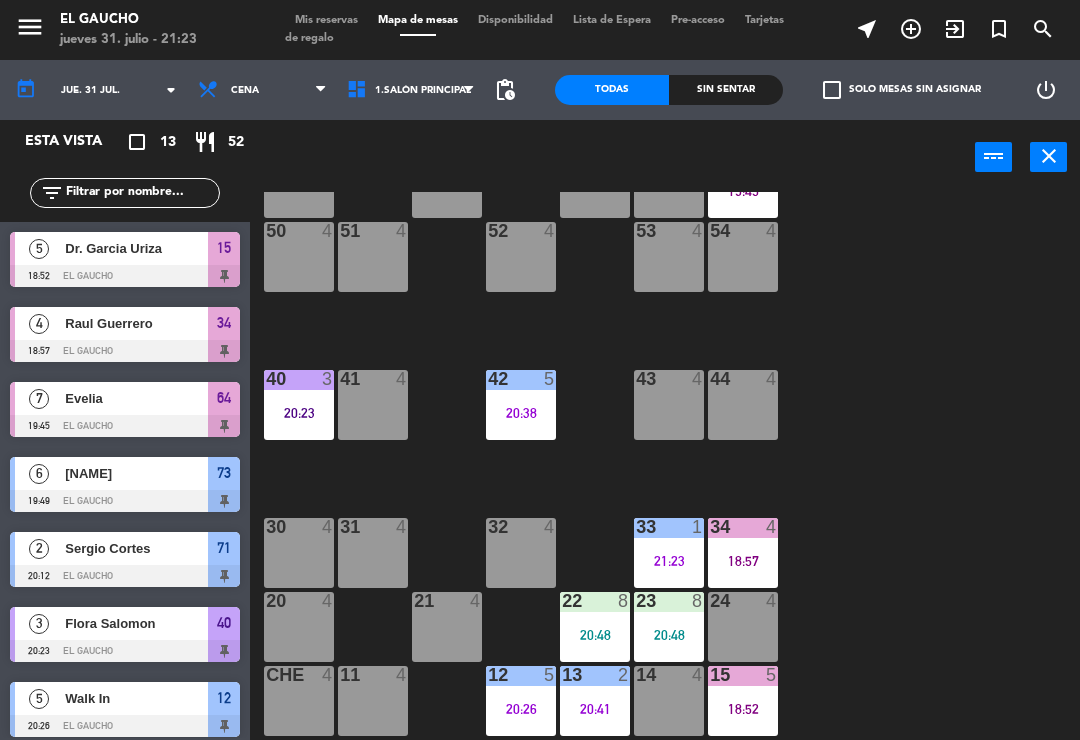 scroll, scrollTop: 375, scrollLeft: 0, axis: vertical 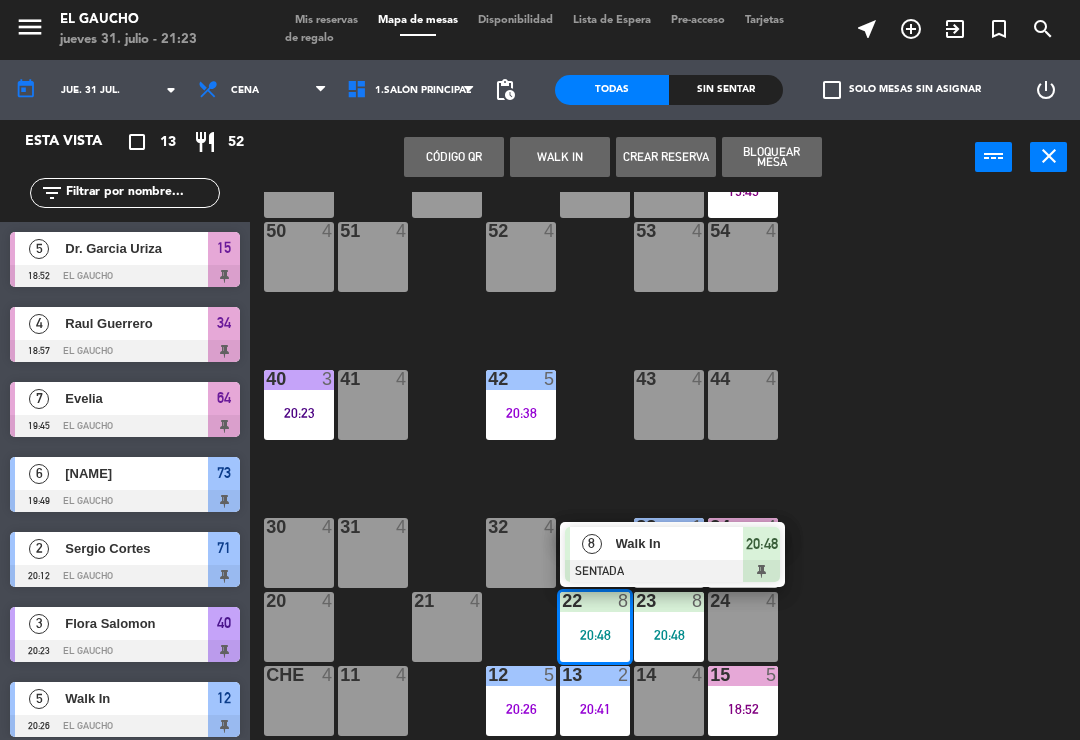 click on "Walk In" at bounding box center (679, 543) 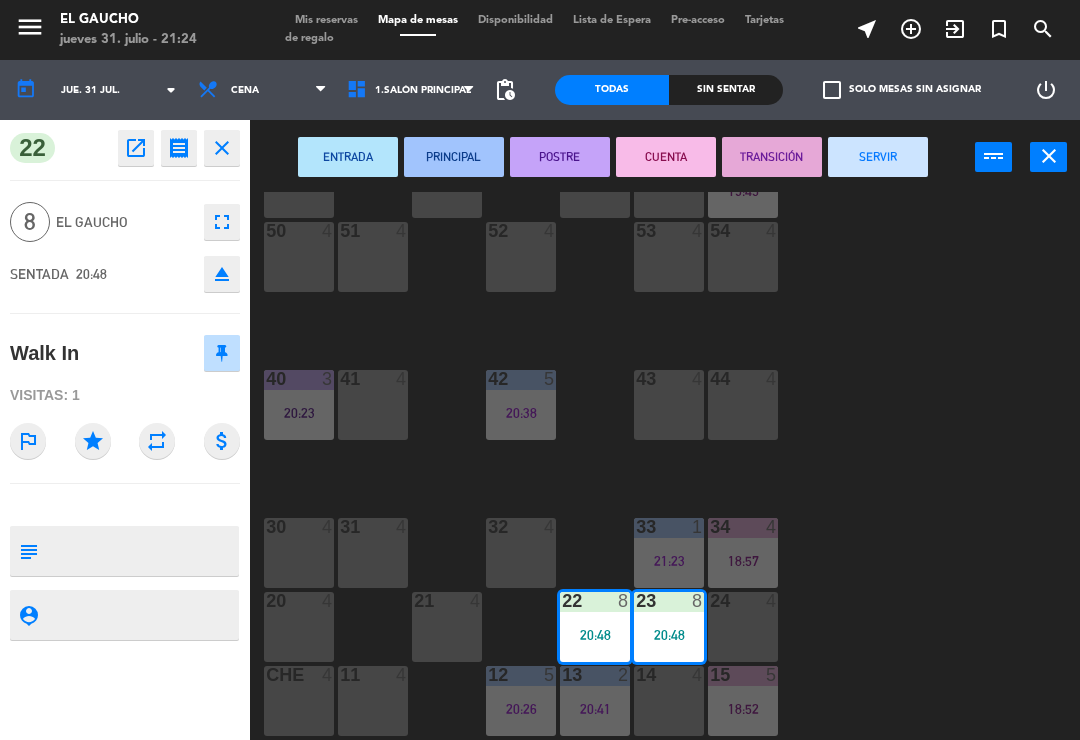 click on "TRANSICIÓN" at bounding box center (772, 157) 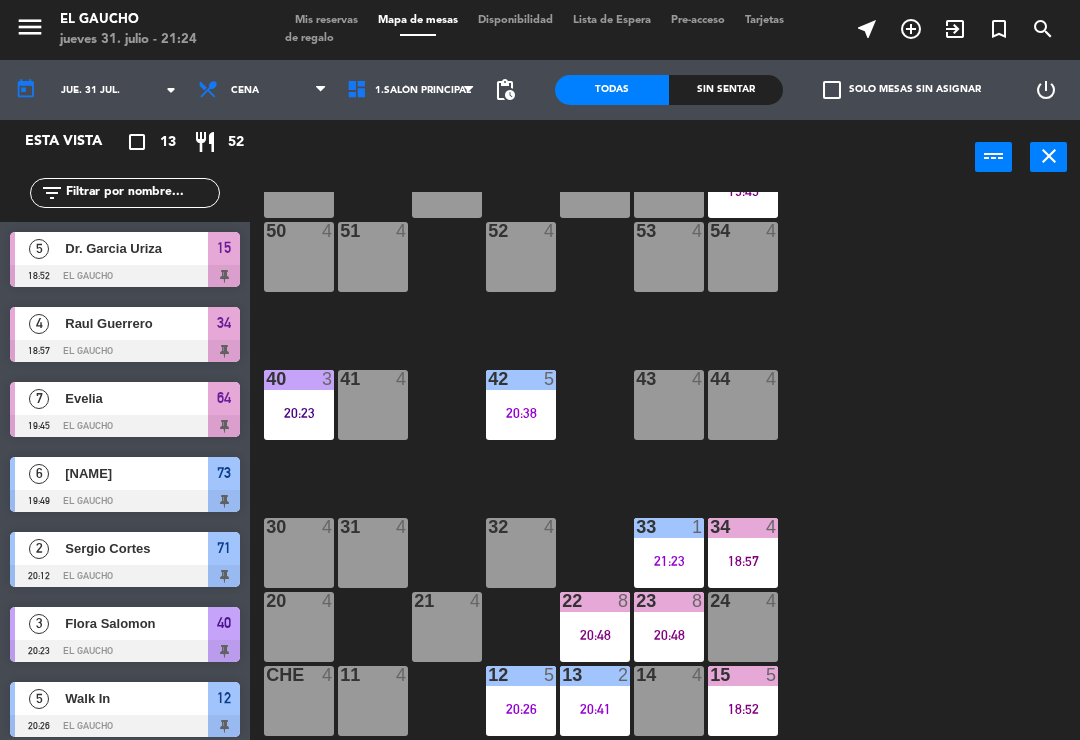 scroll, scrollTop: 50, scrollLeft: 0, axis: vertical 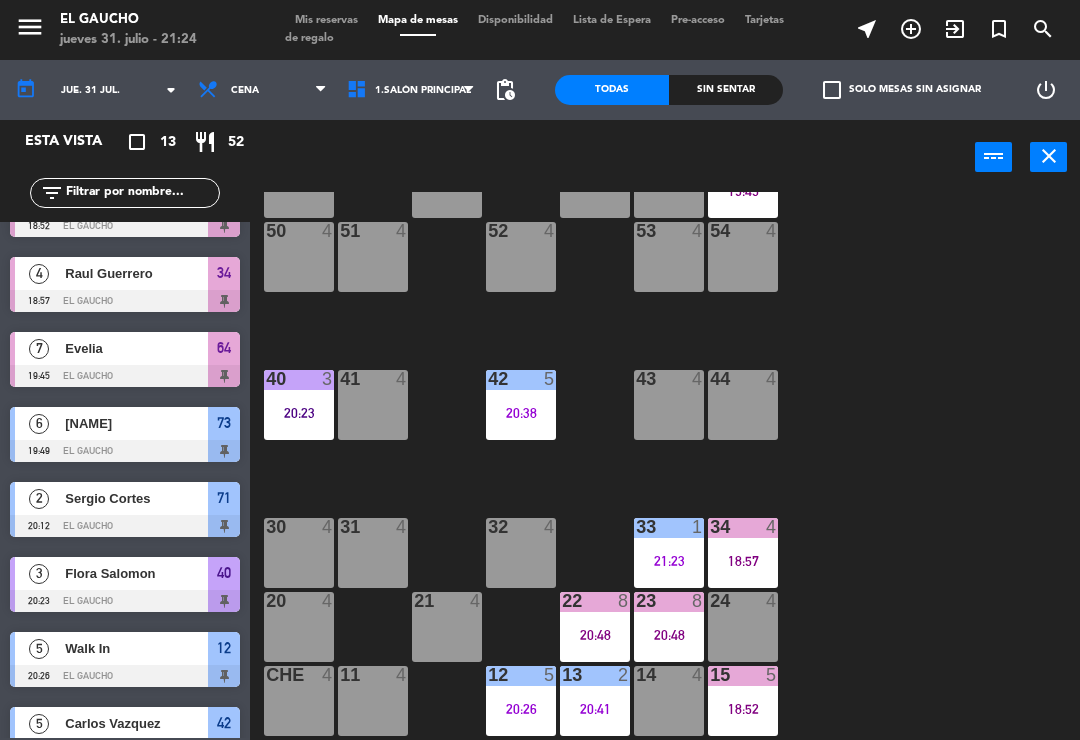 click on "15  5   18:52" at bounding box center (743, 701) 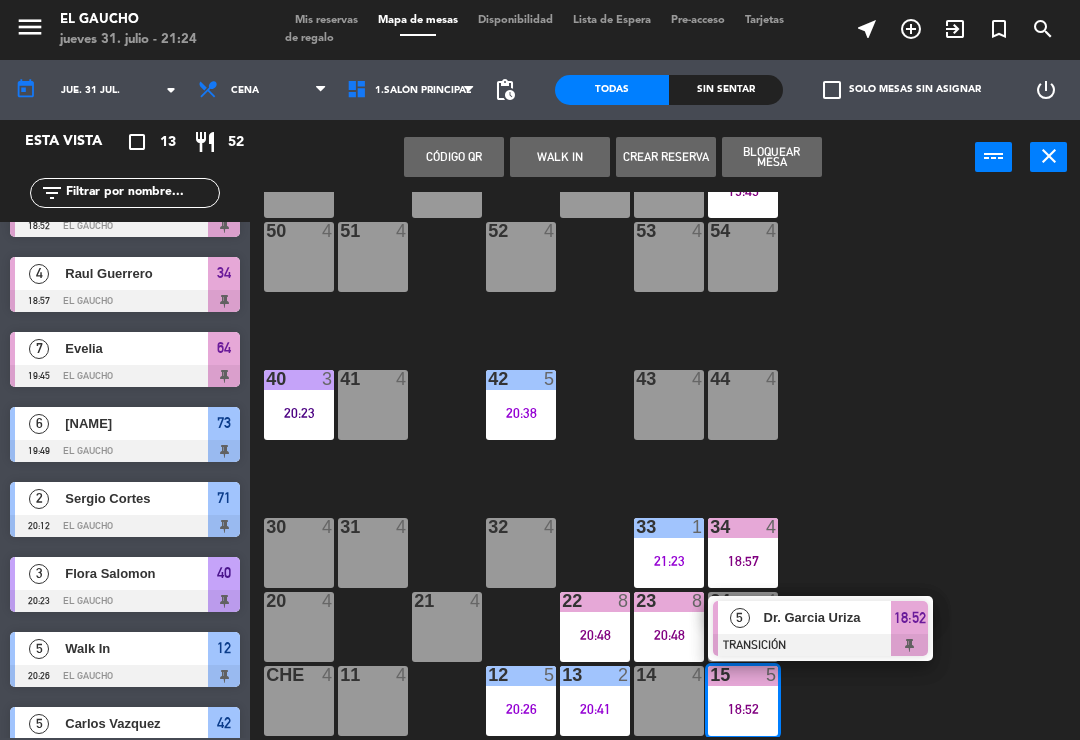 click on "Dr. Garcia Uriza" at bounding box center [828, 617] 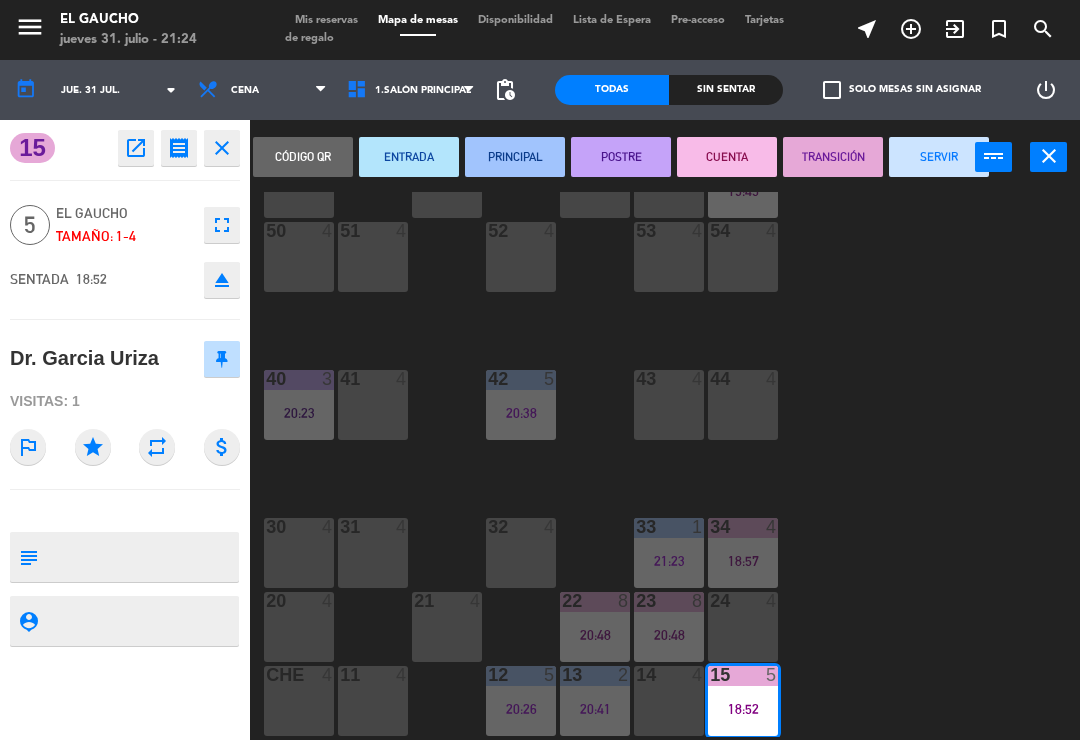 click on "SERVIR" at bounding box center (939, 157) 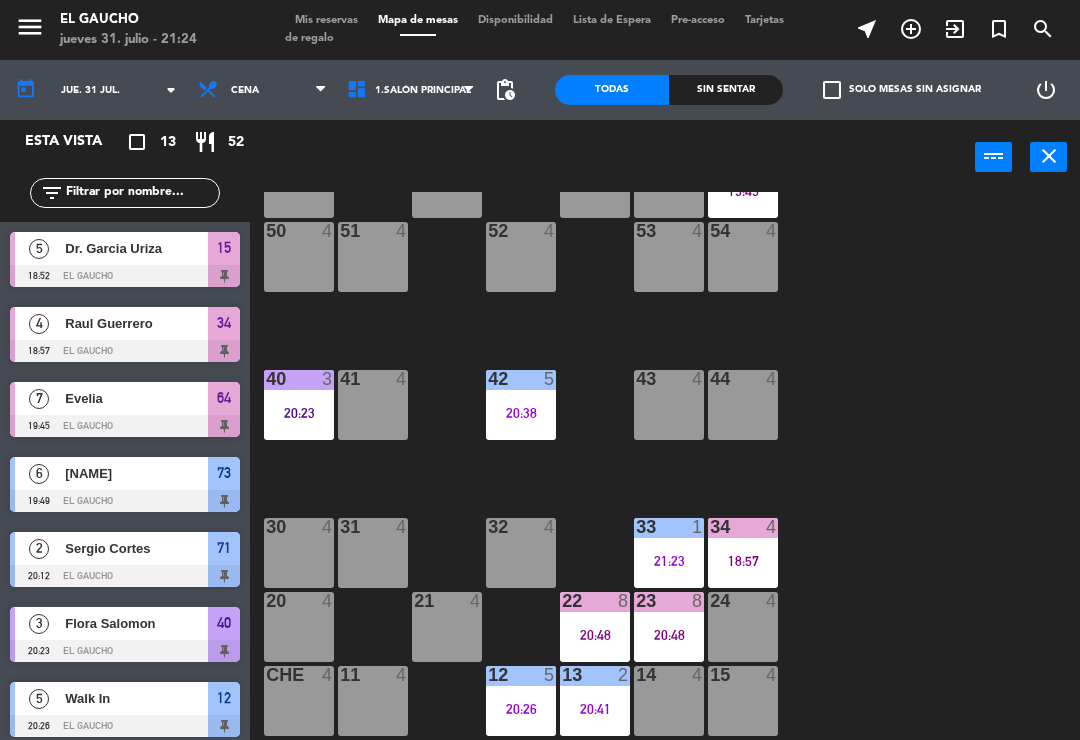 click on "20:41" at bounding box center [595, 709] 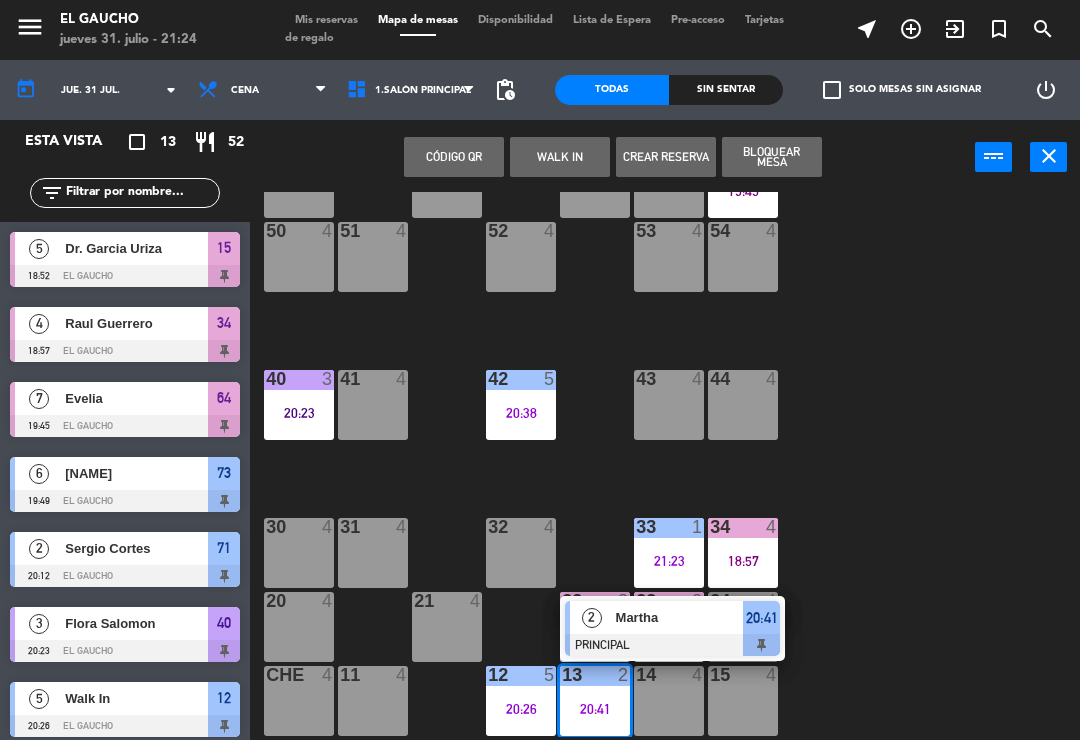 click on "Martha" at bounding box center [680, 617] 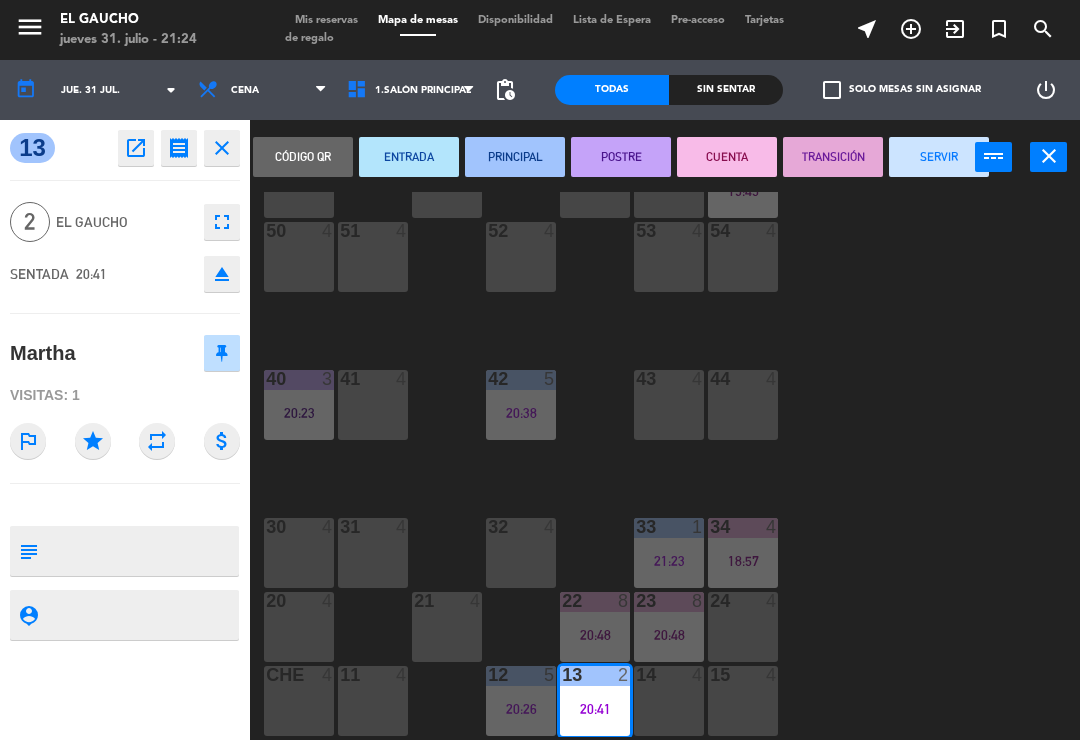 click on "SERVIR" at bounding box center (939, 157) 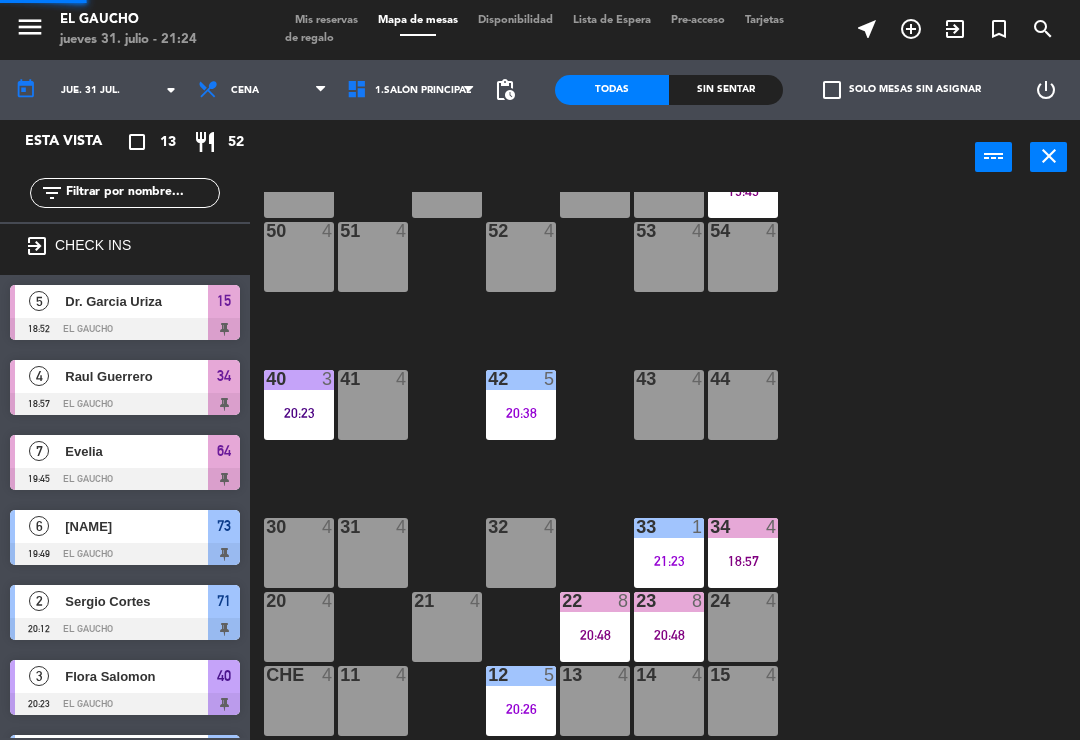 scroll, scrollTop: 0, scrollLeft: 0, axis: both 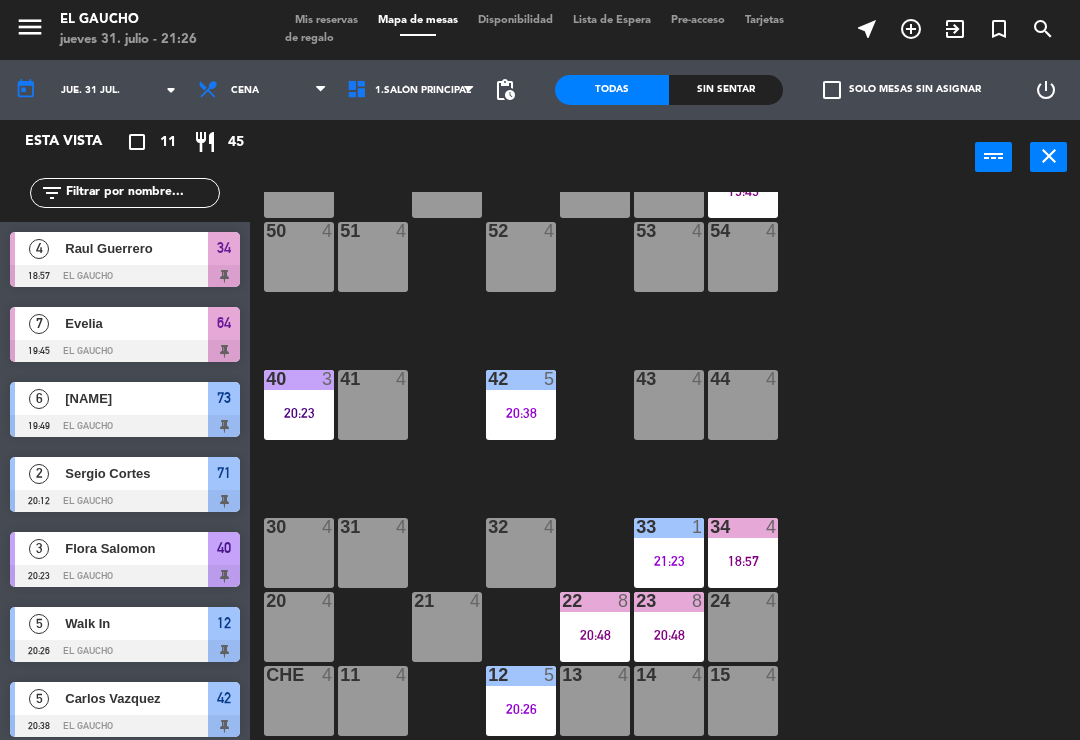 click on "20:23" at bounding box center (299, 413) 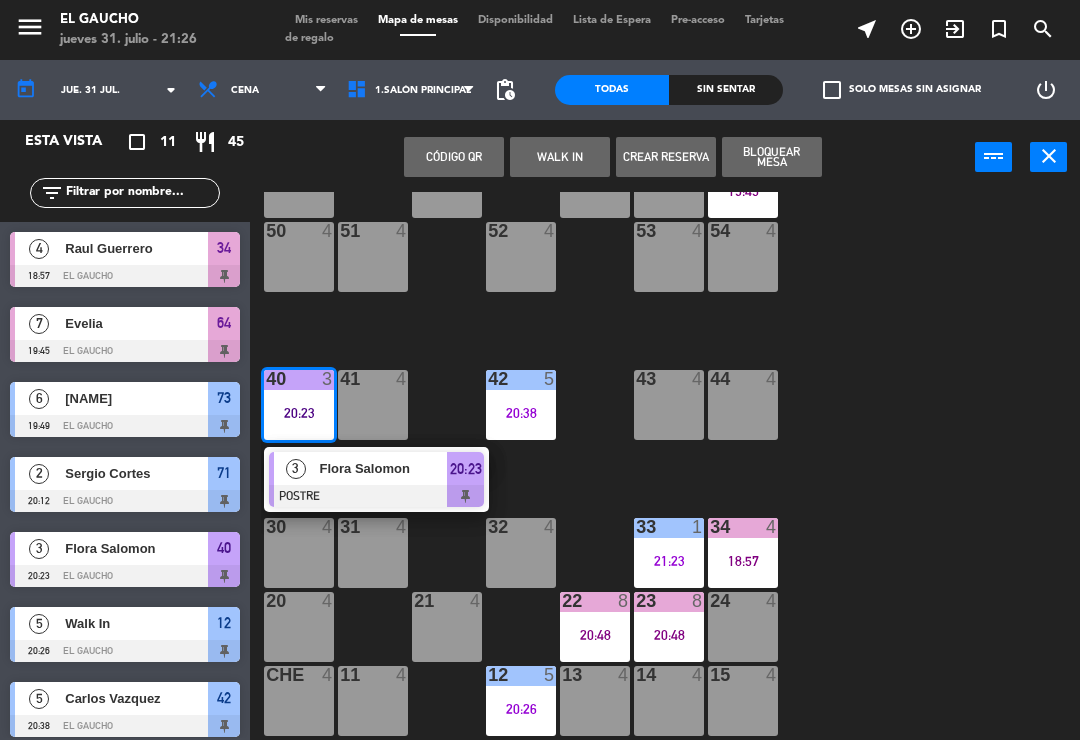 click on "Flora Salomon" at bounding box center [384, 468] 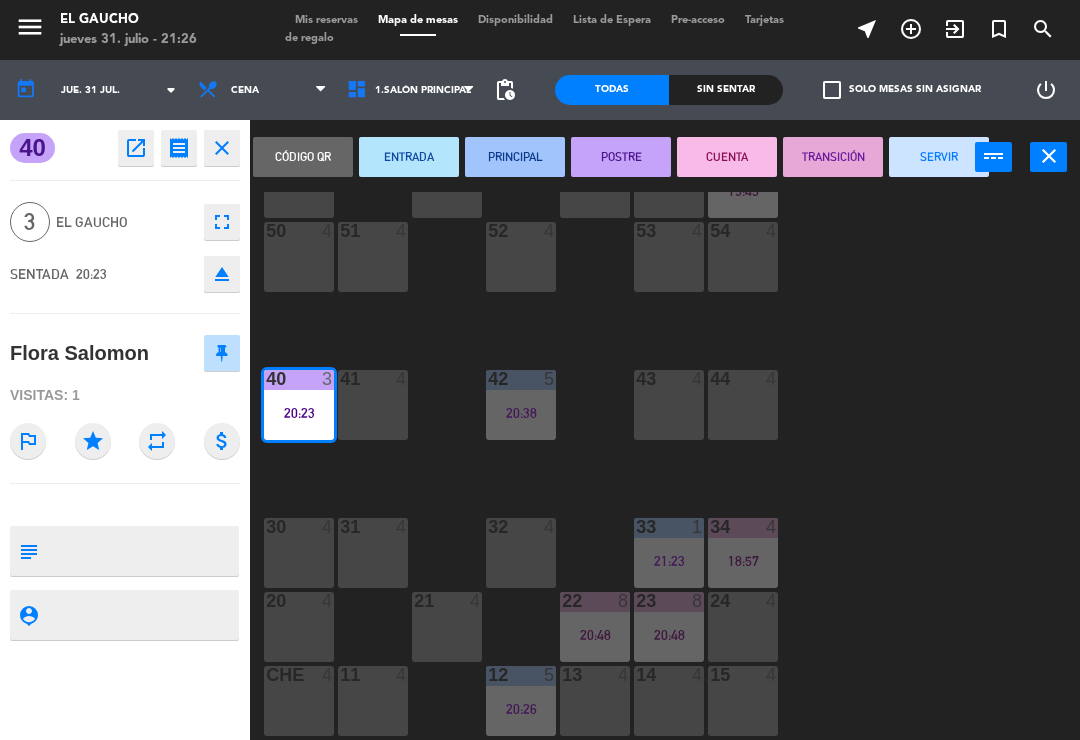 click on "SERVIR" at bounding box center [939, 157] 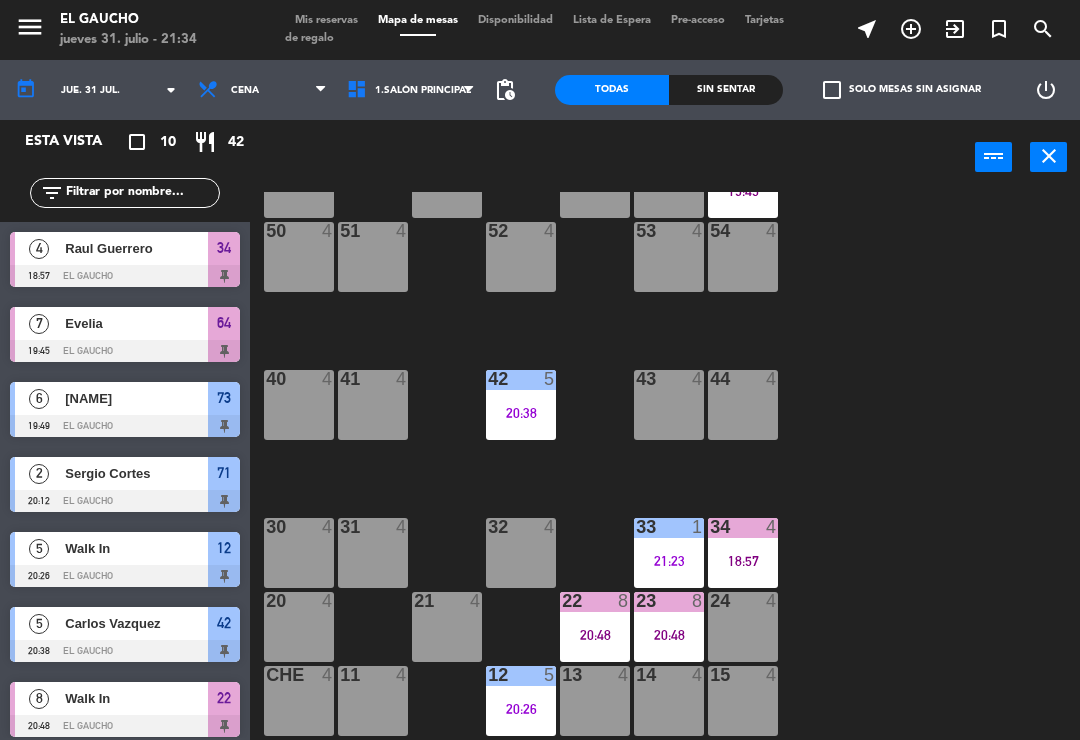 click on "42  5" at bounding box center (521, 380) 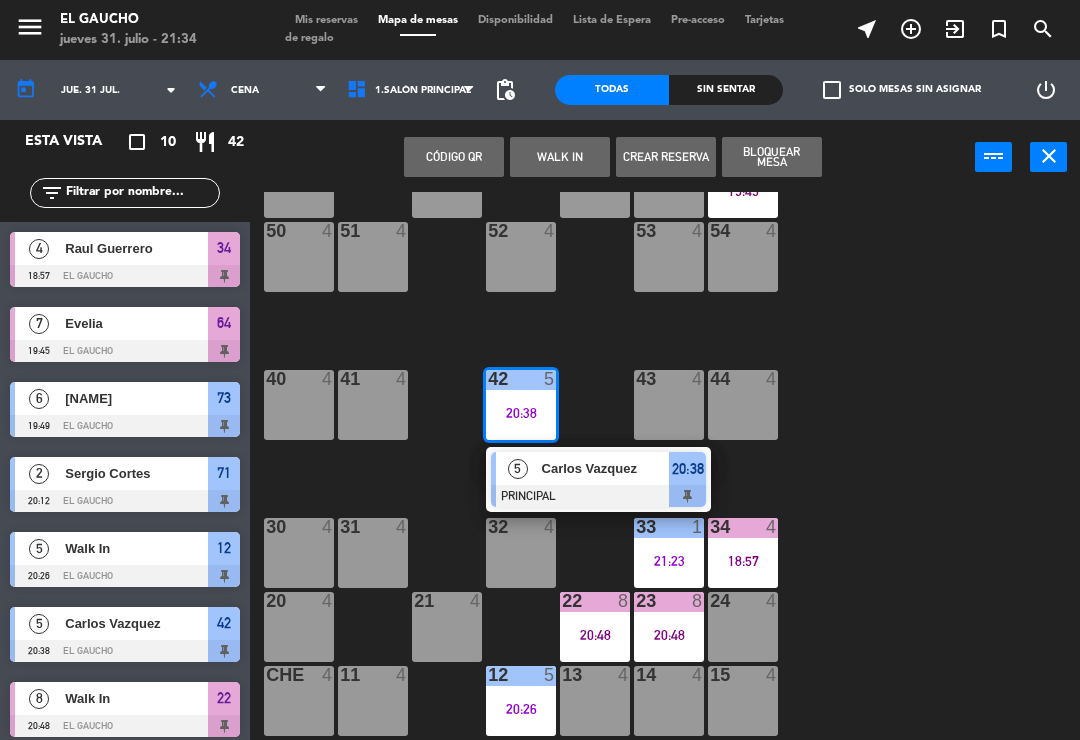 click on "Carlos Vazquez" at bounding box center (606, 468) 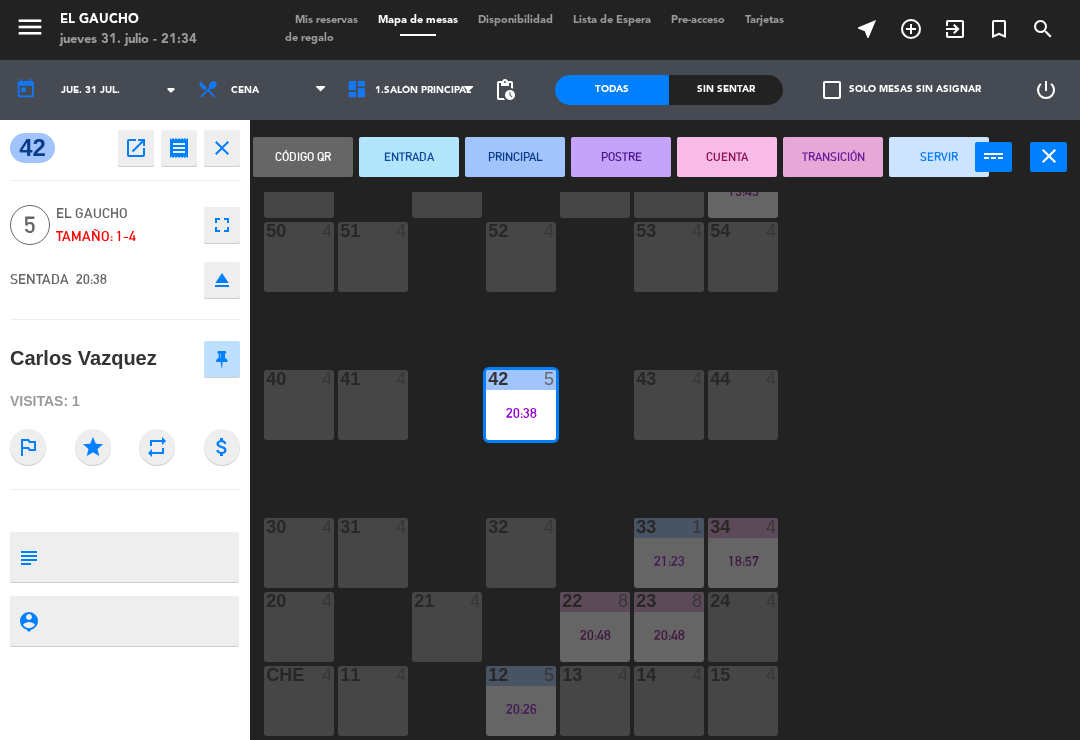 click on "SERVIR" at bounding box center [939, 157] 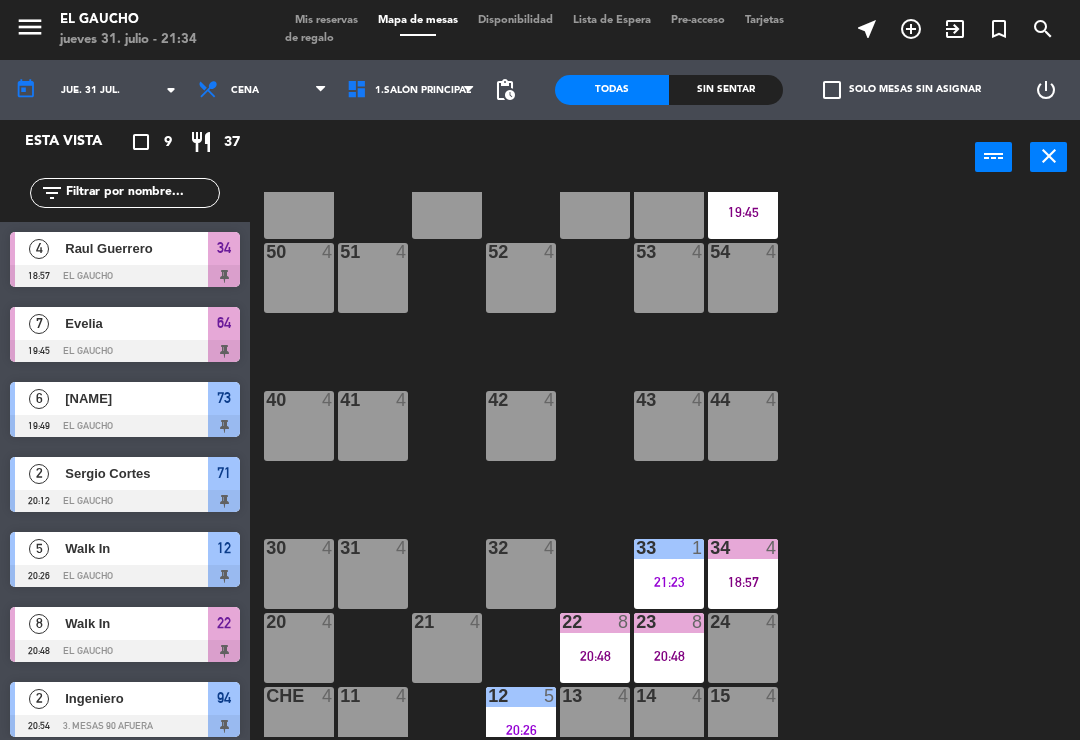 scroll, scrollTop: 326, scrollLeft: 0, axis: vertical 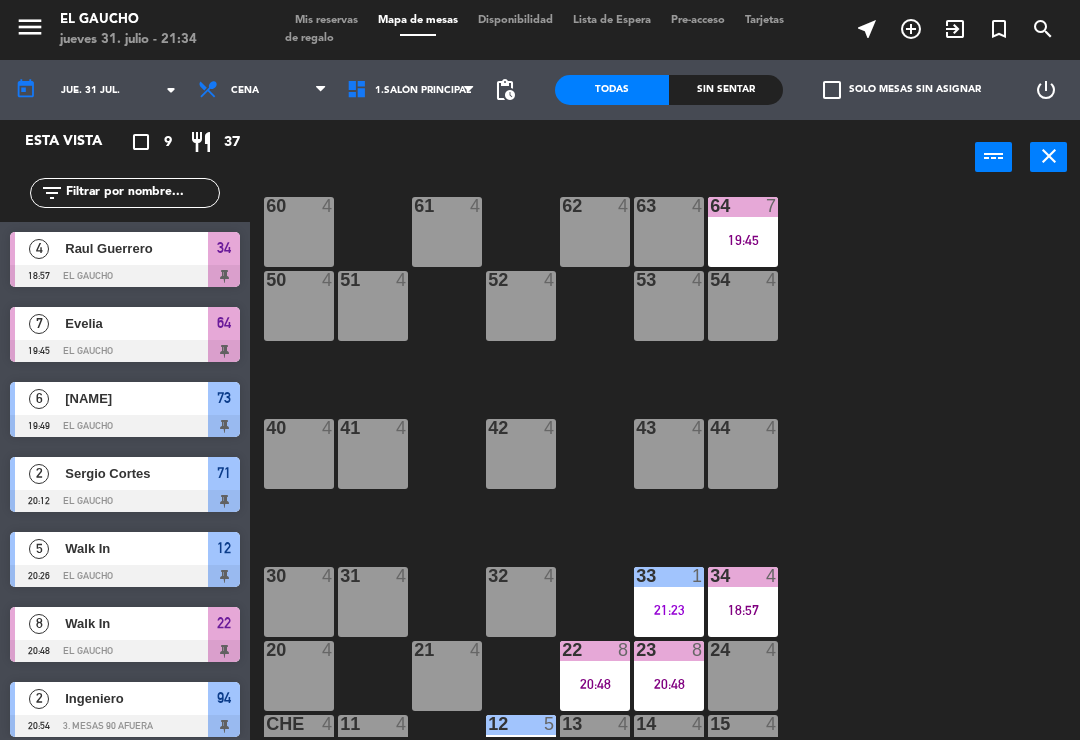 click on "44  4" at bounding box center (743, 454) 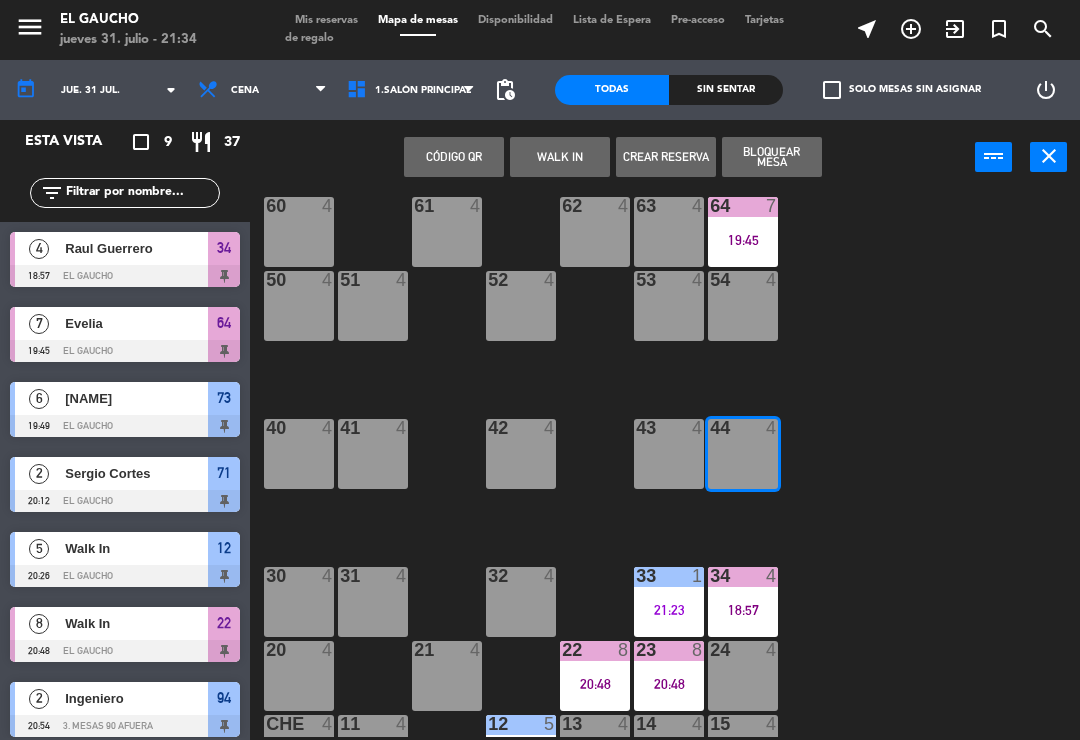 click on "WALK IN" at bounding box center [560, 157] 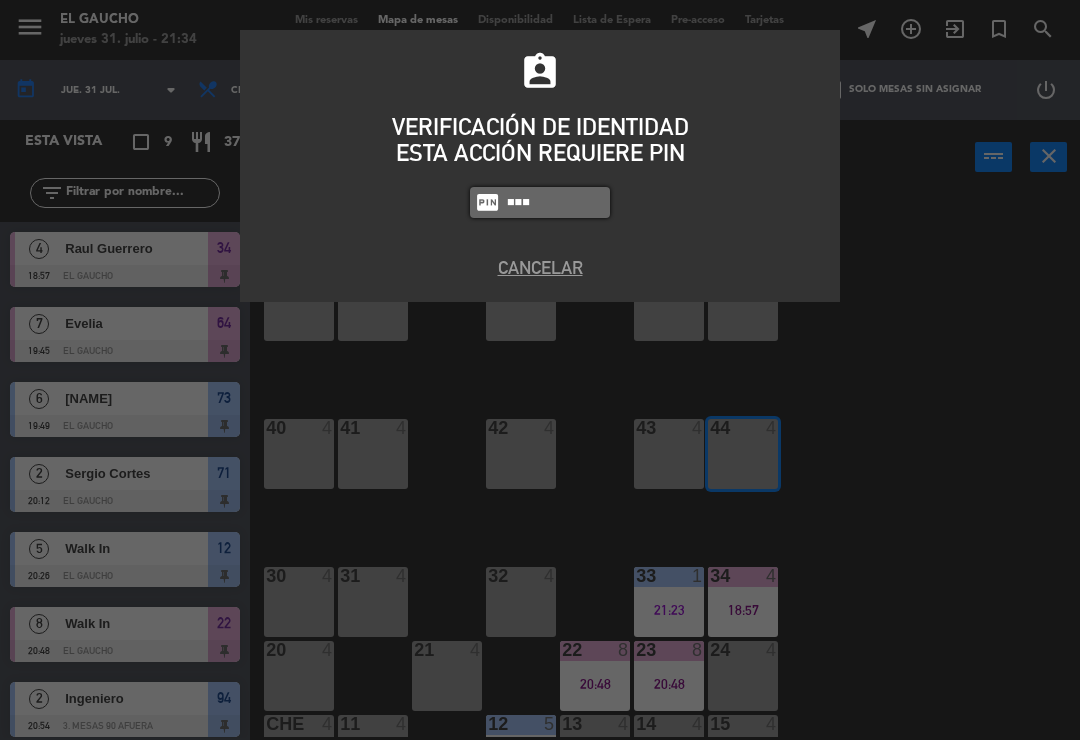 type on "0009" 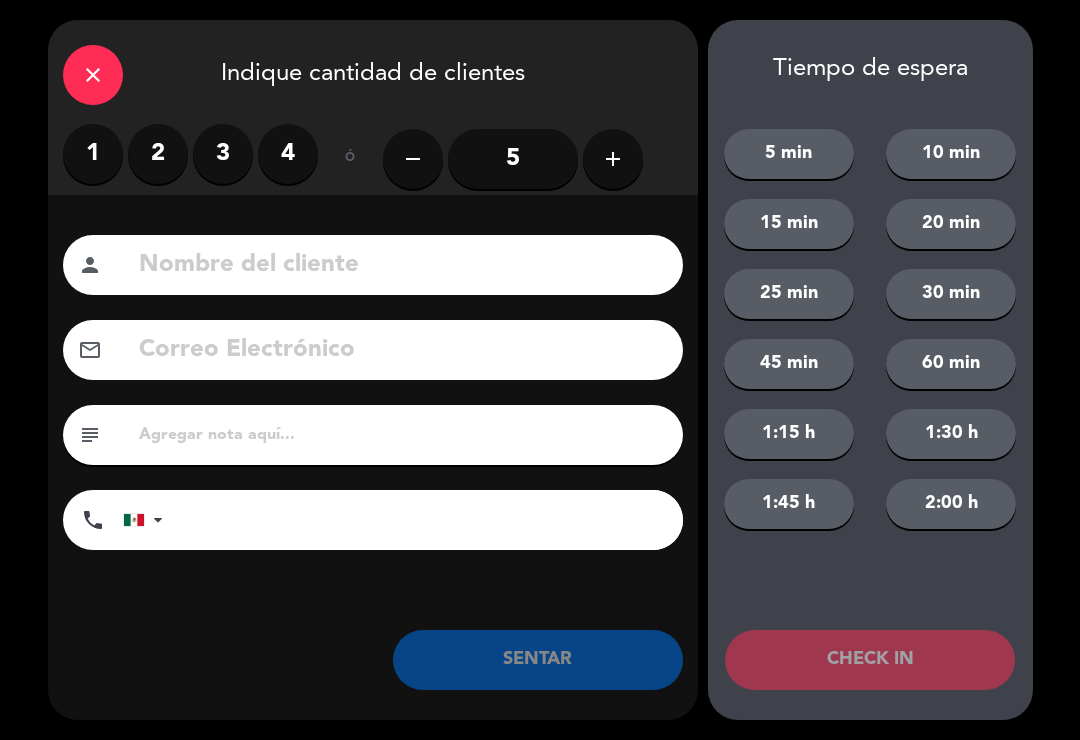 click on "2" at bounding box center (158, 154) 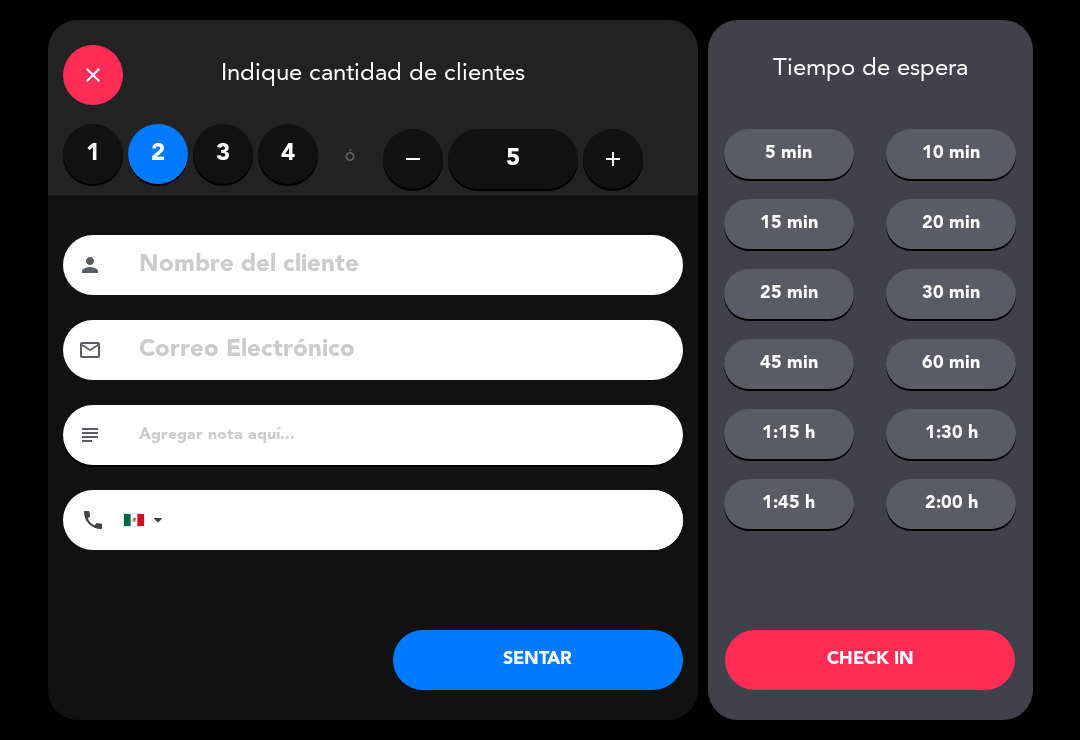 click on "SENTAR" 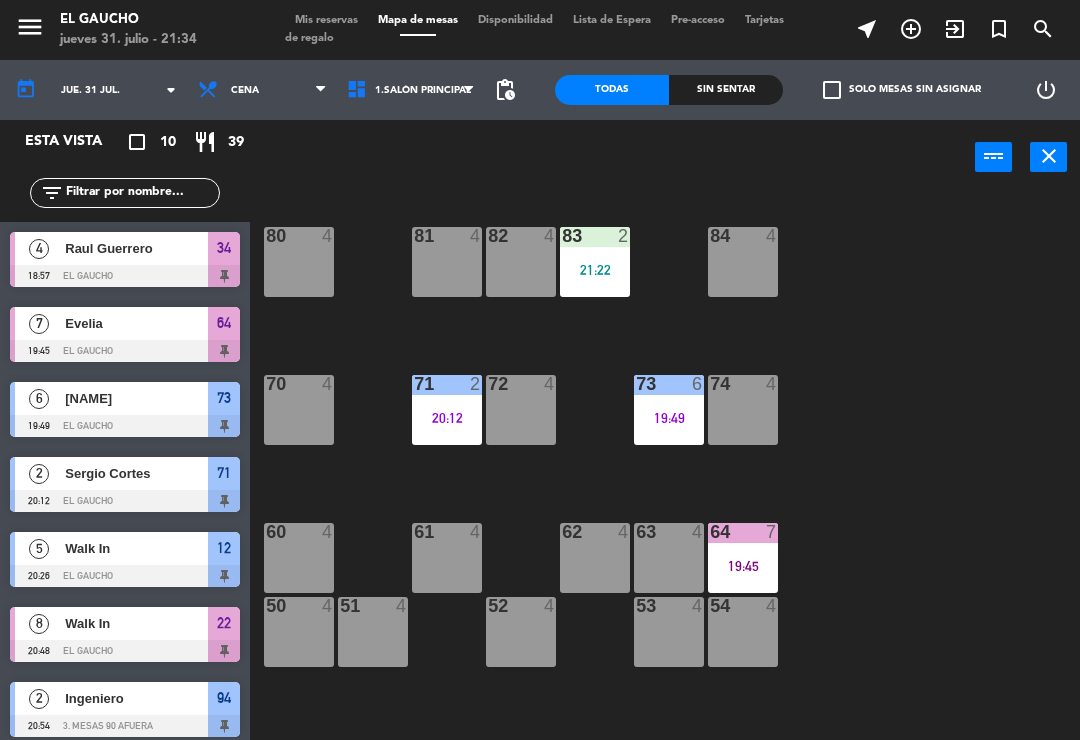 scroll, scrollTop: 0, scrollLeft: 0, axis: both 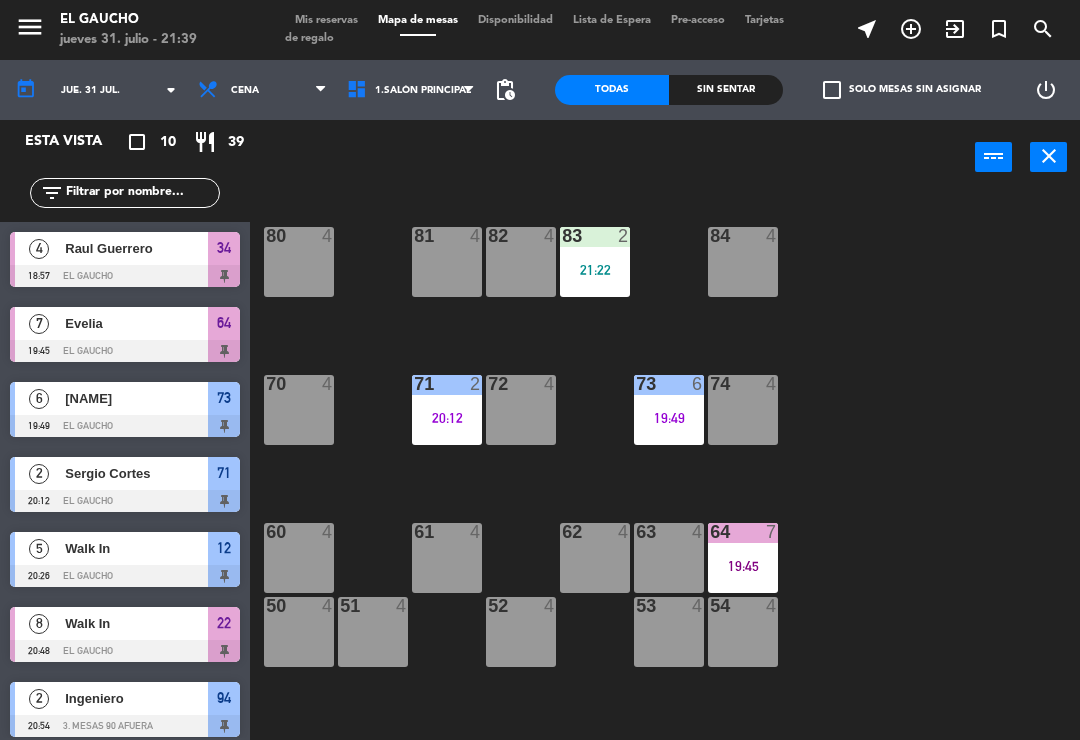 click on "62  4" at bounding box center [595, 558] 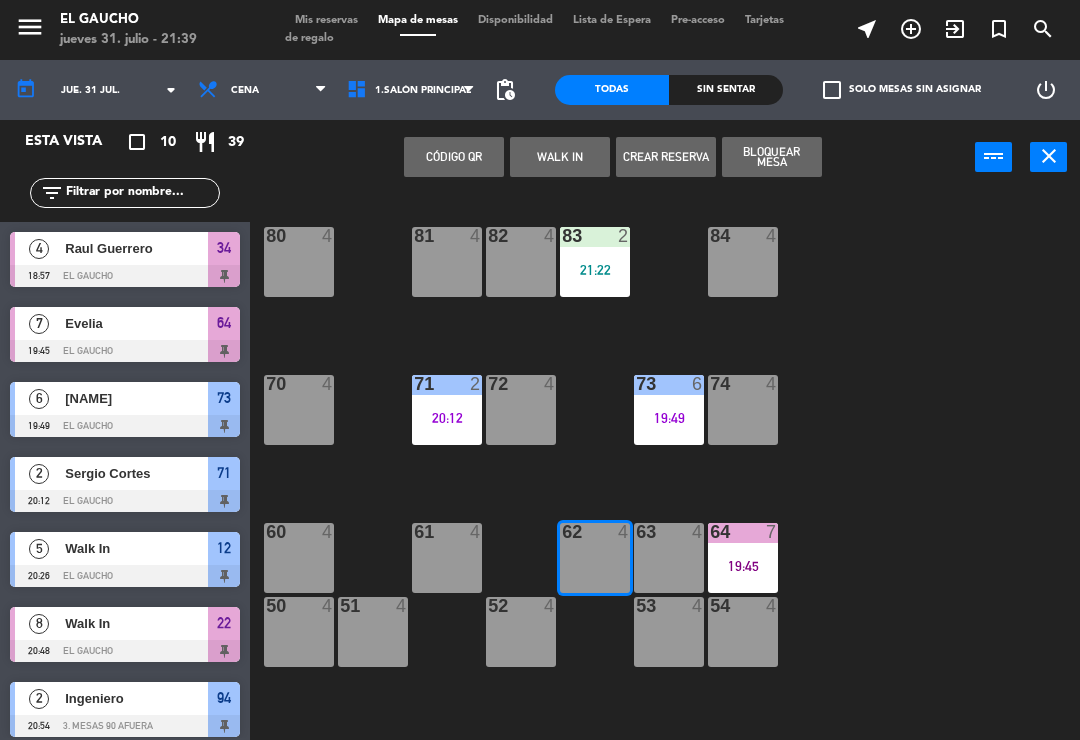 click on "WALK IN" at bounding box center [560, 157] 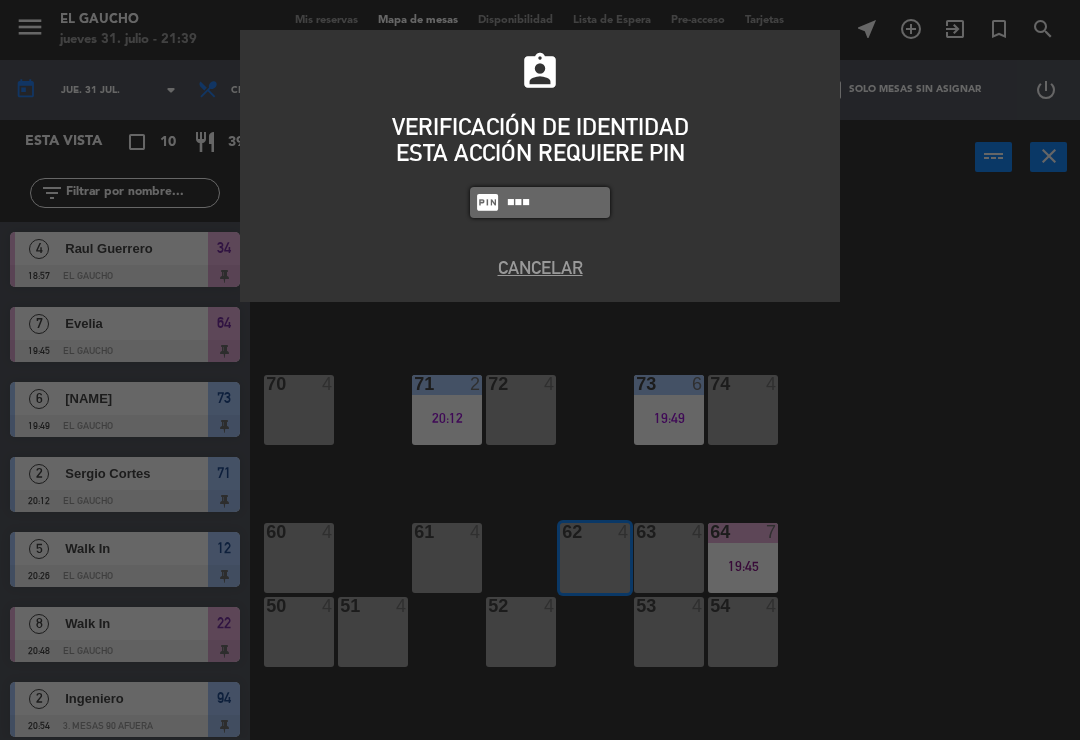type on "0009" 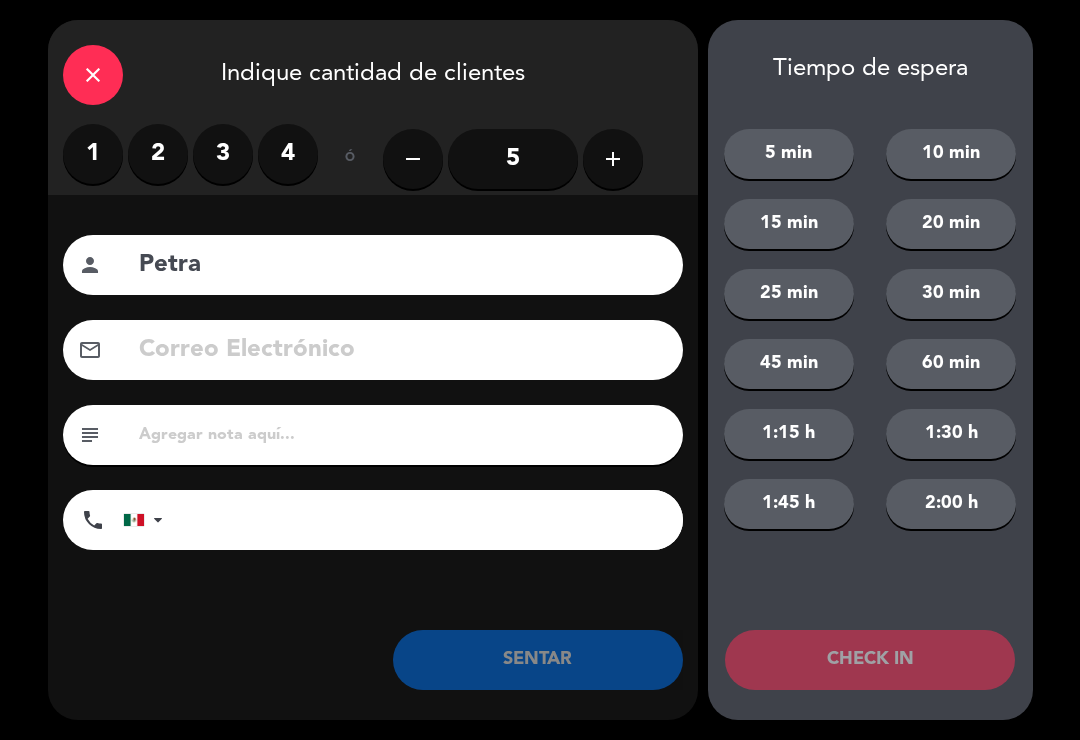 type on "Petra" 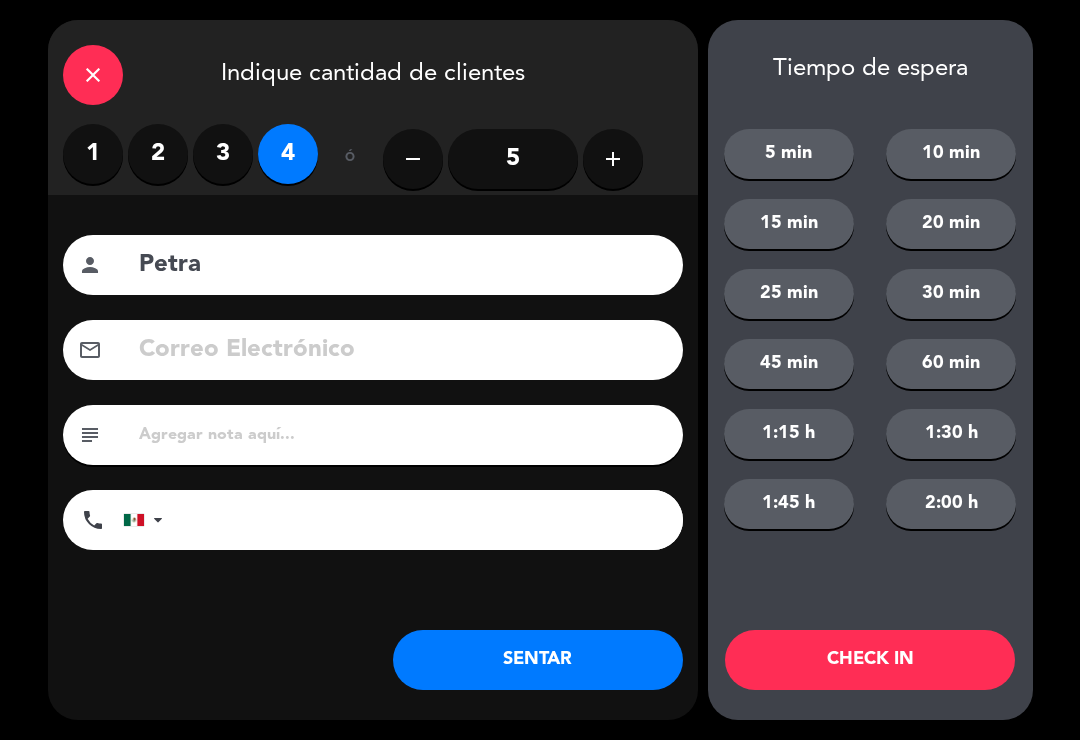 click on "SENTAR" 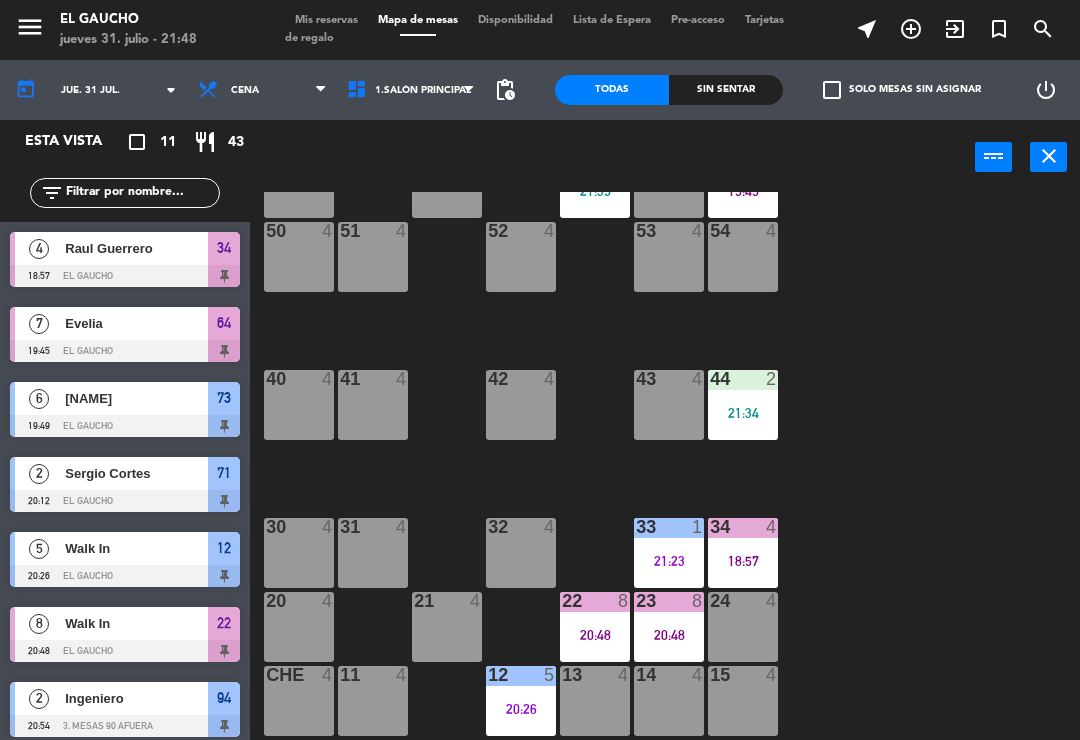 scroll, scrollTop: 375, scrollLeft: 0, axis: vertical 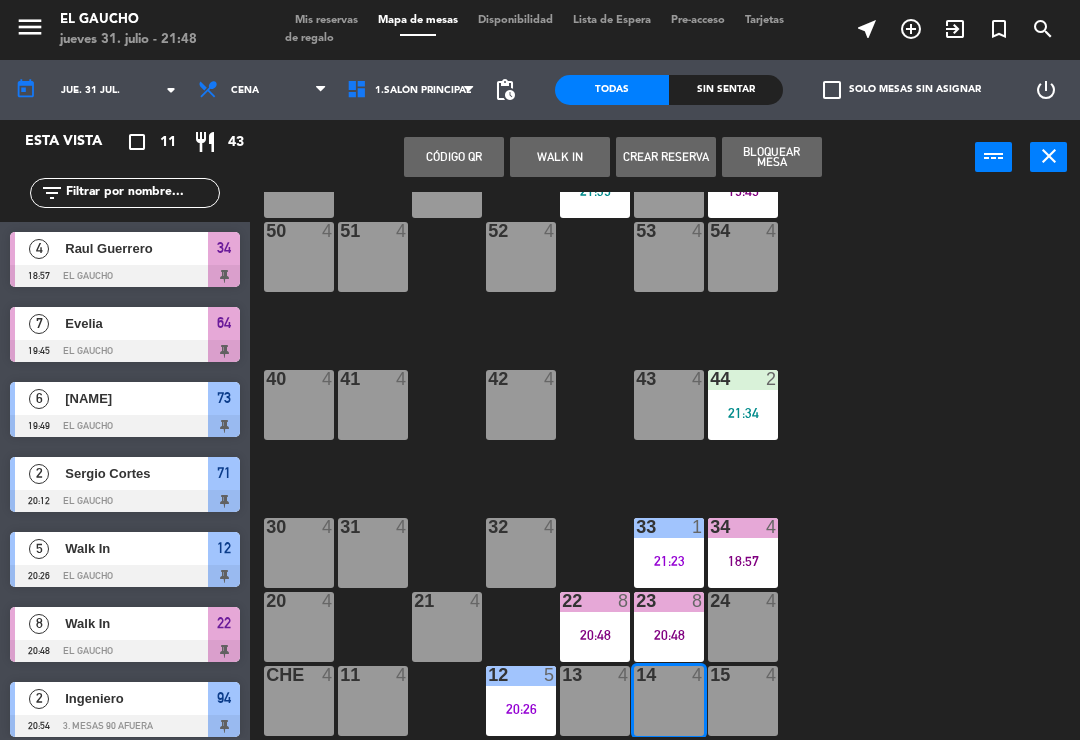 click on "WALK IN" at bounding box center [560, 157] 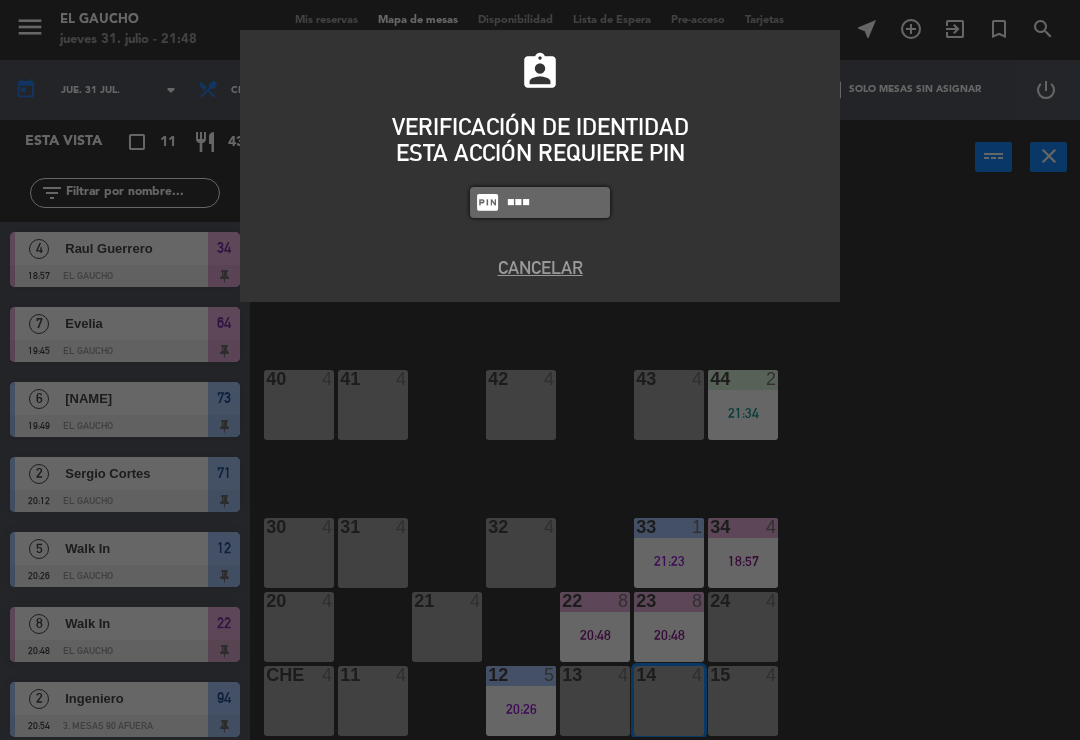 type on "0009" 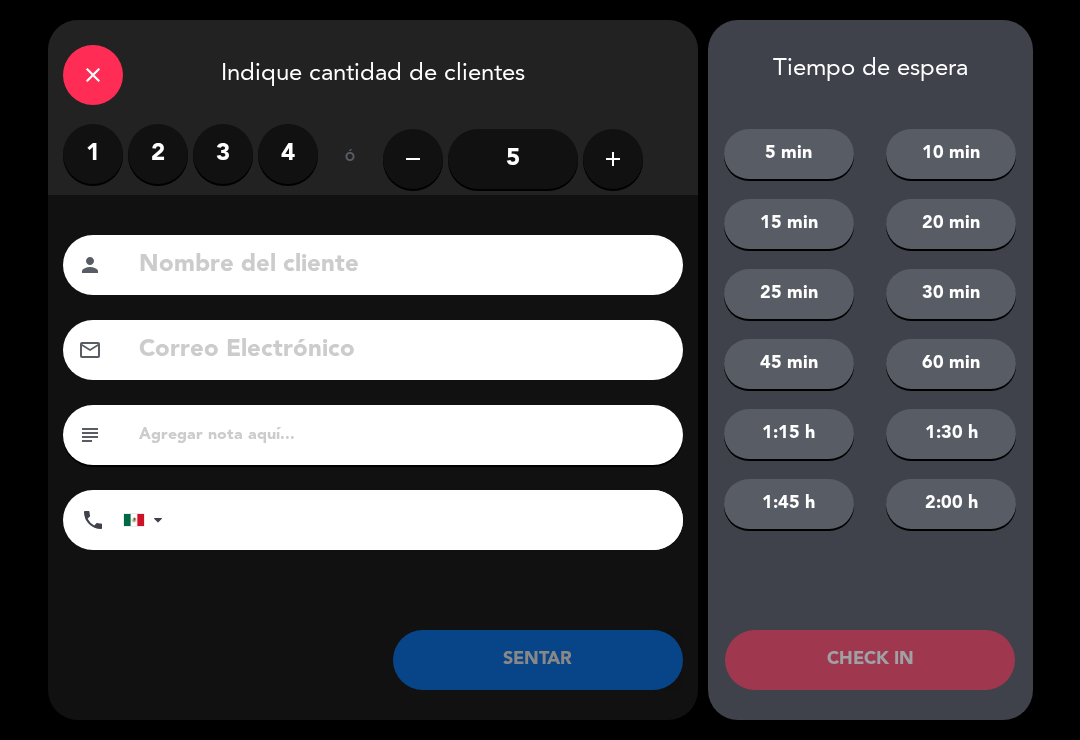 click on "2" at bounding box center [158, 154] 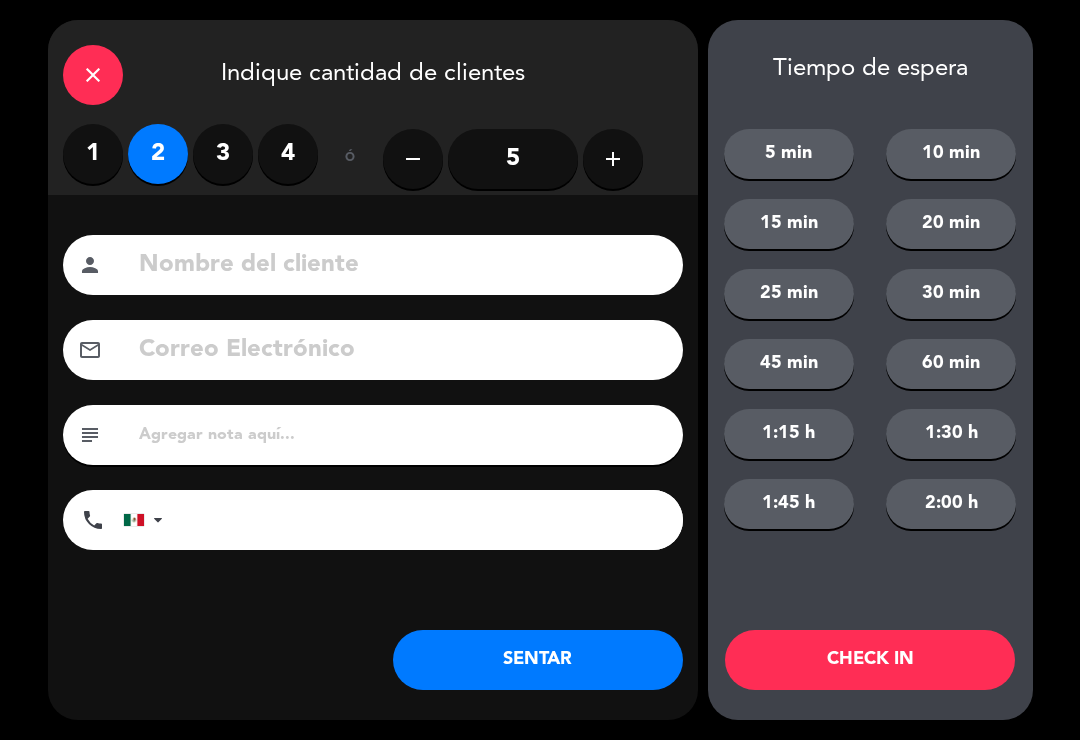 click on "SENTAR" 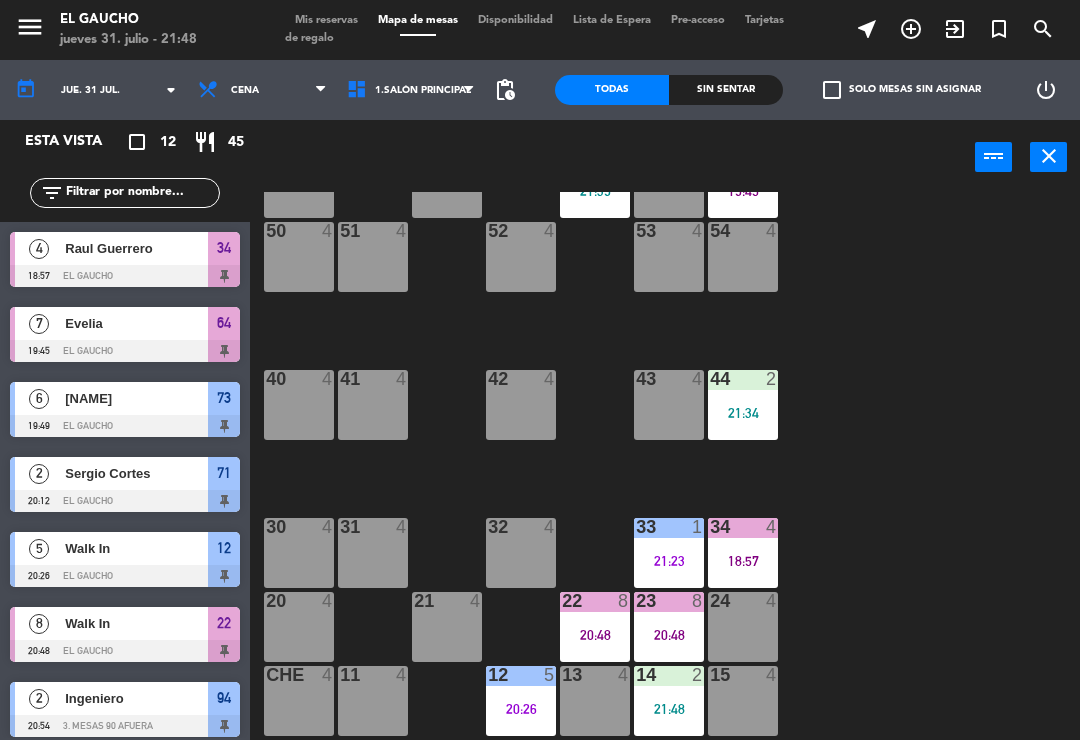 click at bounding box center (669, 527) 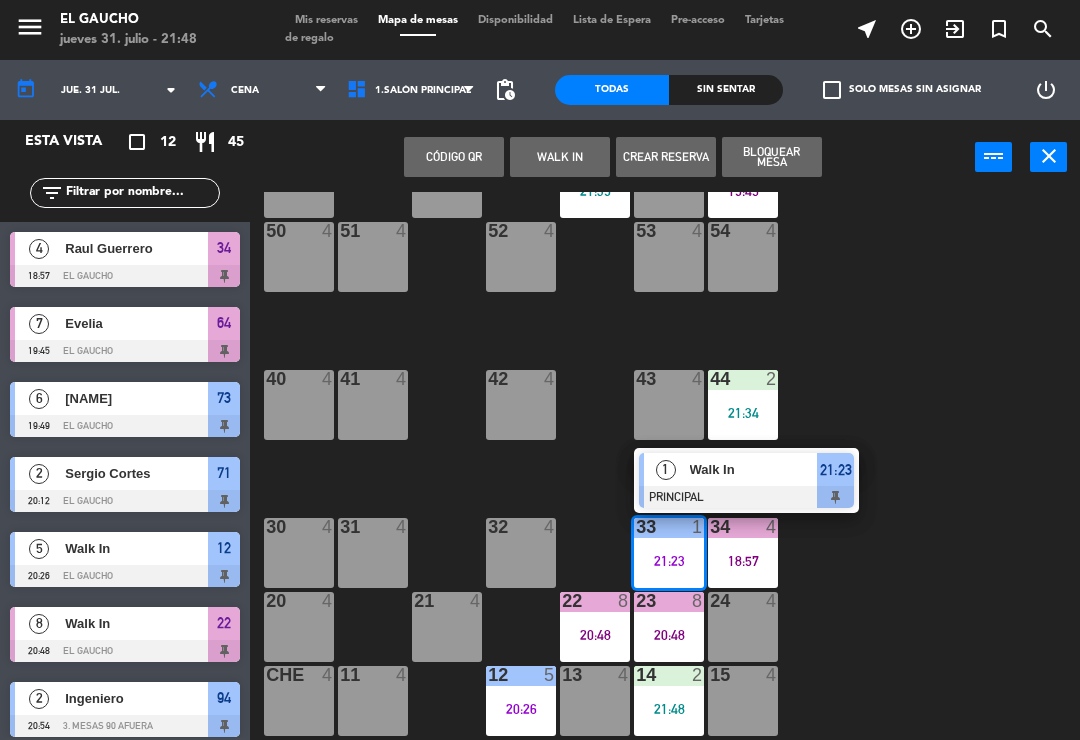 click on "Walk In" at bounding box center (754, 469) 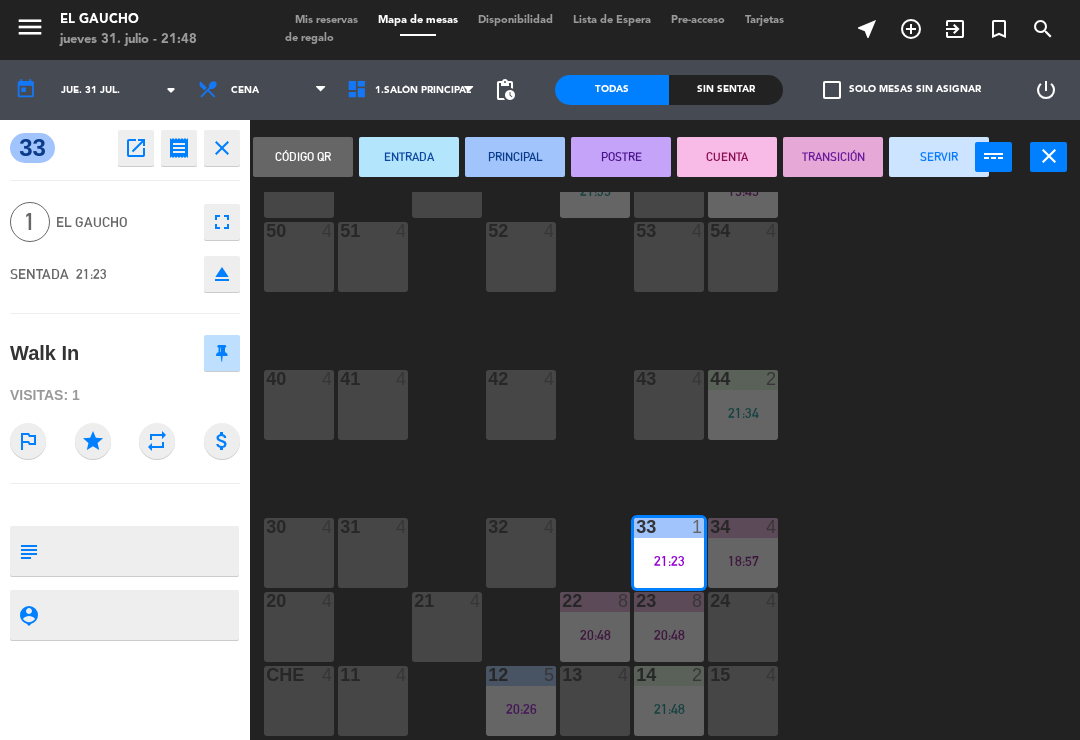 click on "SERVIR" at bounding box center [939, 157] 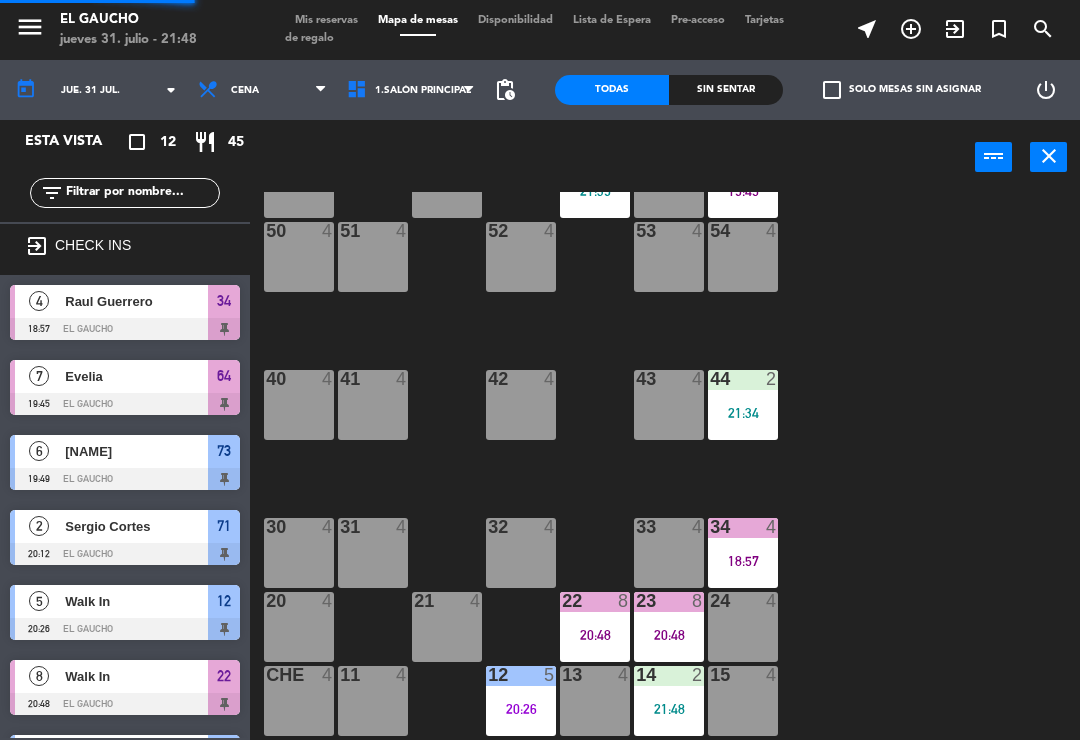 scroll, scrollTop: 42, scrollLeft: 0, axis: vertical 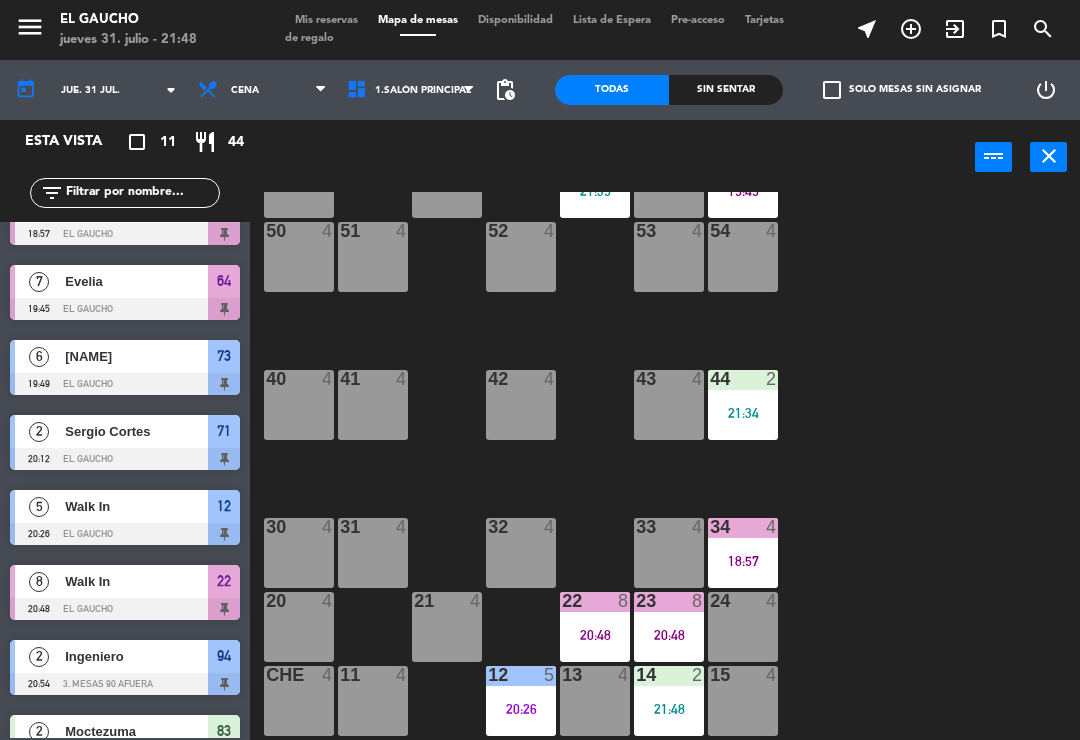 click on "21:34" at bounding box center (743, 413) 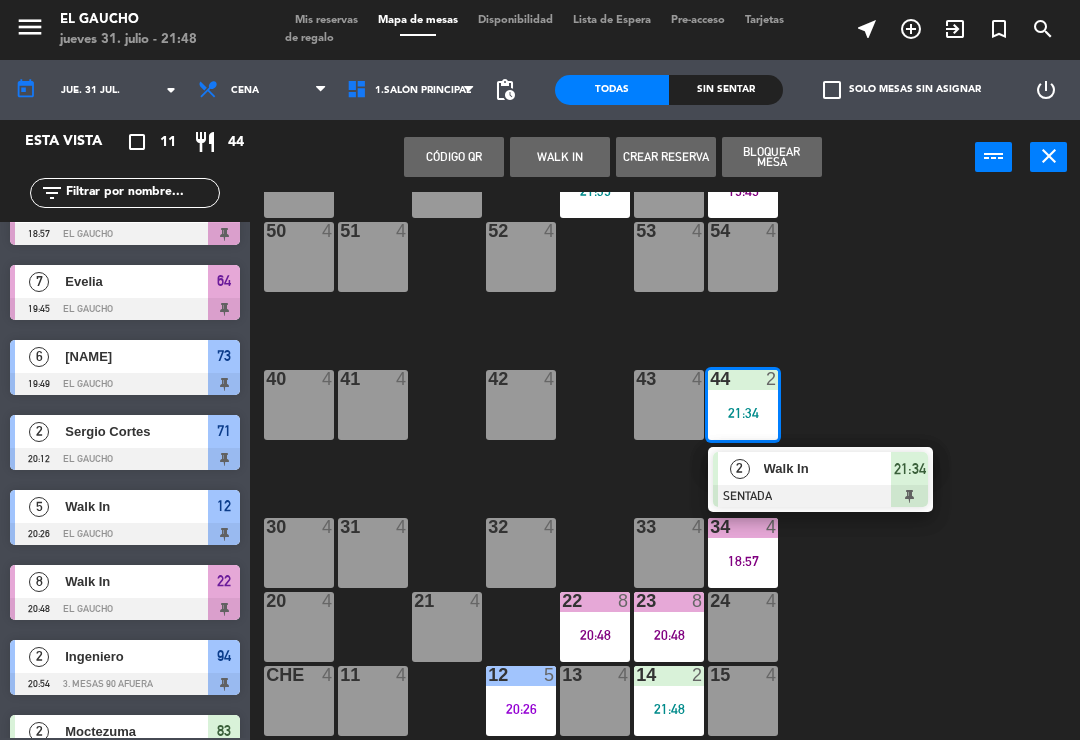 click on "Walk In" at bounding box center (828, 468) 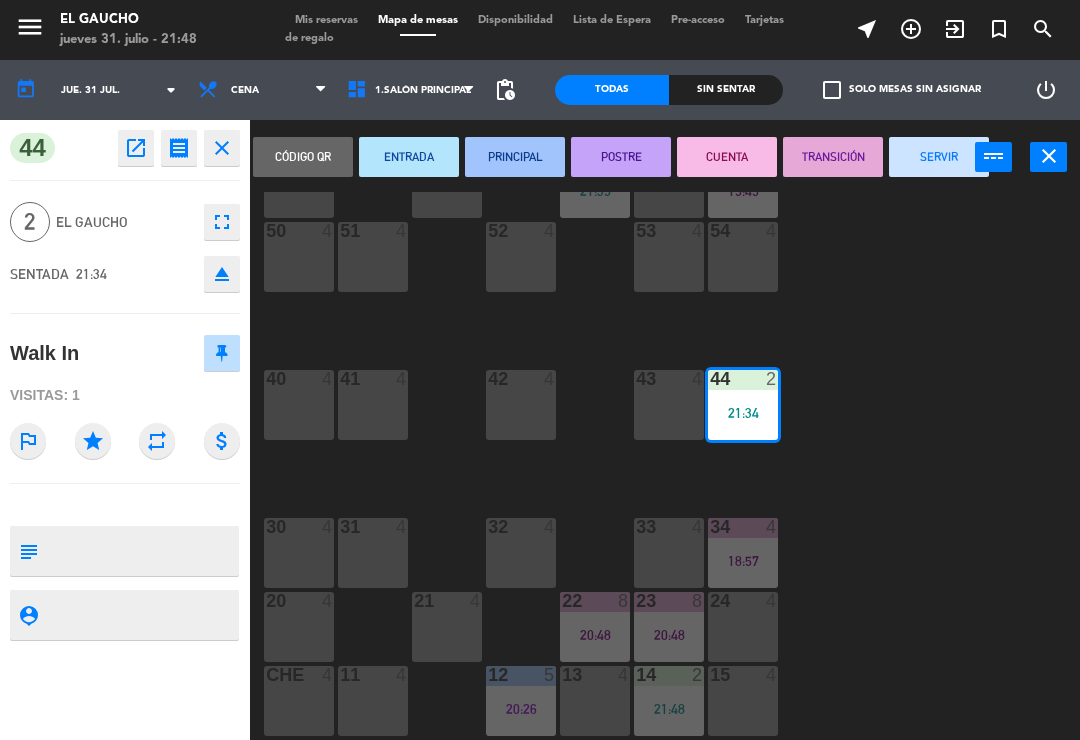click on "PRINCIPAL" at bounding box center [515, 157] 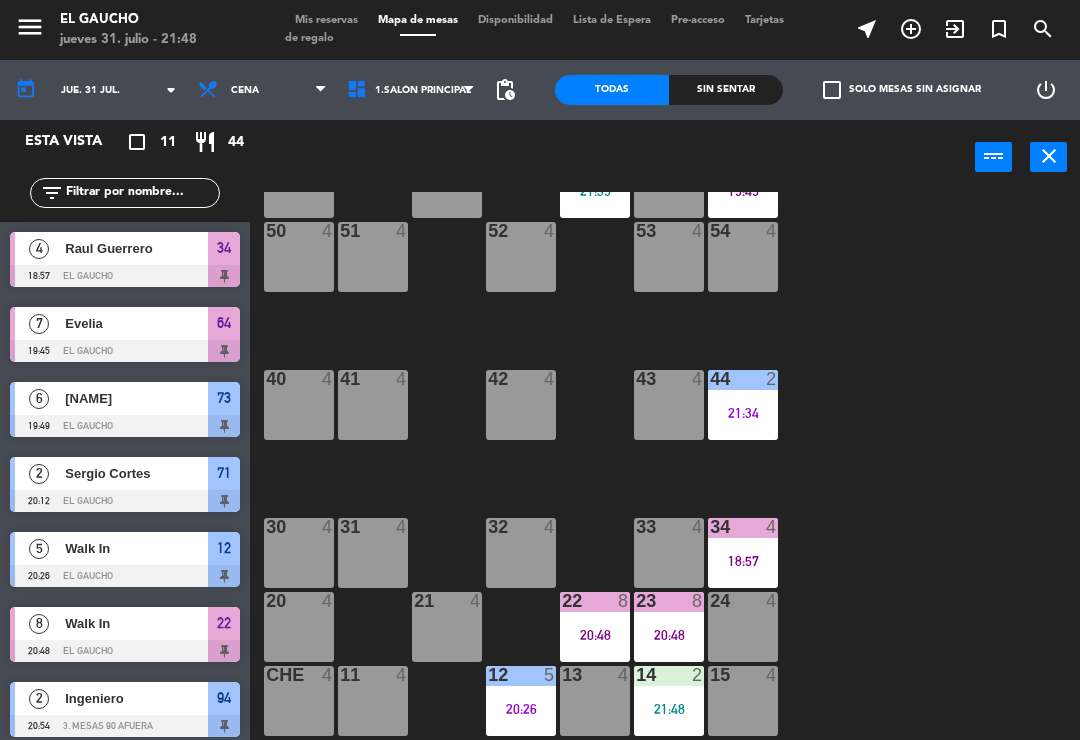 scroll, scrollTop: 72, scrollLeft: 0, axis: vertical 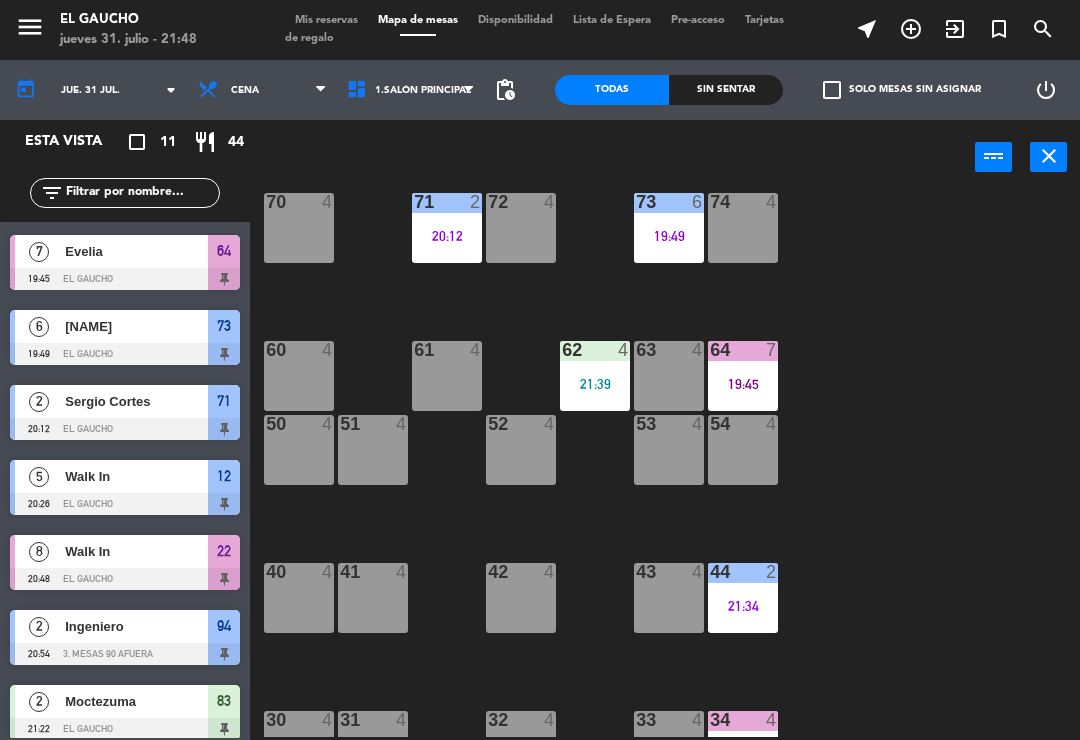click on "21:39" at bounding box center (595, 384) 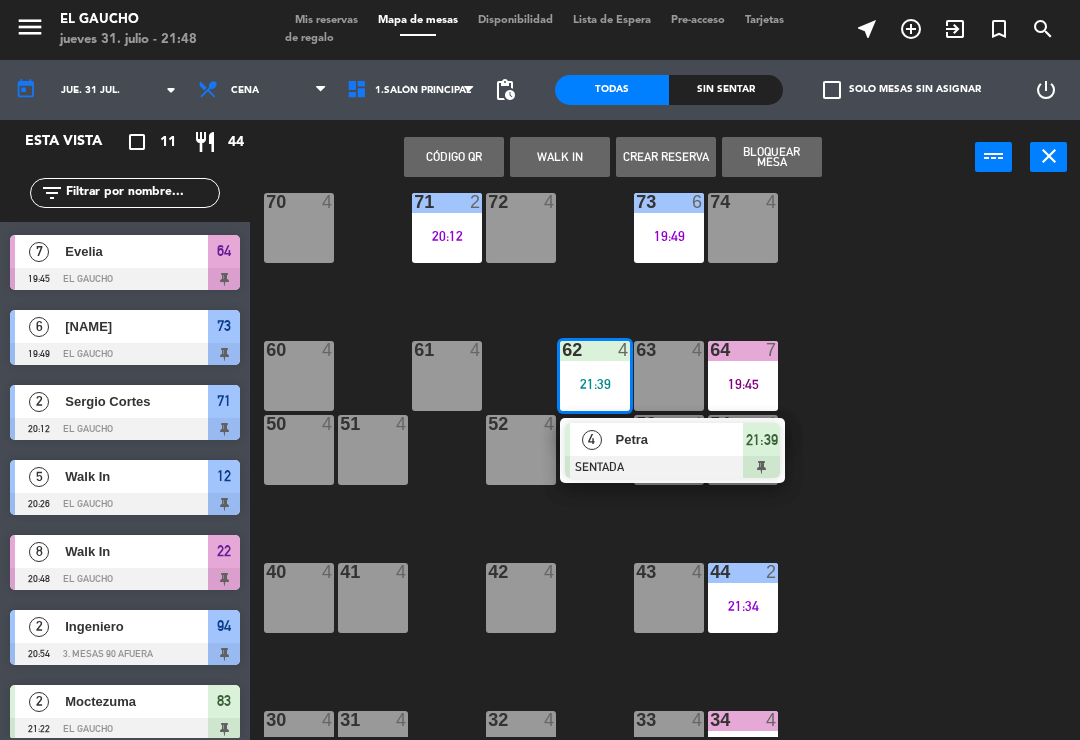 click on "Petra" at bounding box center (680, 439) 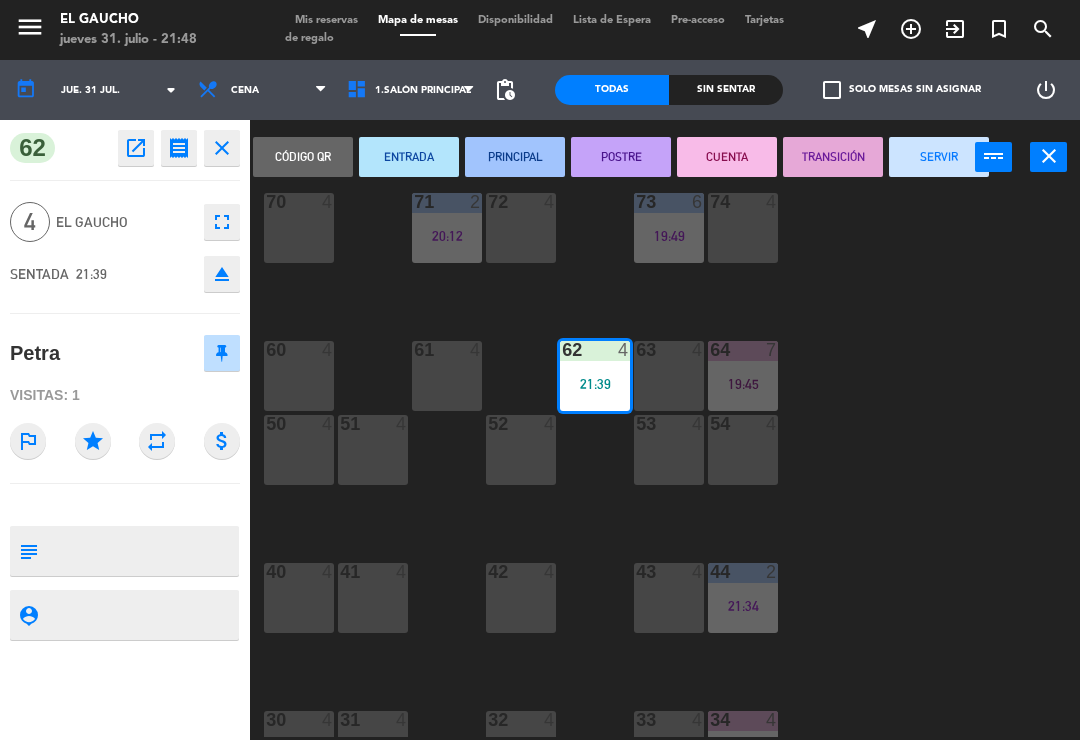 click on "PRINCIPAL" at bounding box center [515, 157] 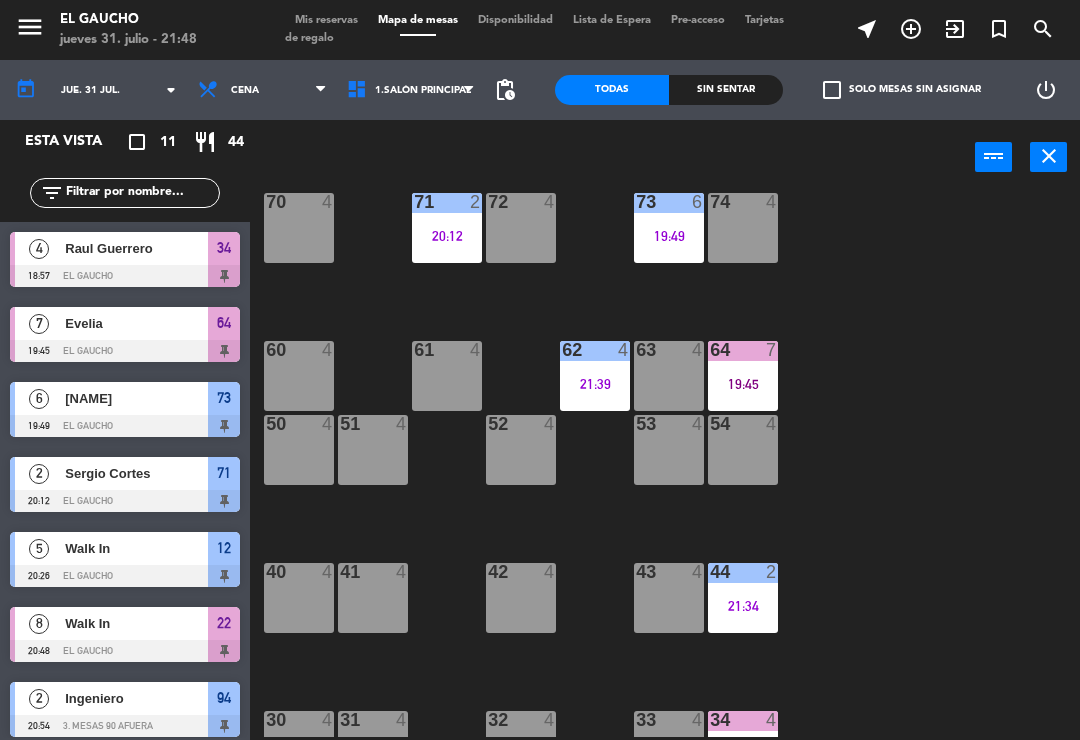 scroll, scrollTop: 147, scrollLeft: 0, axis: vertical 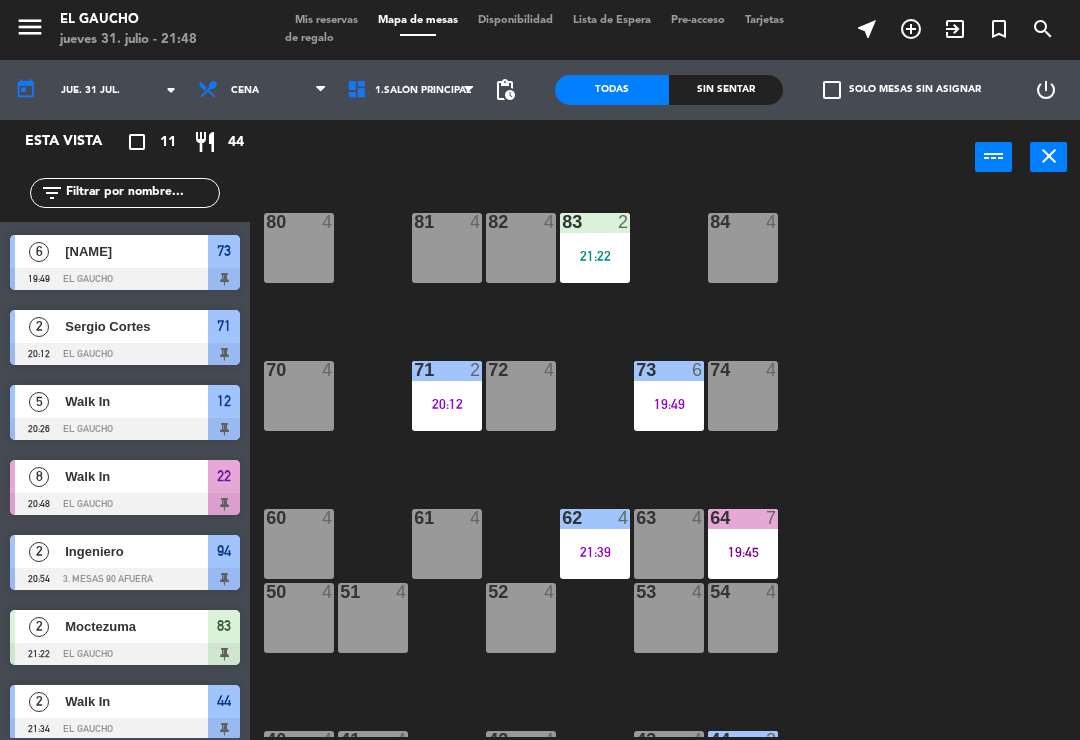 click on "83  2   21:22" at bounding box center [595, 248] 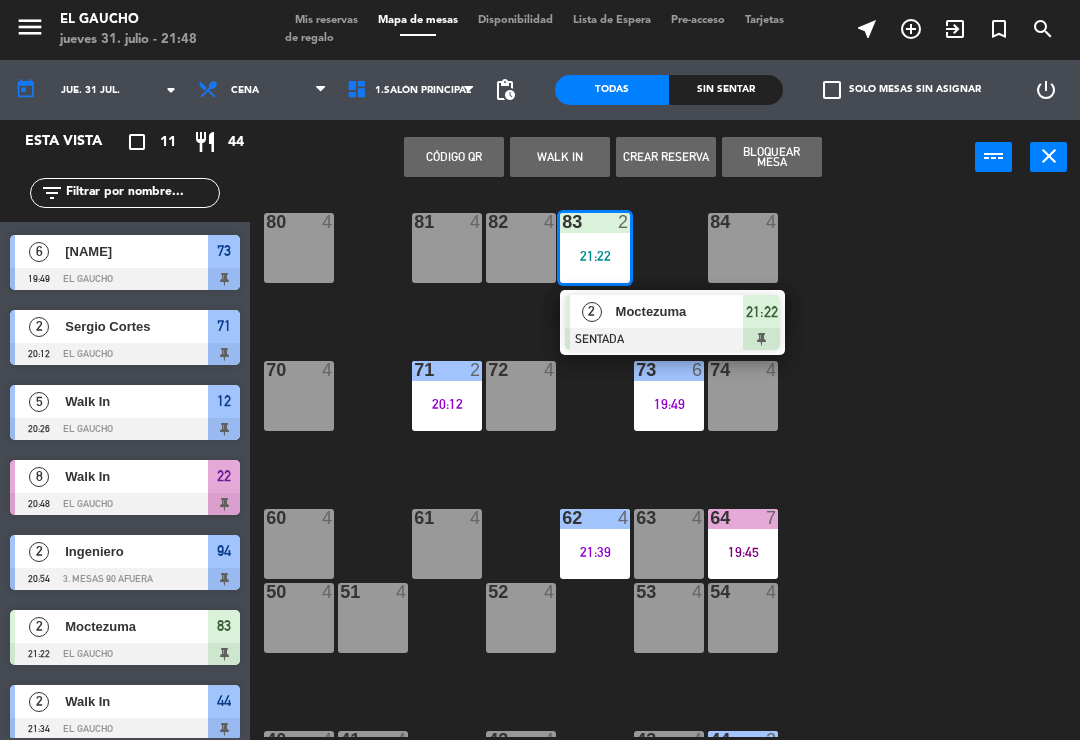 click on "Moctezuma" at bounding box center [680, 311] 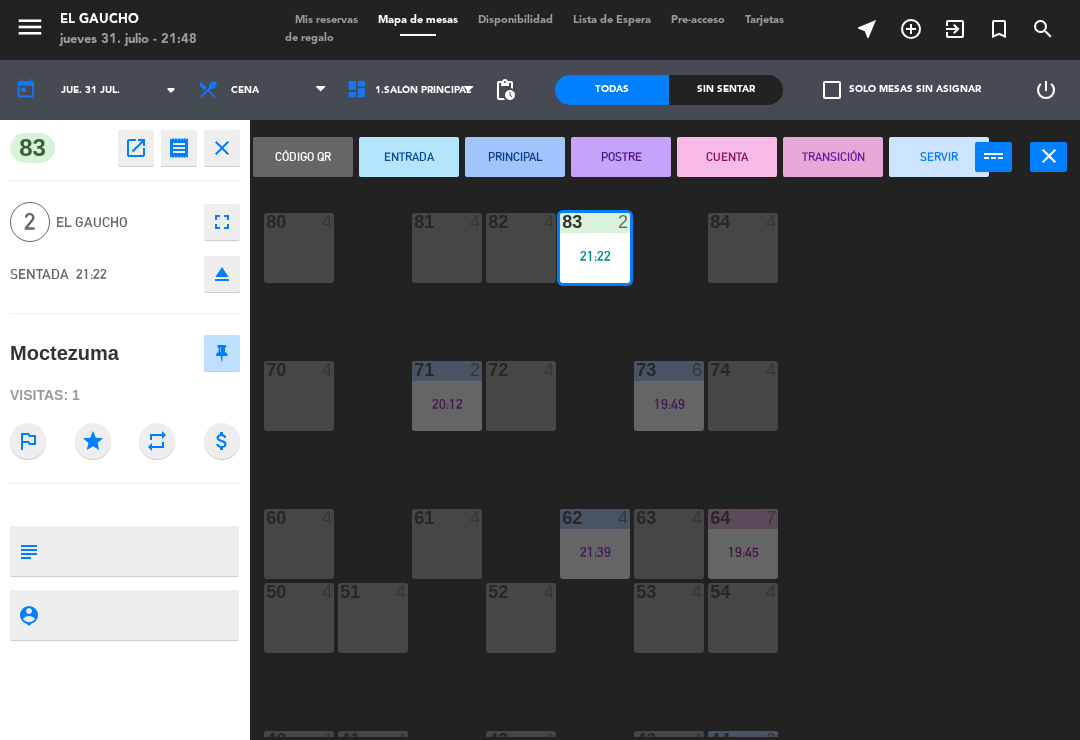 click on "PRINCIPAL" at bounding box center [515, 157] 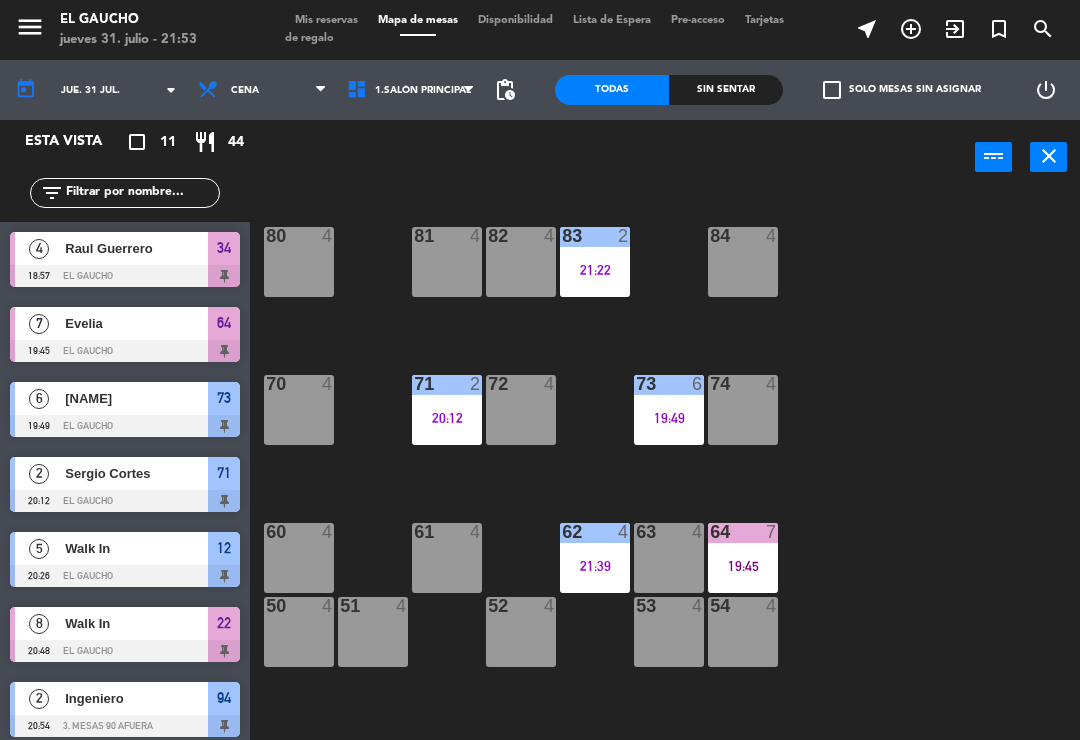 scroll, scrollTop: 0, scrollLeft: 0, axis: both 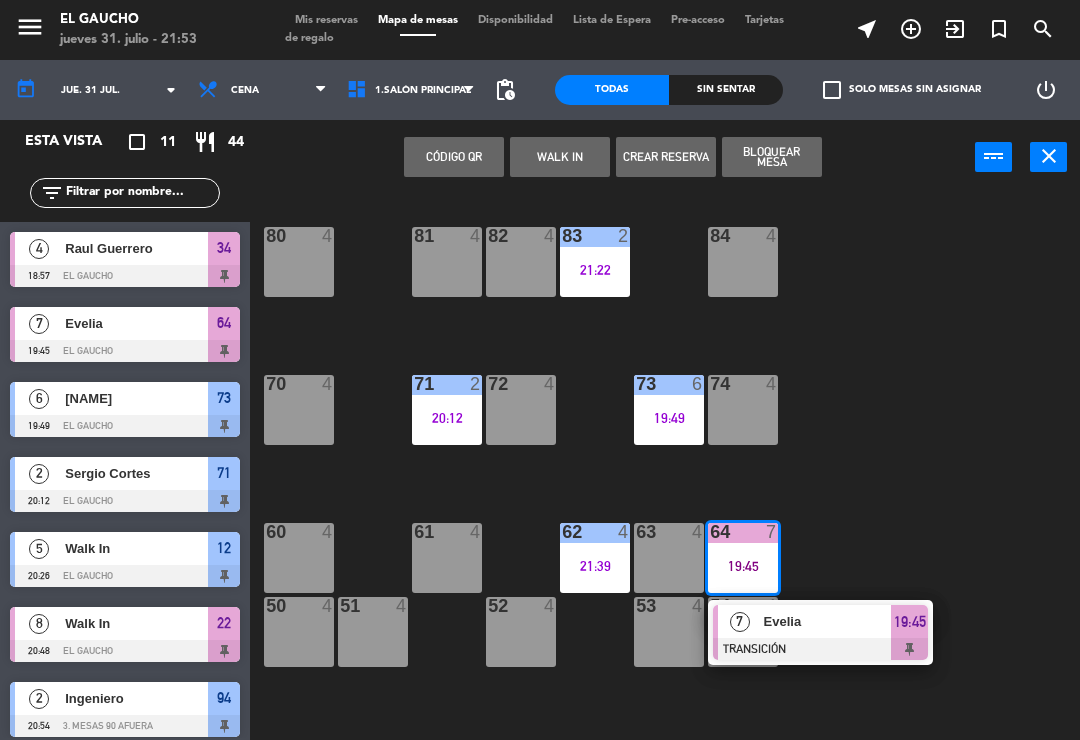 click on "Evelia" at bounding box center [828, 621] 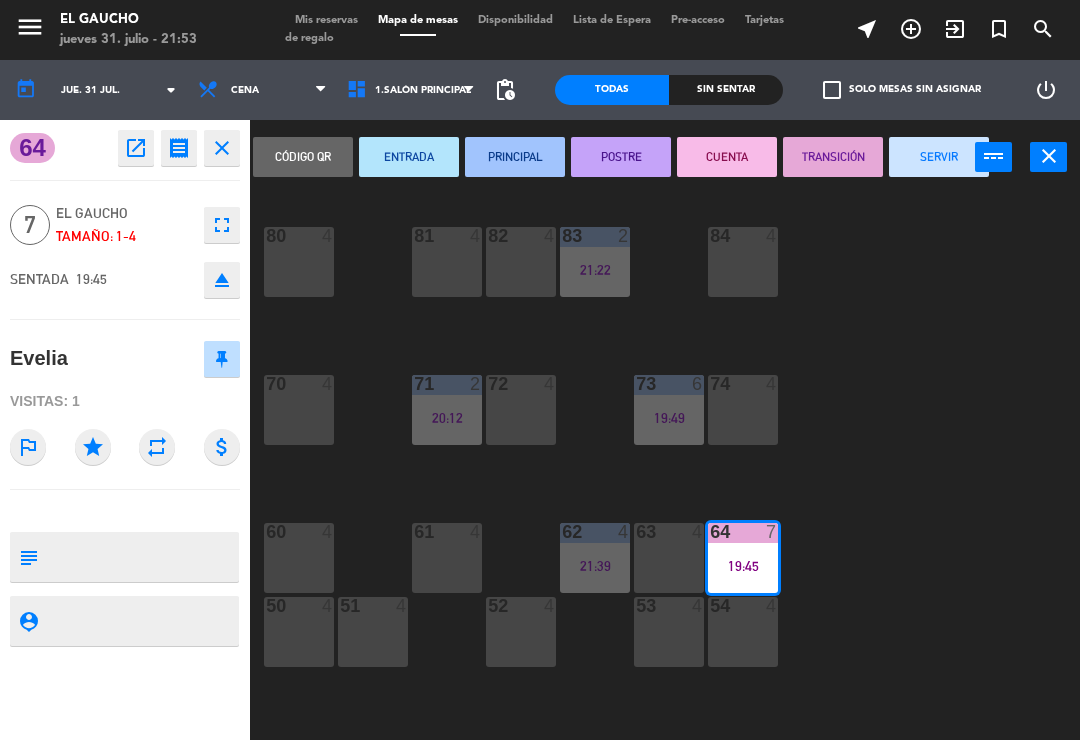 click on "SERVIR" at bounding box center [939, 157] 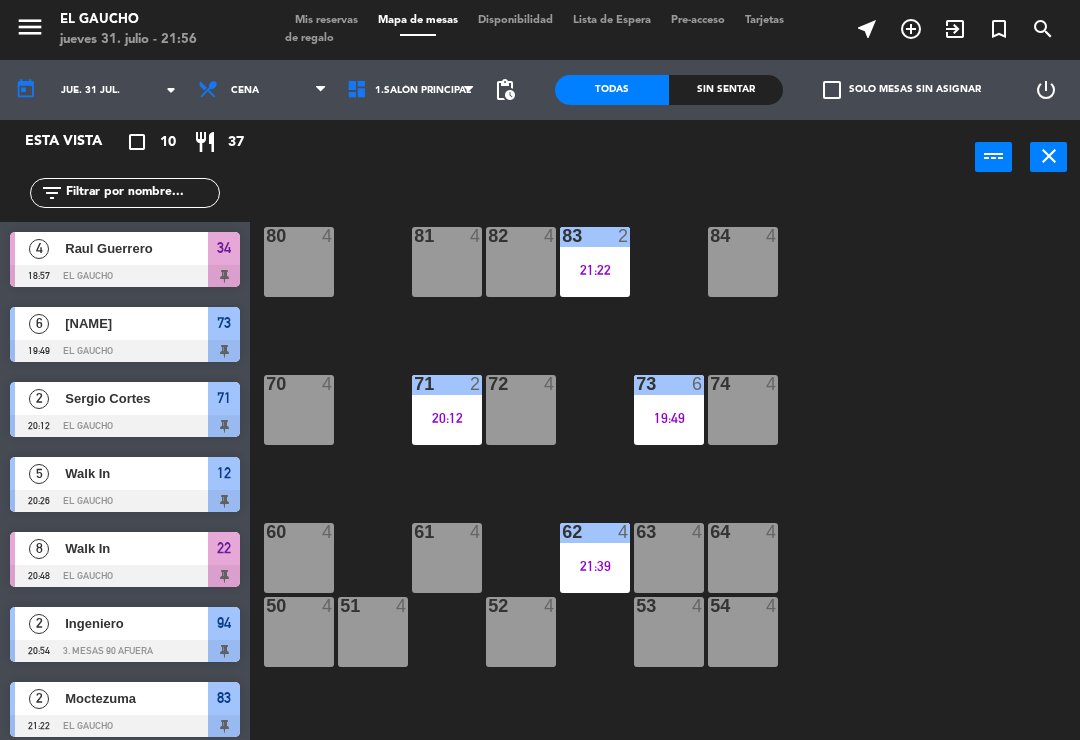 scroll, scrollTop: 0, scrollLeft: 0, axis: both 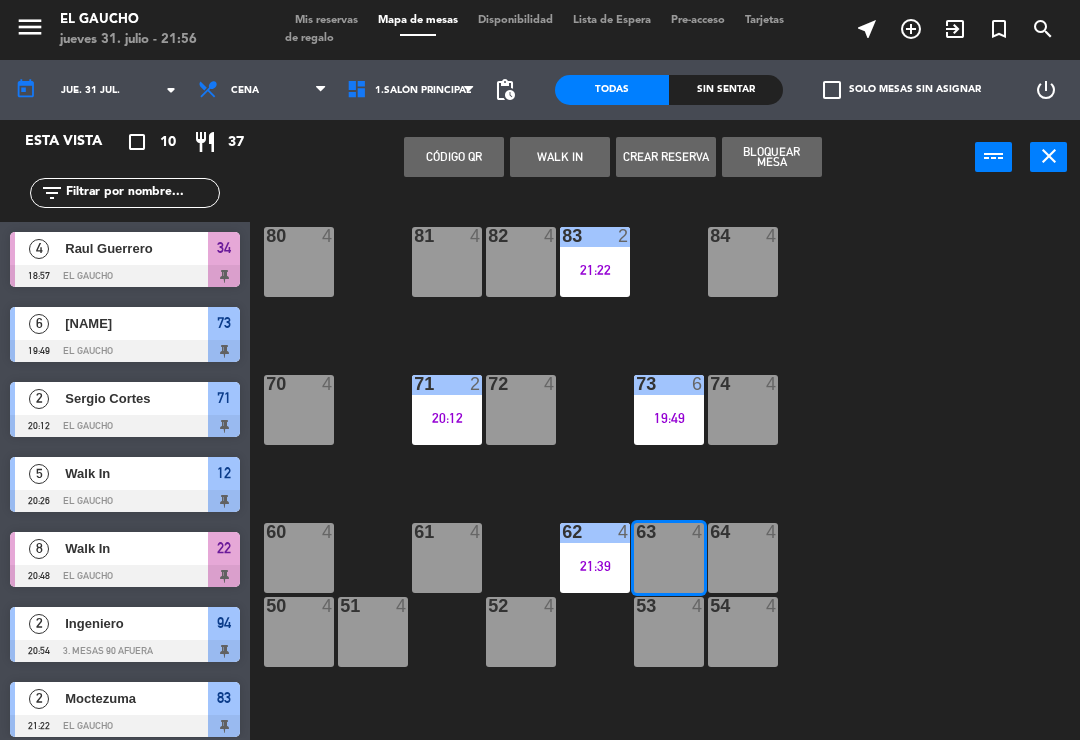 click on "WALK IN" at bounding box center (560, 157) 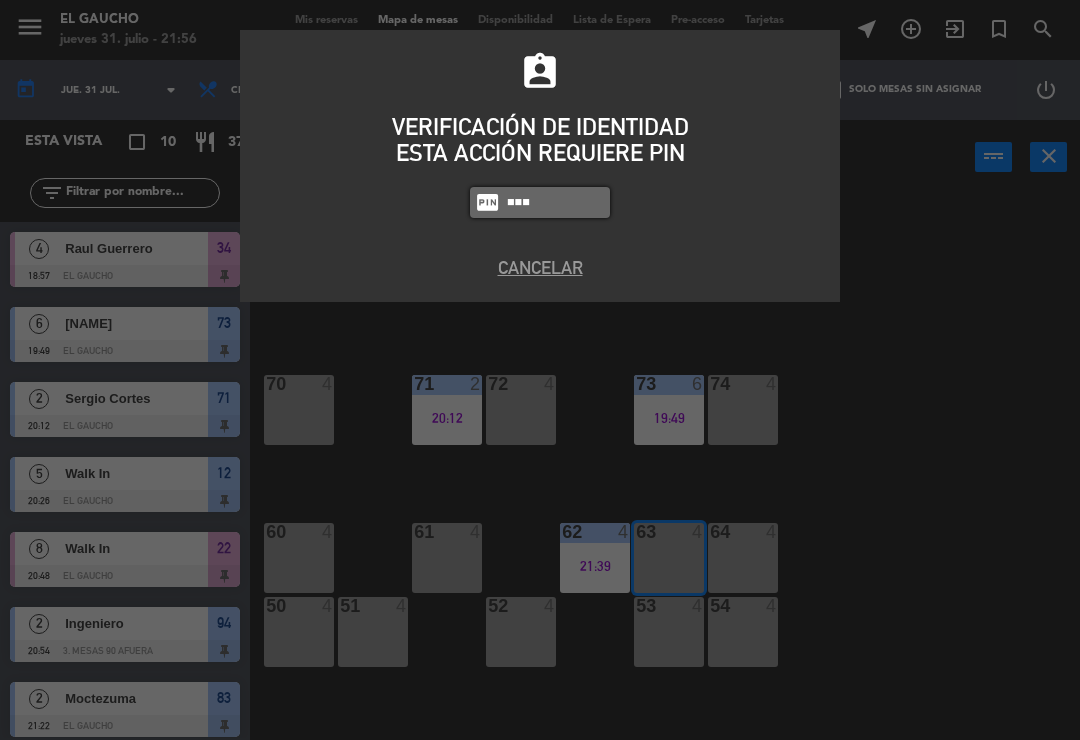 type on "0009" 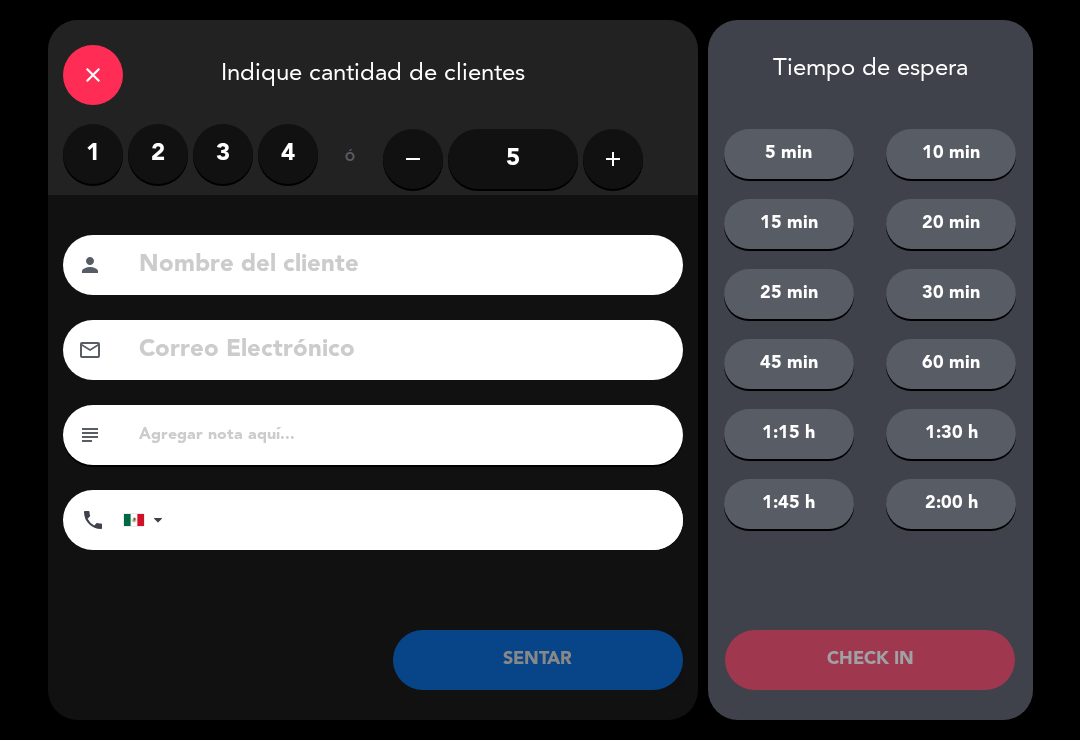 click on "2" at bounding box center [158, 154] 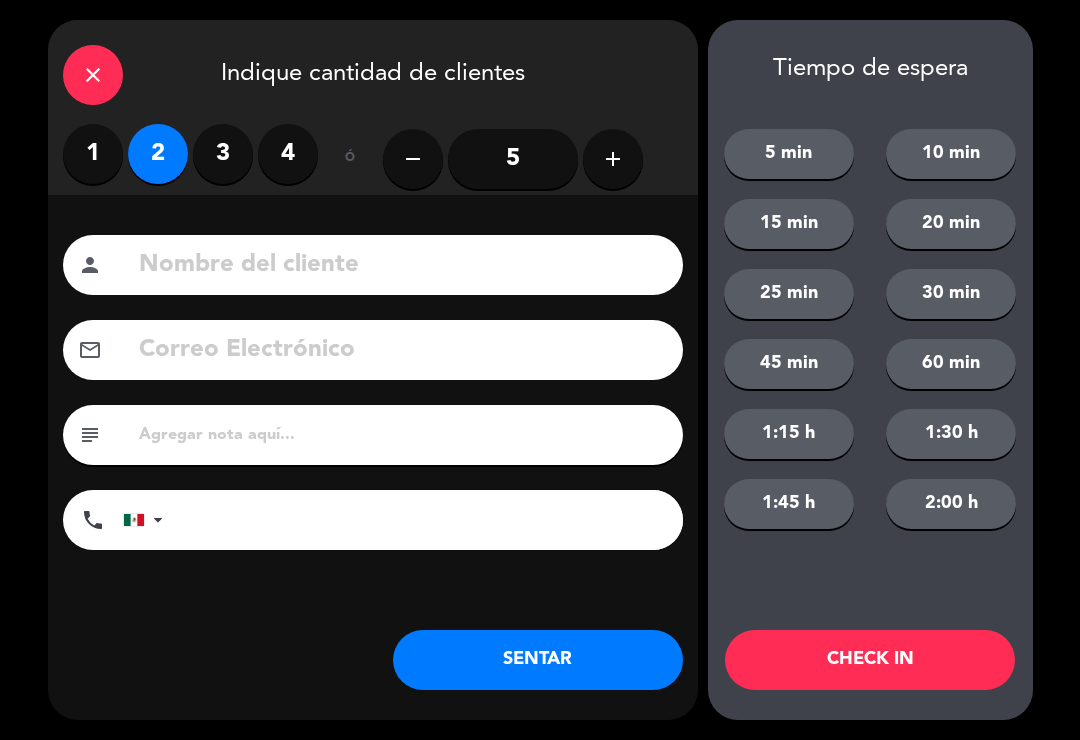 click on "SENTAR" 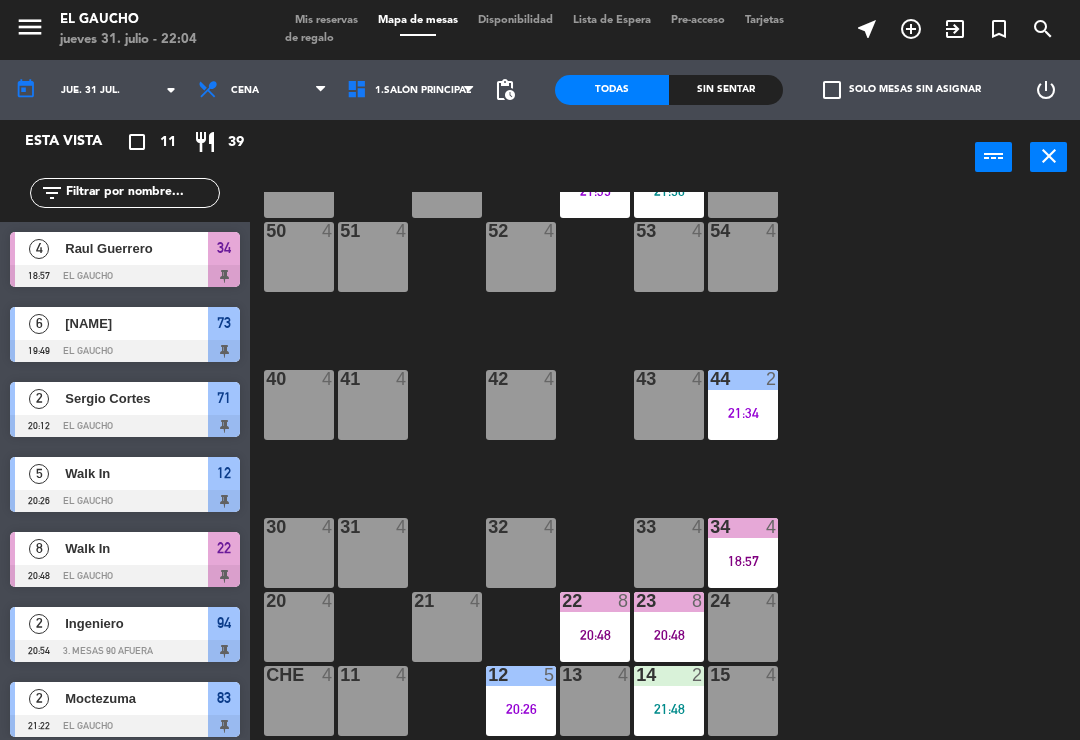scroll, scrollTop: 375, scrollLeft: 0, axis: vertical 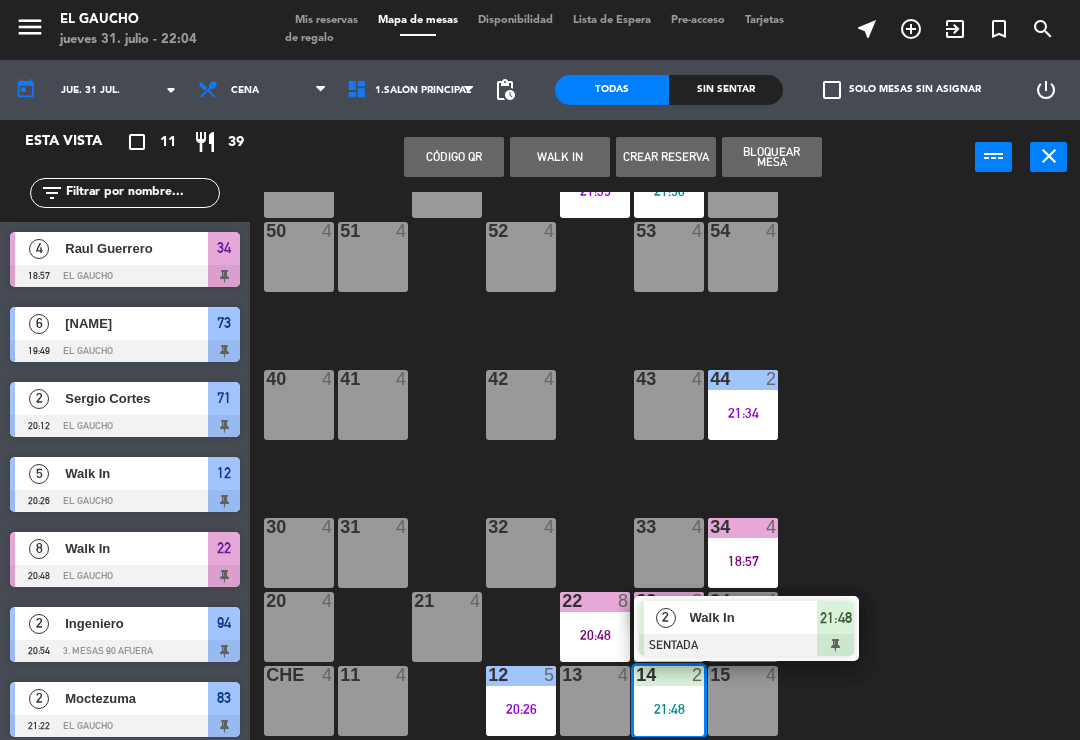 click on "Walk In" at bounding box center [754, 617] 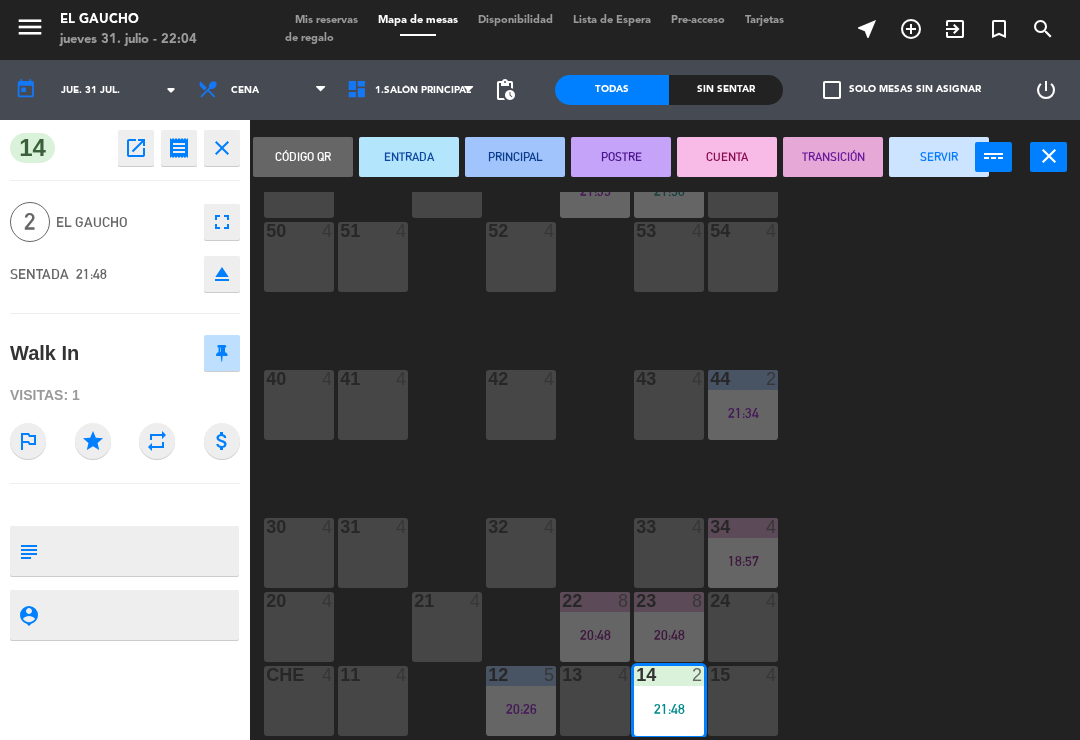 click on "PRINCIPAL" at bounding box center (515, 157) 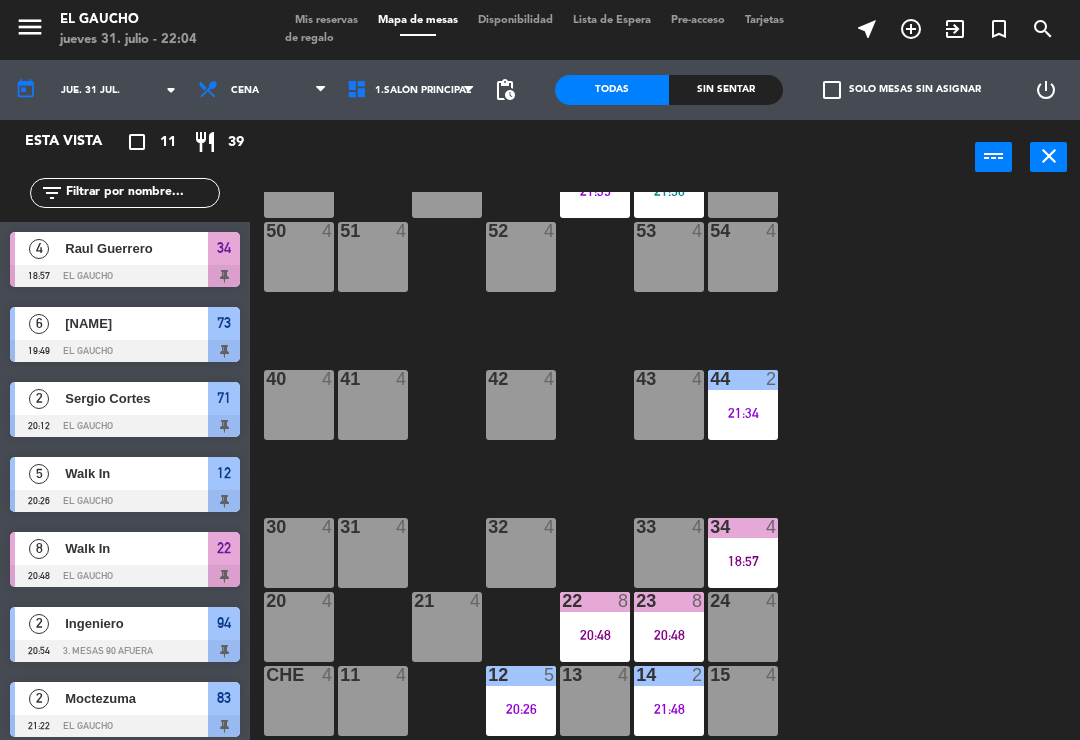 scroll, scrollTop: 147, scrollLeft: 0, axis: vertical 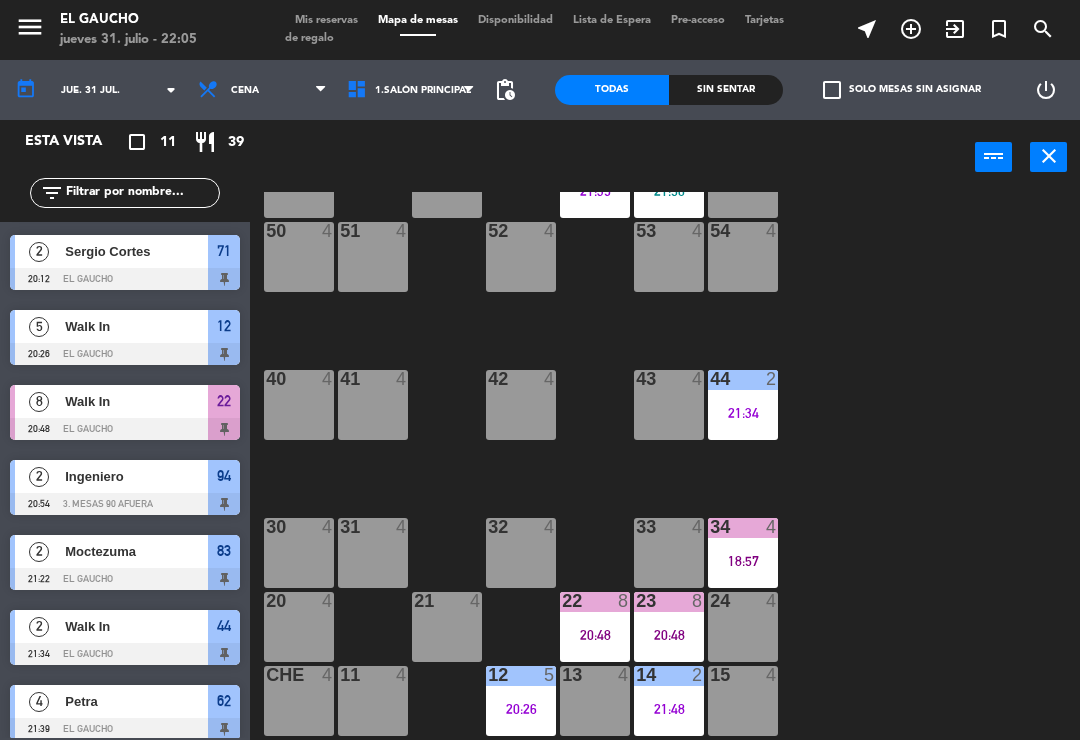 click on "8" at bounding box center [624, 601] 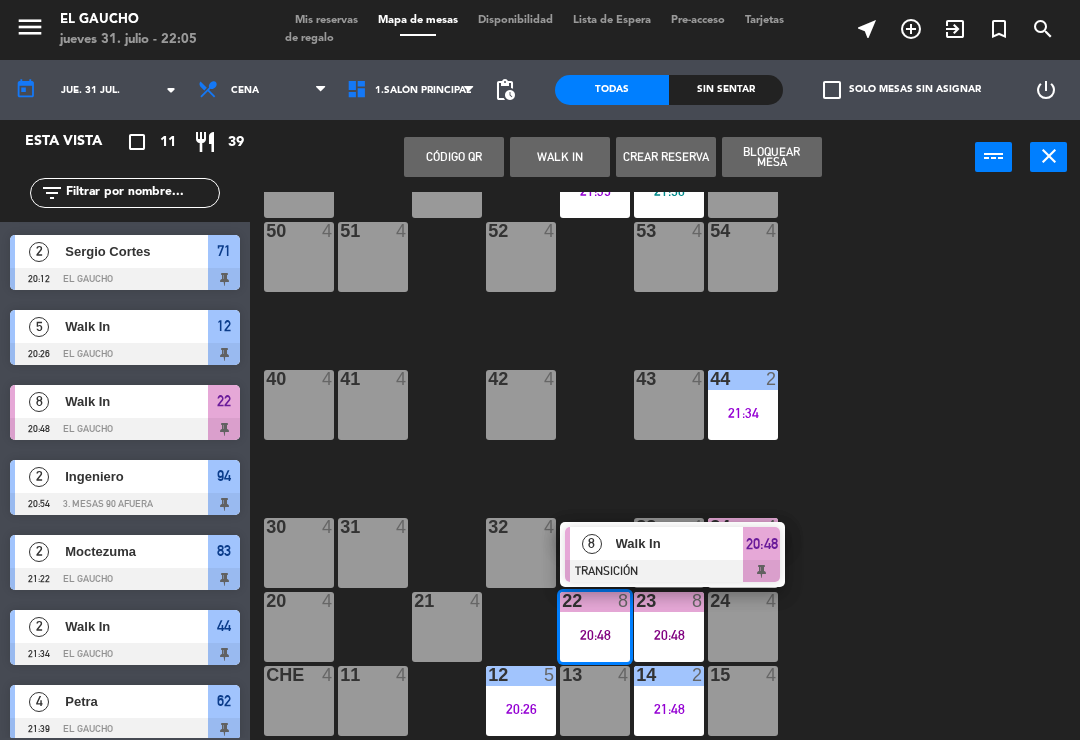 click on "Walk In" at bounding box center [680, 543] 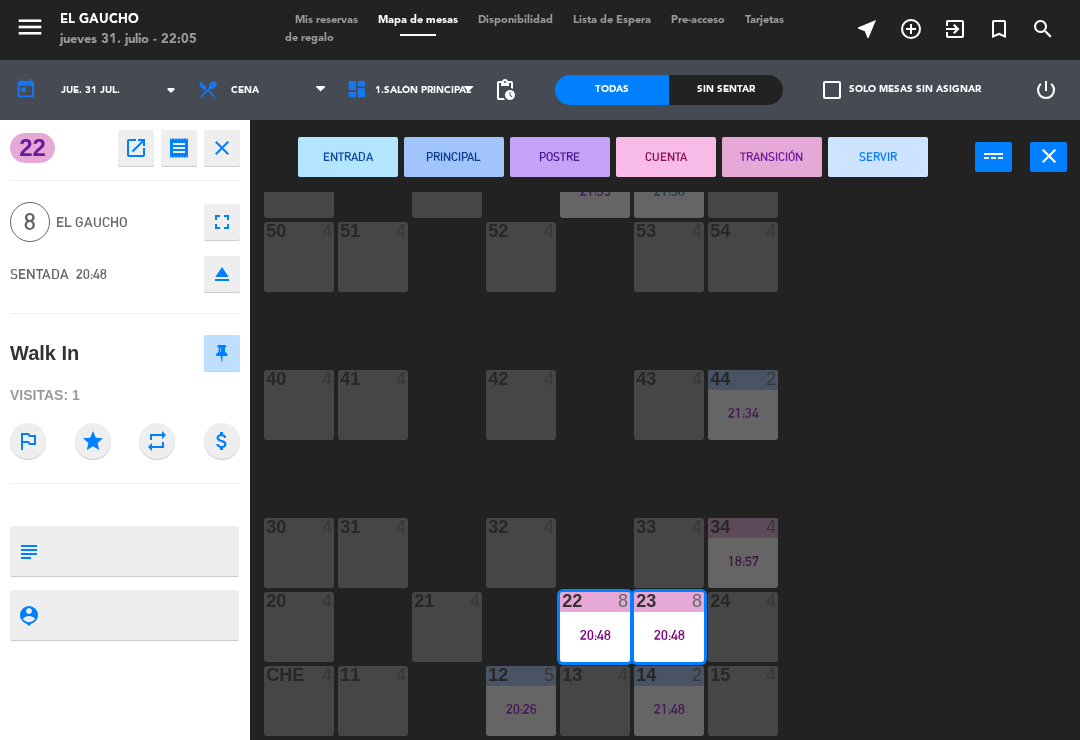 click on "SERVIR" at bounding box center [878, 157] 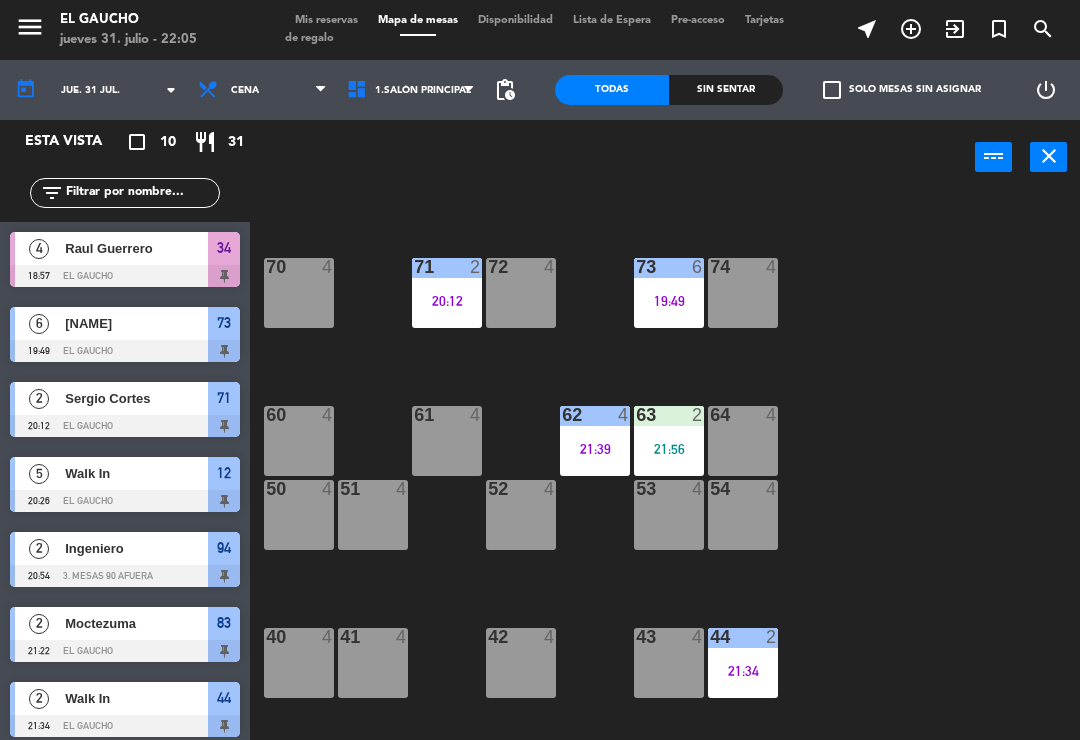 scroll, scrollTop: 116, scrollLeft: 0, axis: vertical 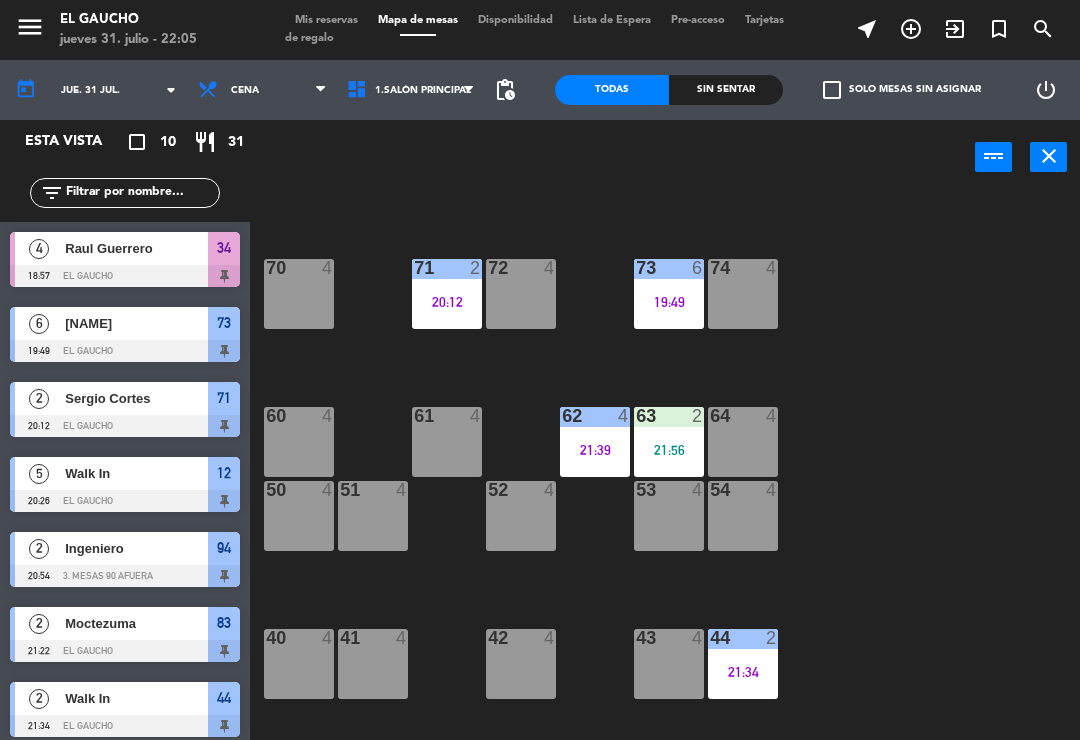 click on "21:56" at bounding box center [669, 450] 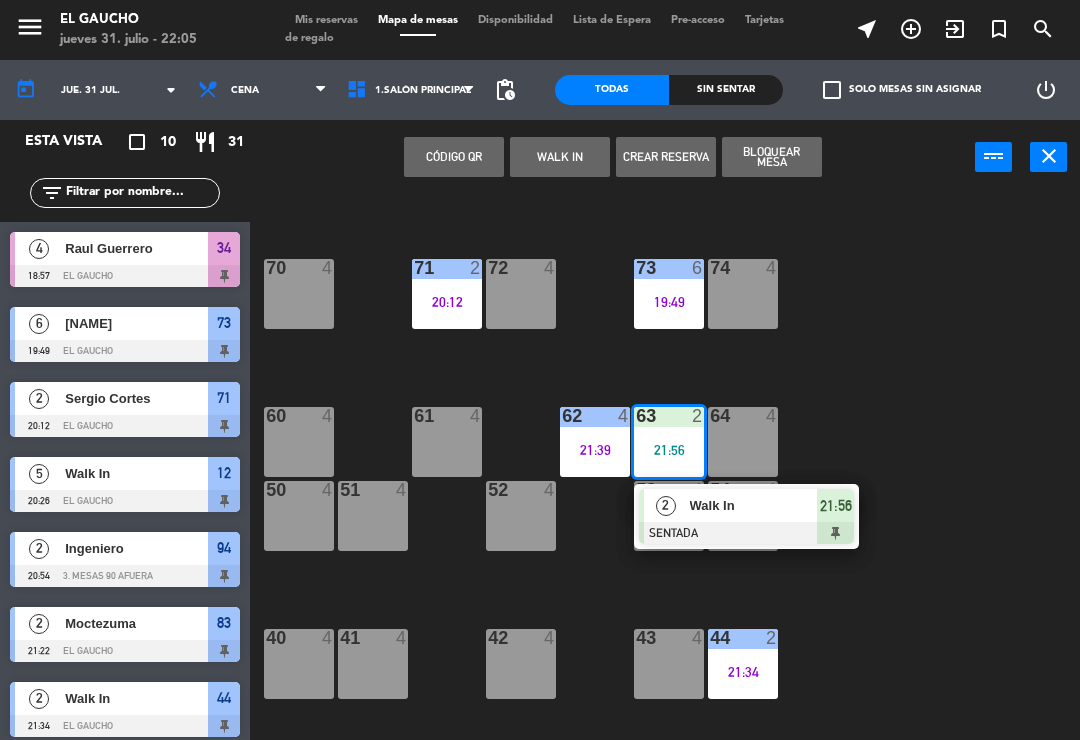 click at bounding box center [746, 533] 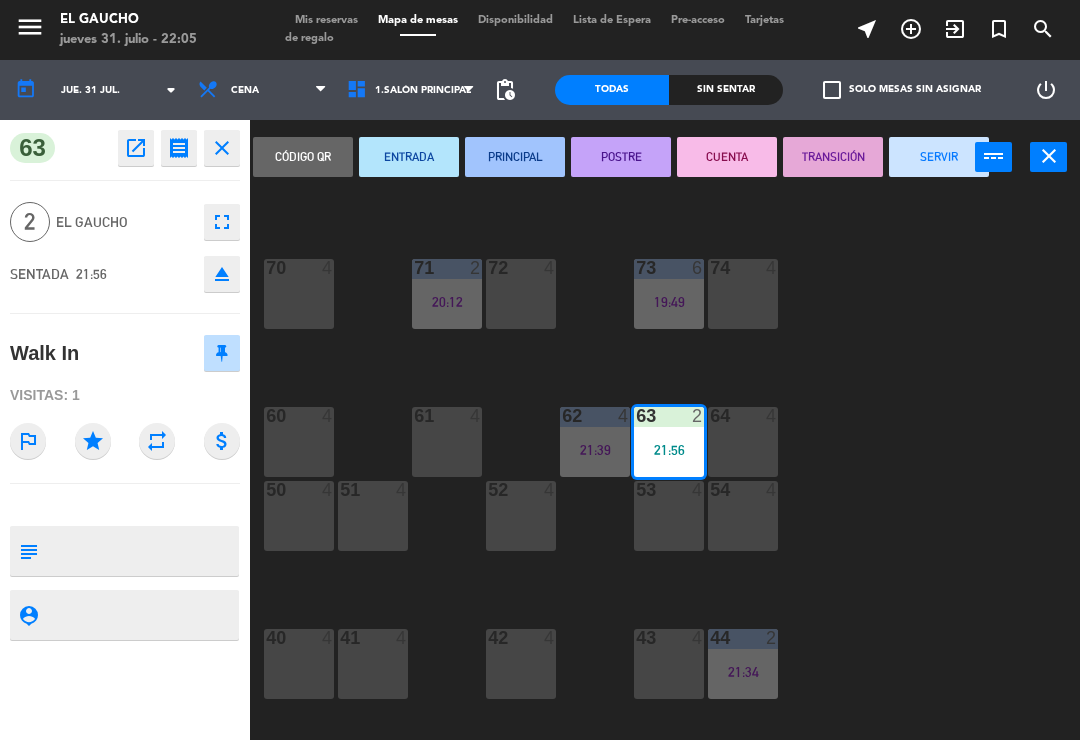 click on "PRINCIPAL" at bounding box center [515, 157] 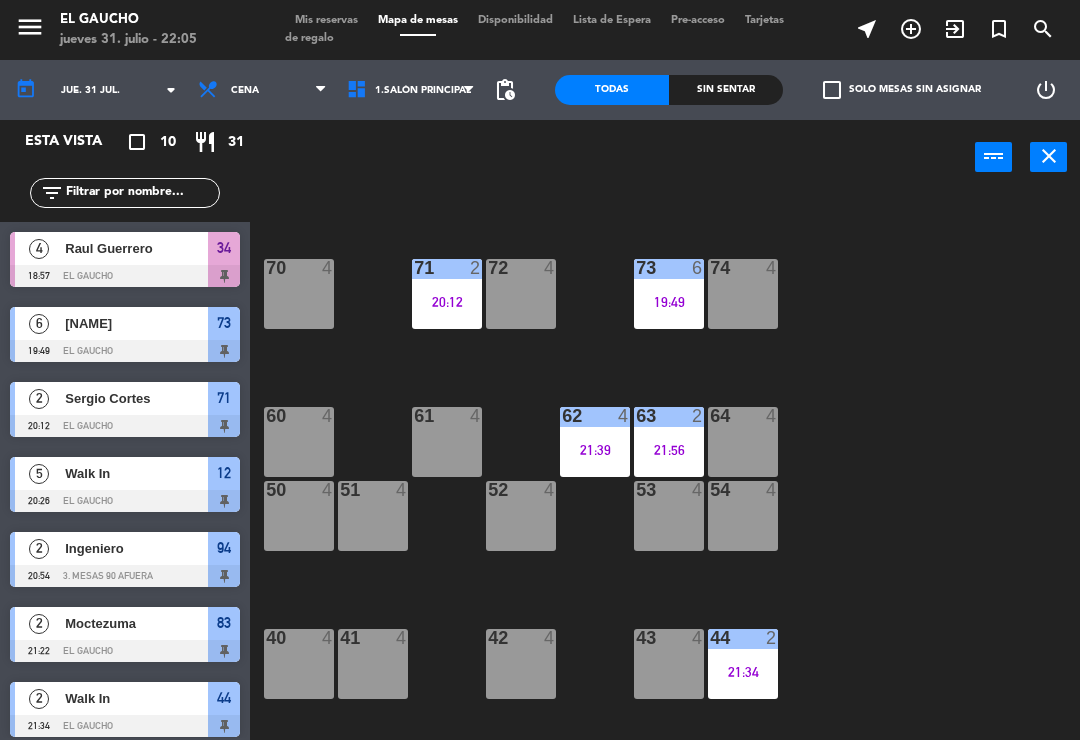 scroll, scrollTop: 0, scrollLeft: 0, axis: both 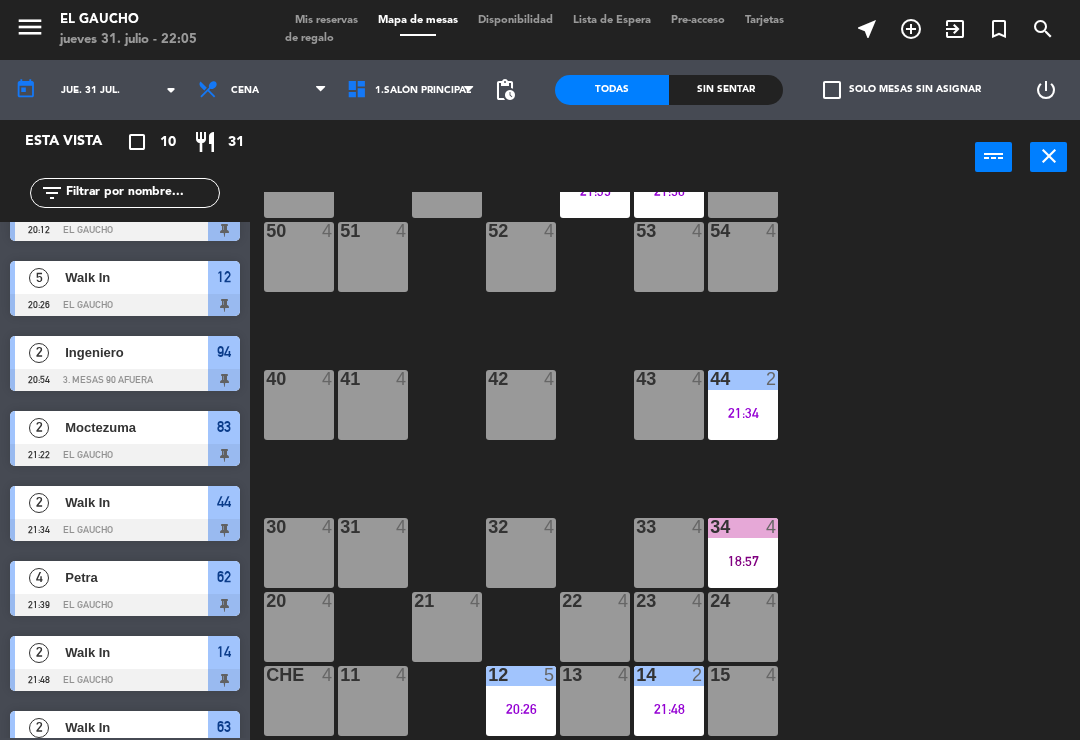 click on "12  5   20:26" at bounding box center [521, 701] 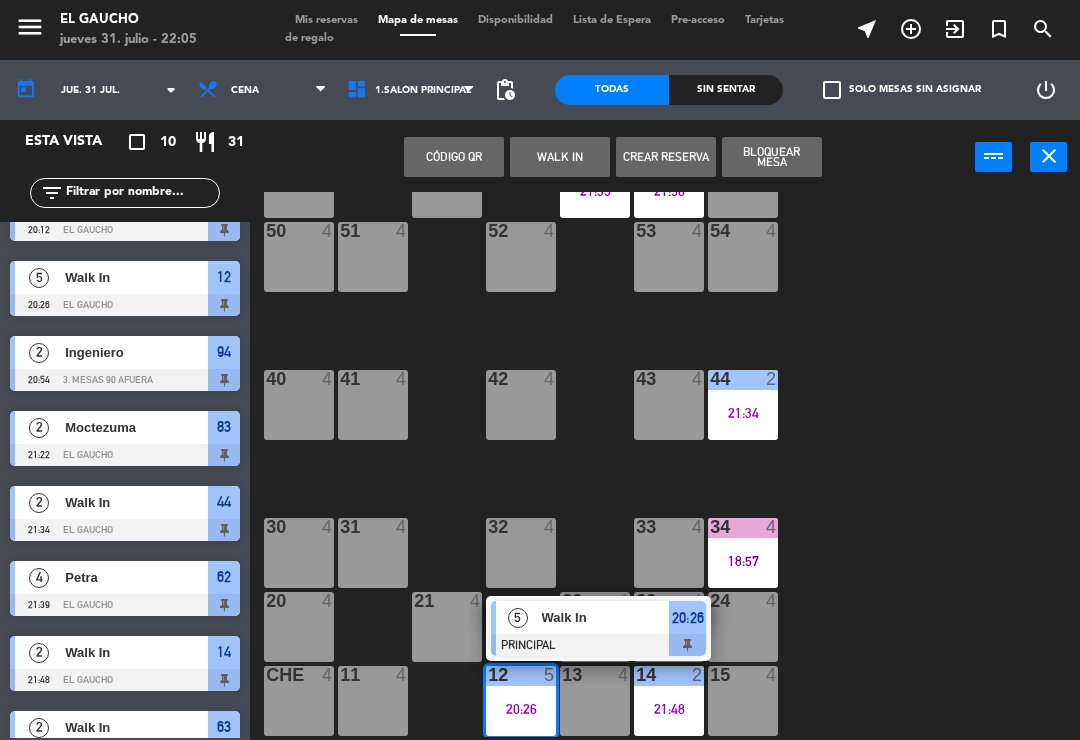 click on "Walk In" at bounding box center [605, 617] 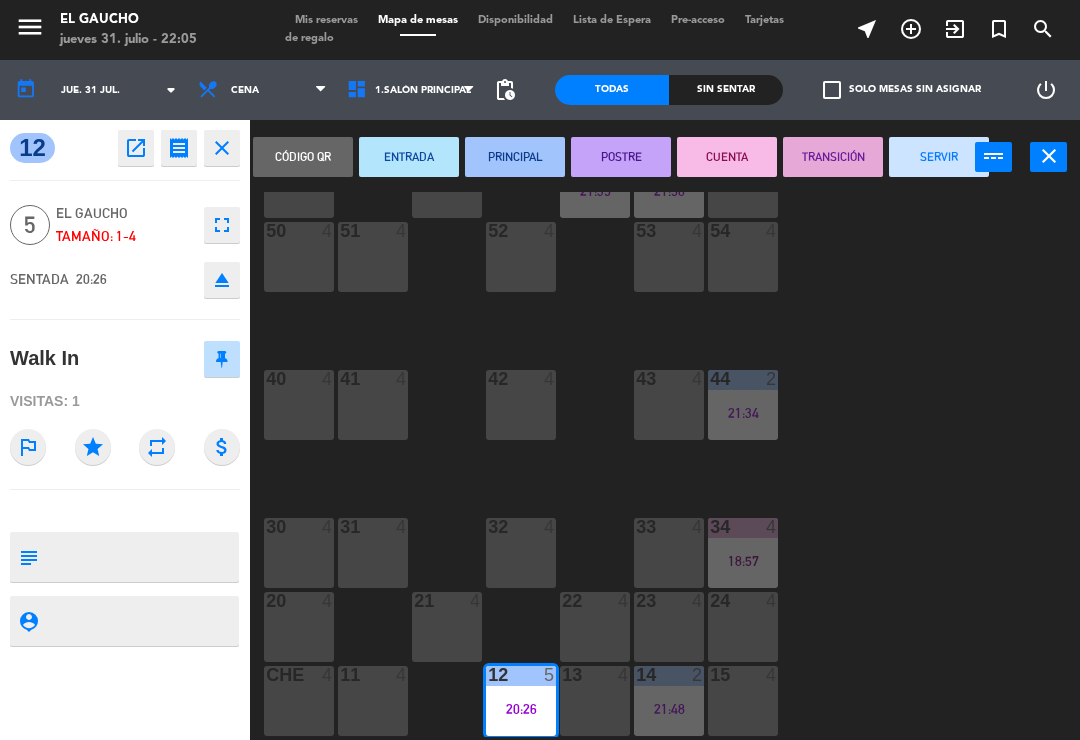 click on "SERVIR" at bounding box center (939, 157) 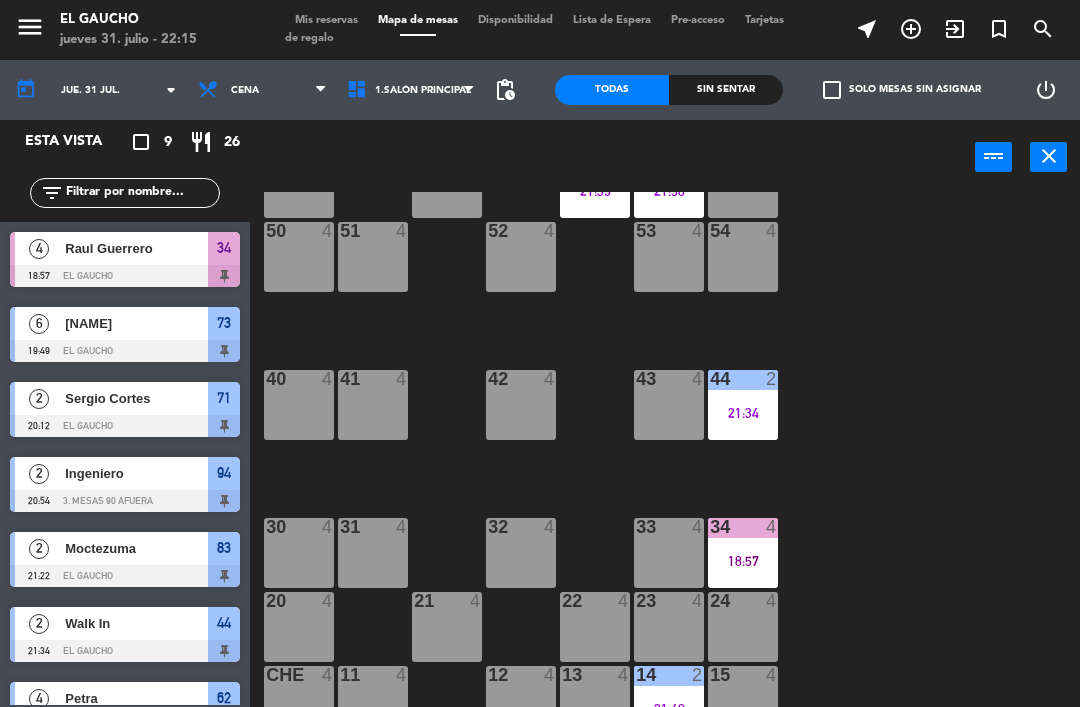 scroll, scrollTop: 375, scrollLeft: 0, axis: vertical 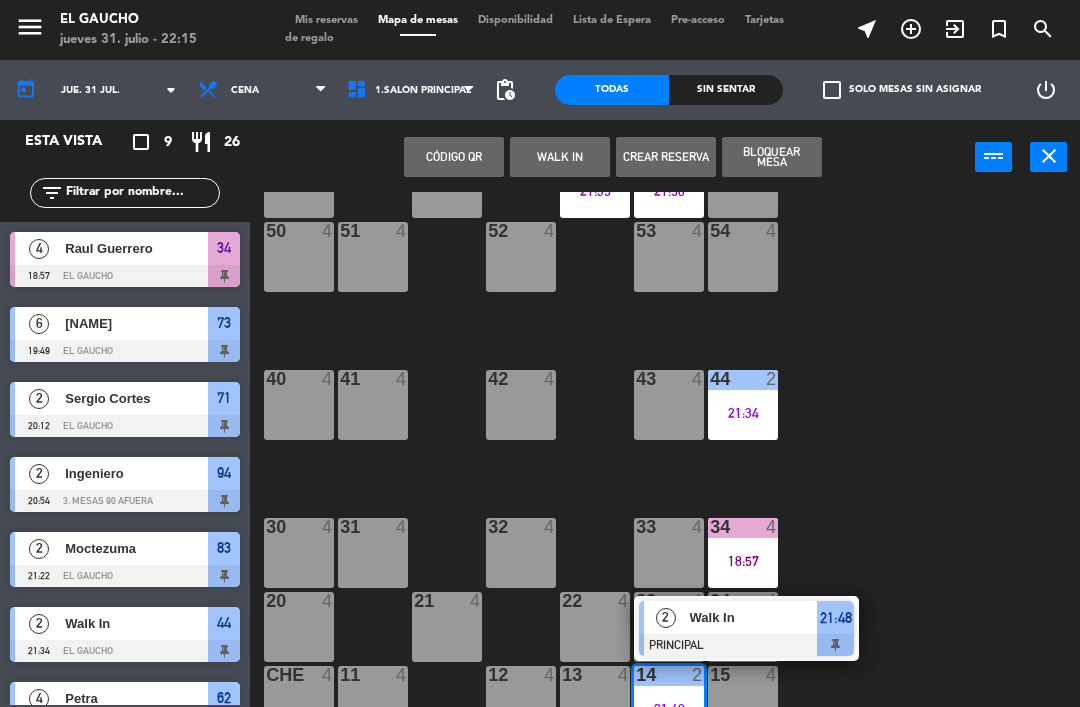 click on "Walk In" at bounding box center (754, 617) 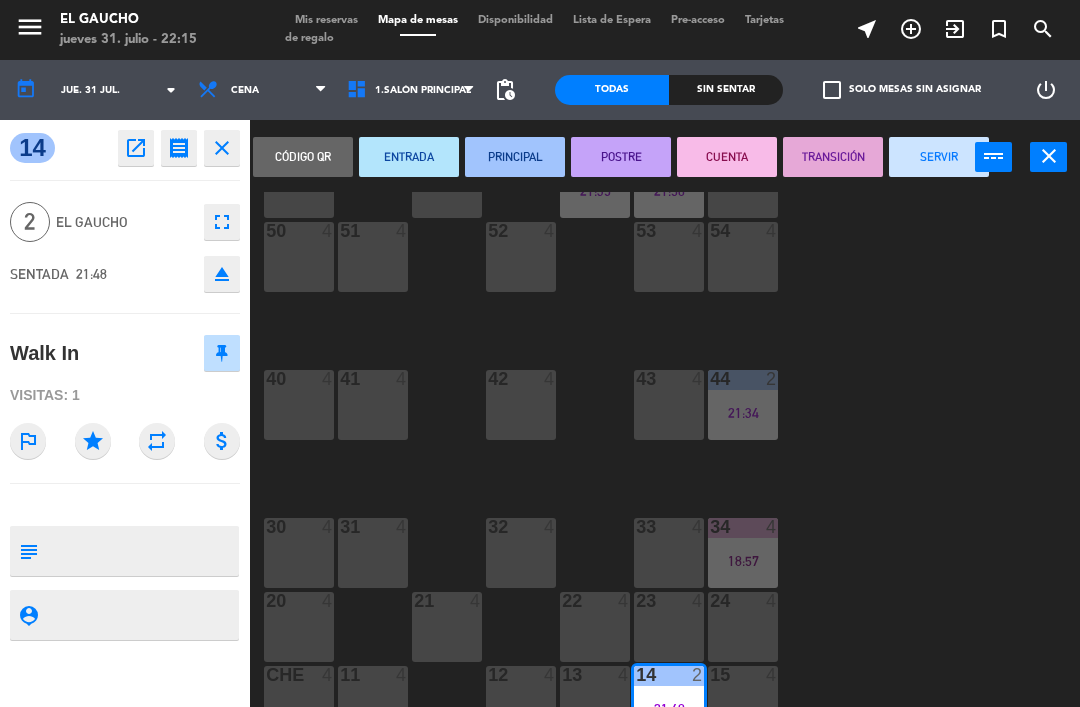 click on "SERVIR" at bounding box center [939, 157] 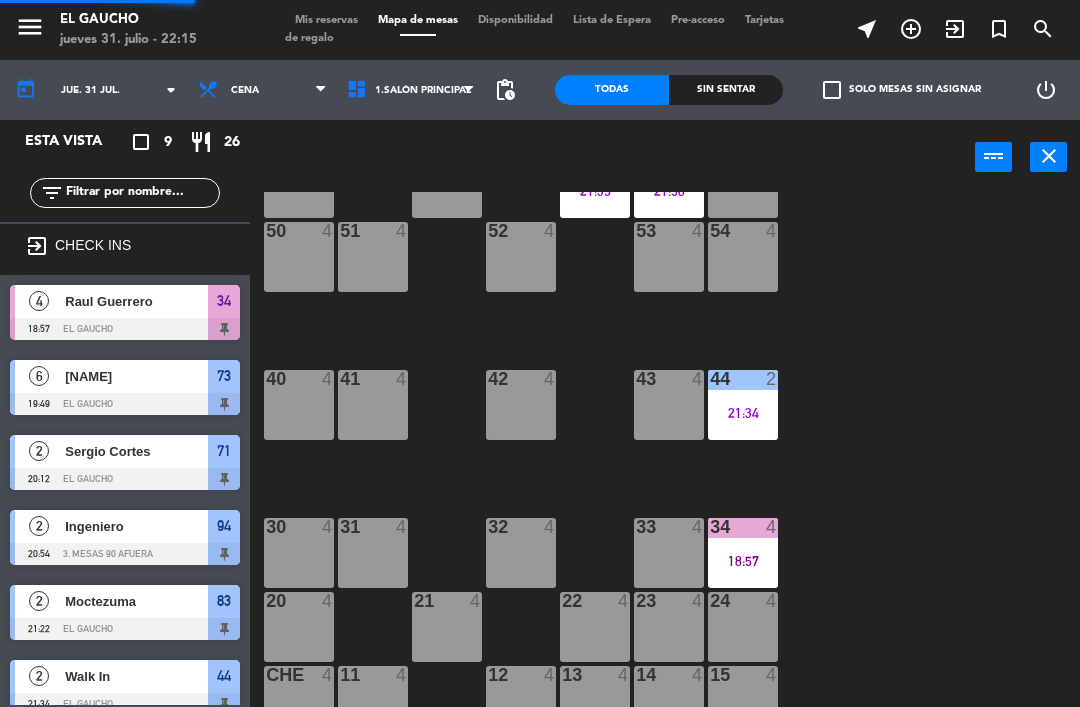 scroll, scrollTop: 30, scrollLeft: 0, axis: vertical 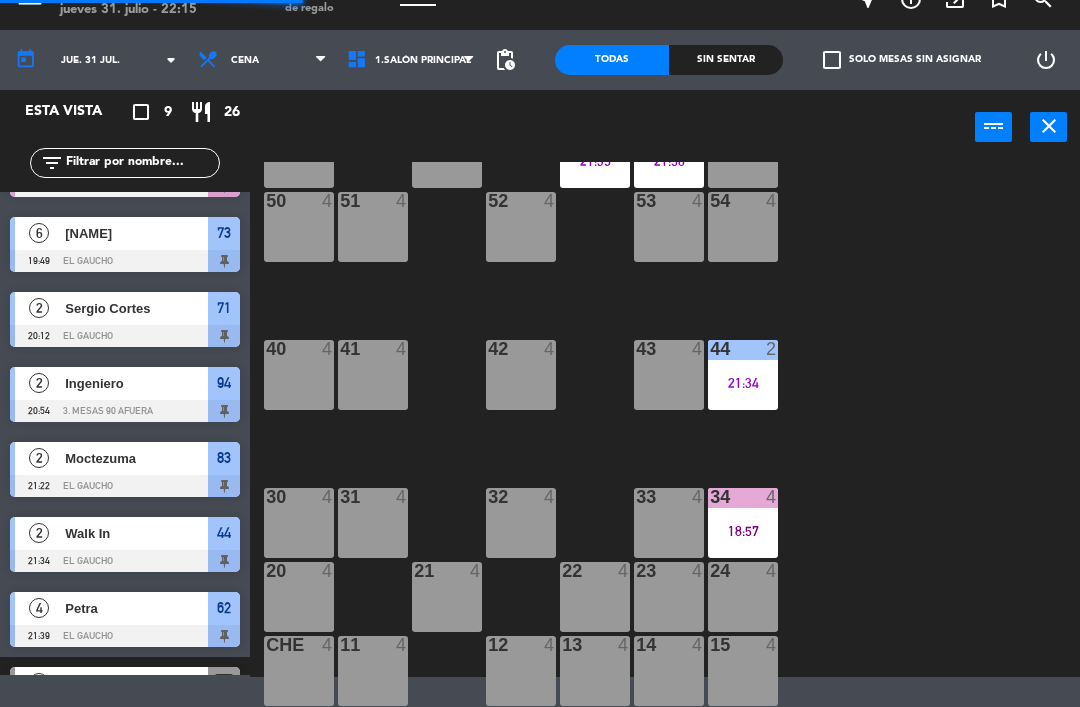 click on "18:57" at bounding box center (743, 531) 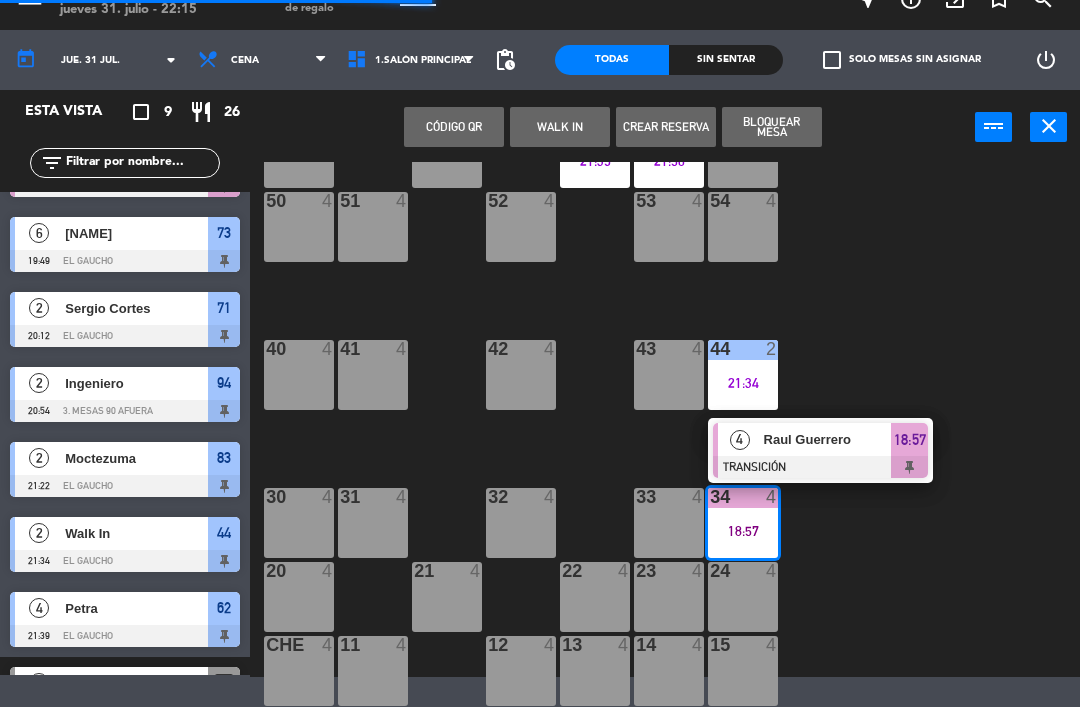 click on "Raul Guerrero" at bounding box center (827, 439) 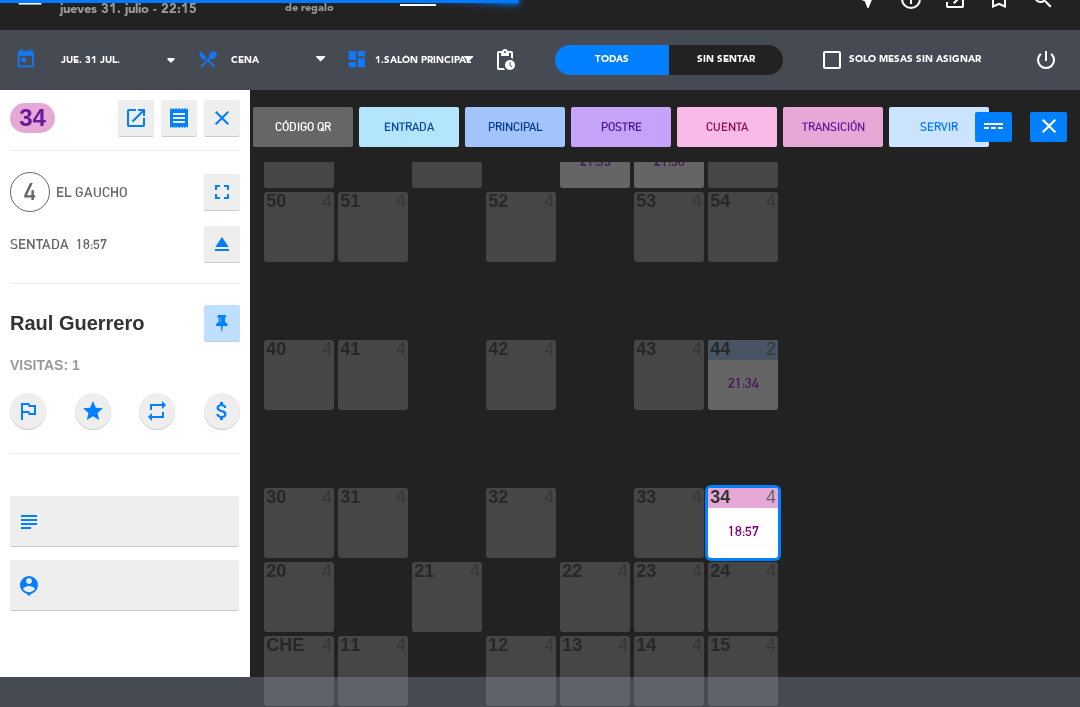 click on "SERVIR" at bounding box center (939, 127) 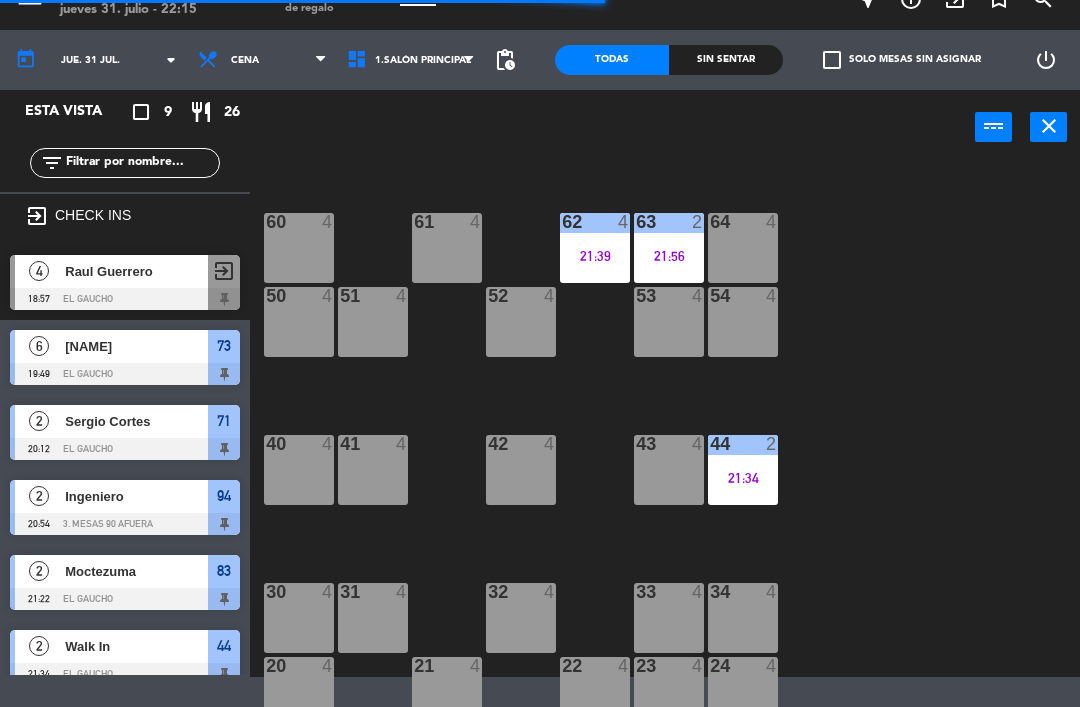 scroll, scrollTop: 285, scrollLeft: 0, axis: vertical 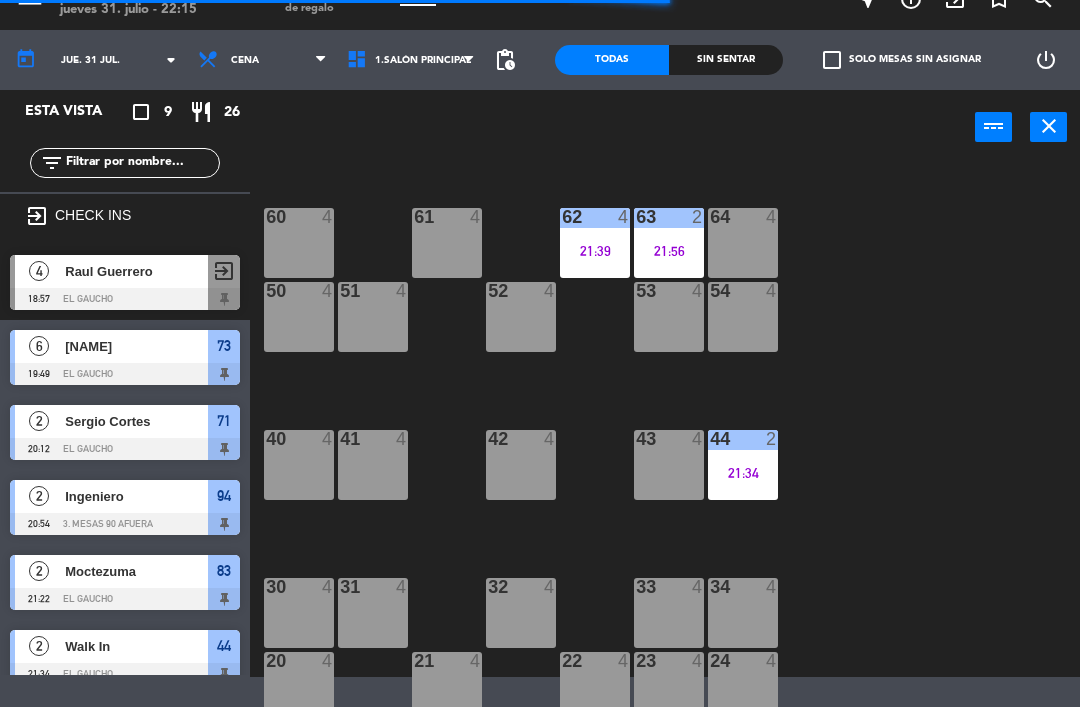 click on "44  2   21:34" at bounding box center [743, 465] 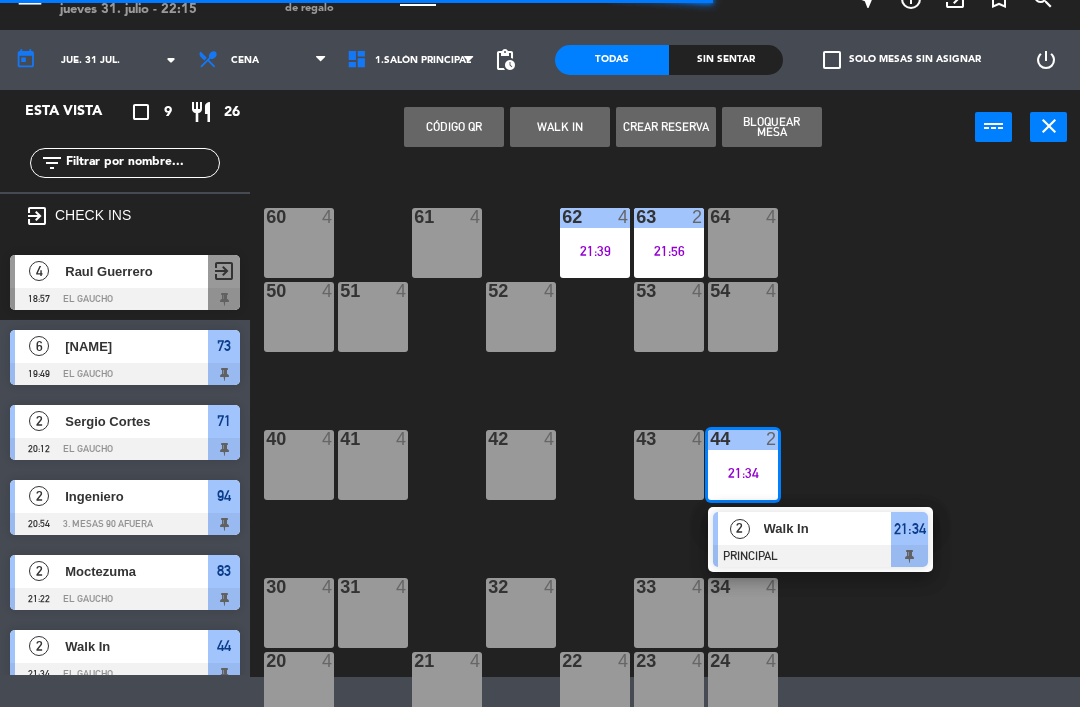 click on "Walk In" at bounding box center (828, 528) 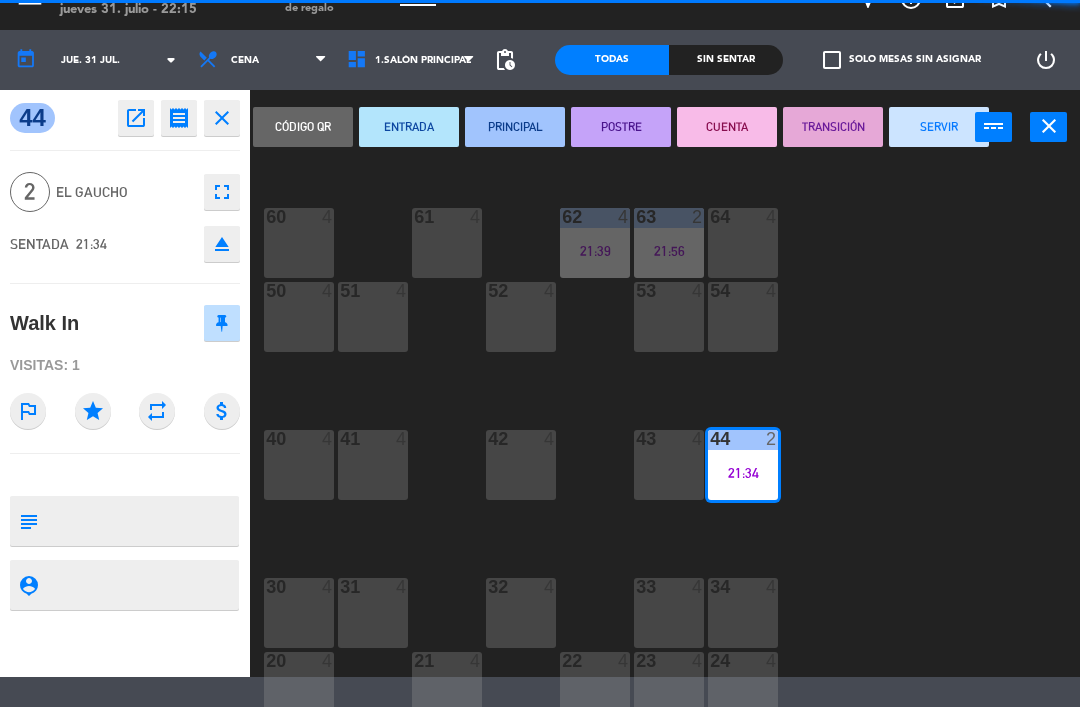 click on "SERVIR" at bounding box center [939, 127] 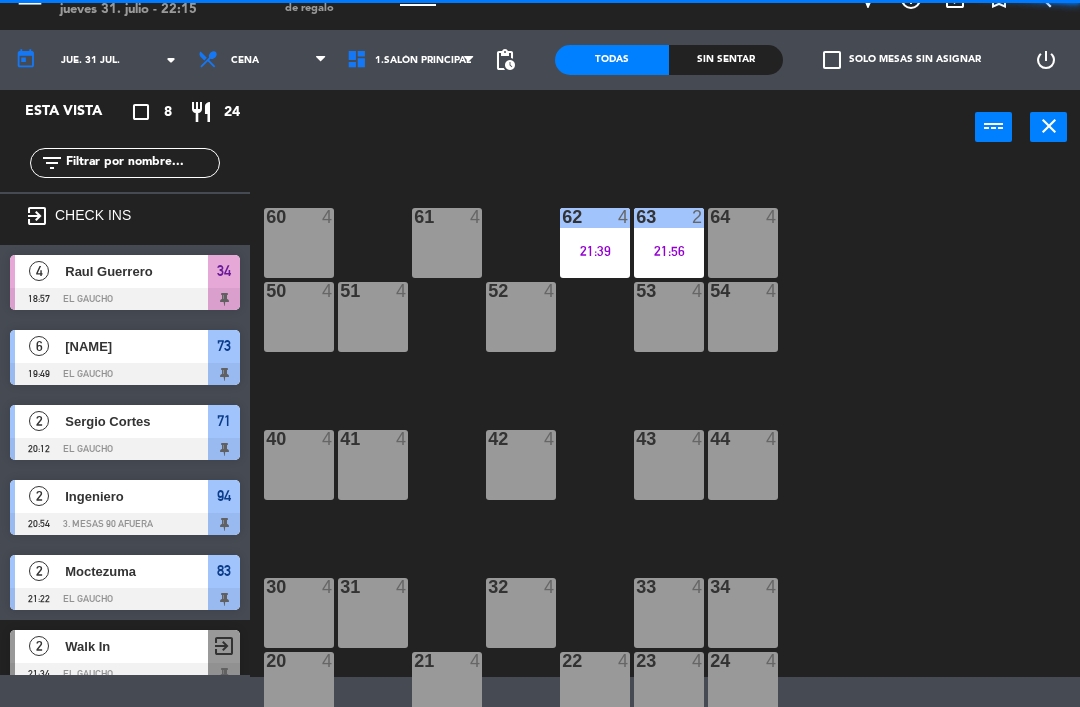 scroll, scrollTop: 12, scrollLeft: 0, axis: vertical 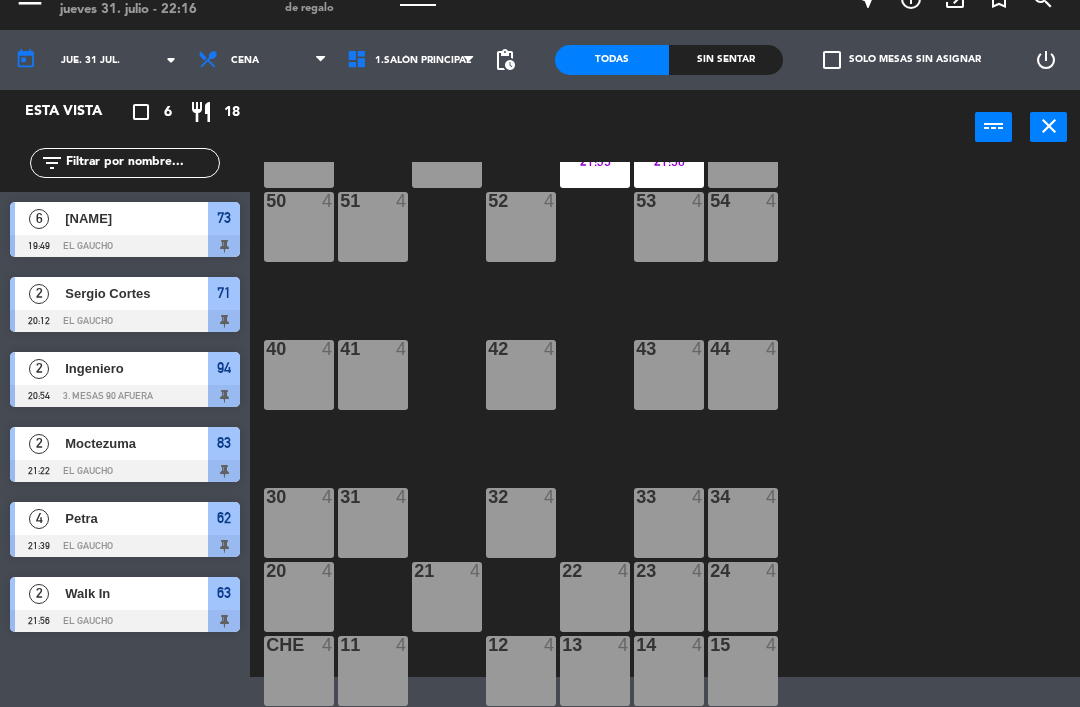 click on "33  4" at bounding box center [669, 523] 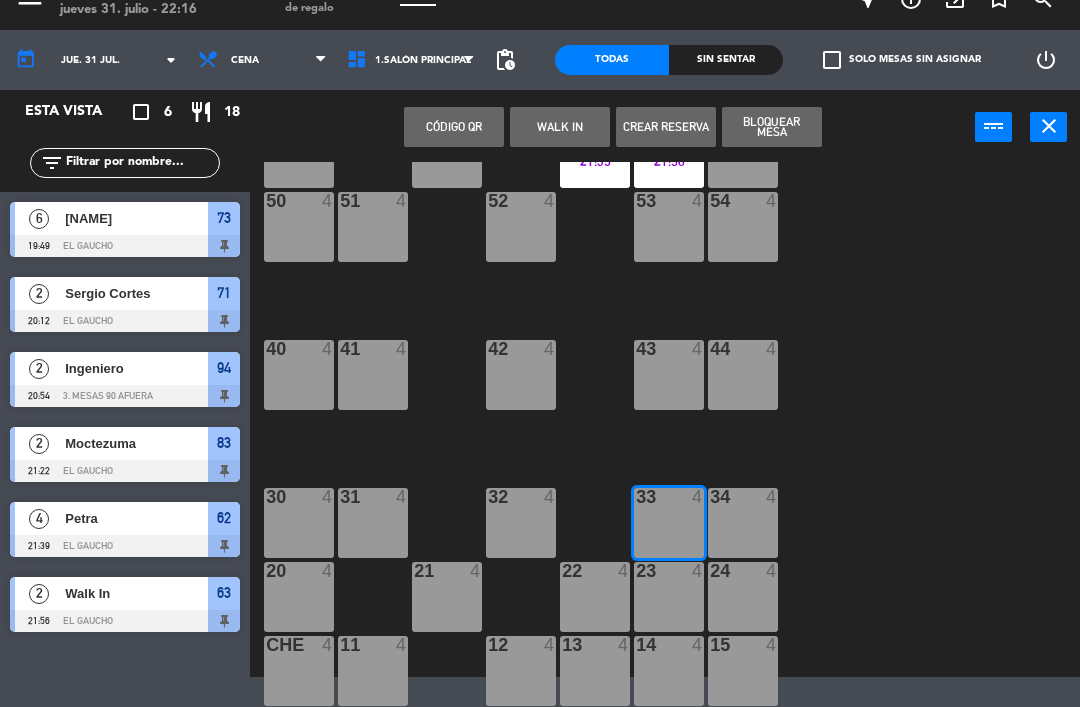 click on "WALK IN" at bounding box center [560, 127] 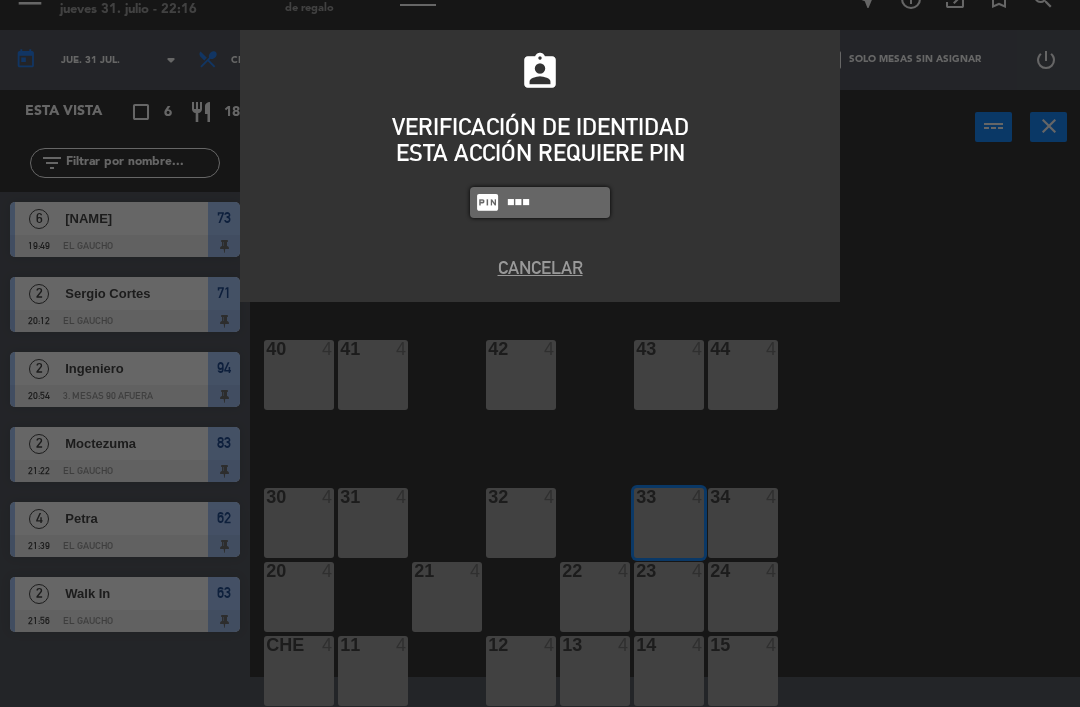 type on "0009" 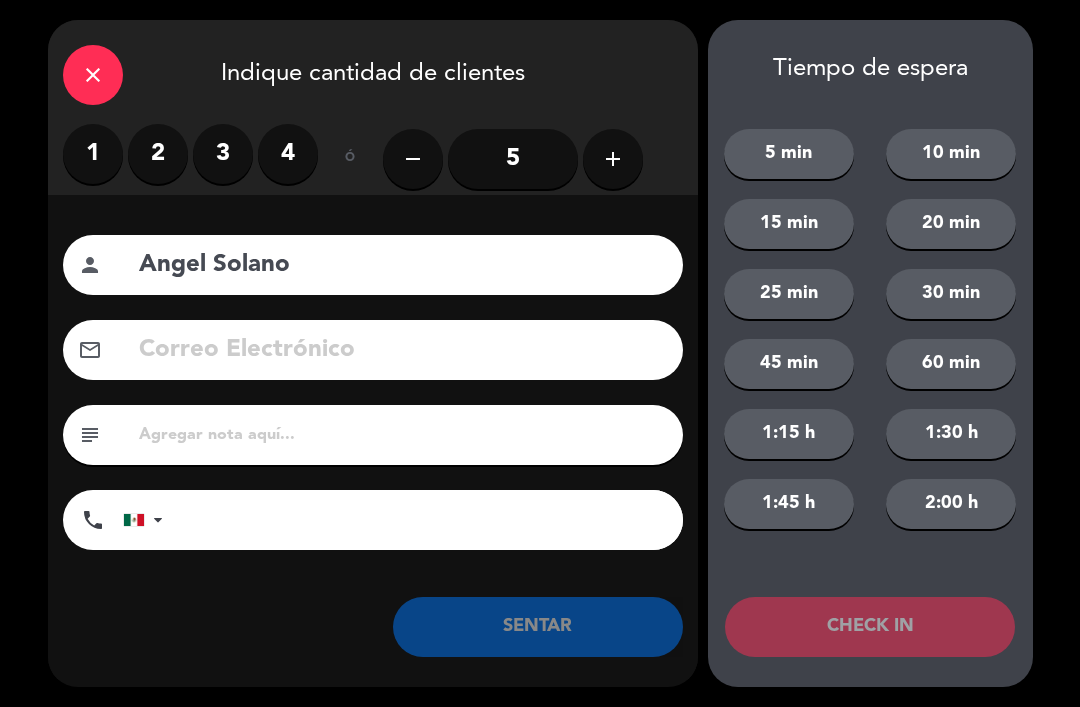 type on "Angel Solano" 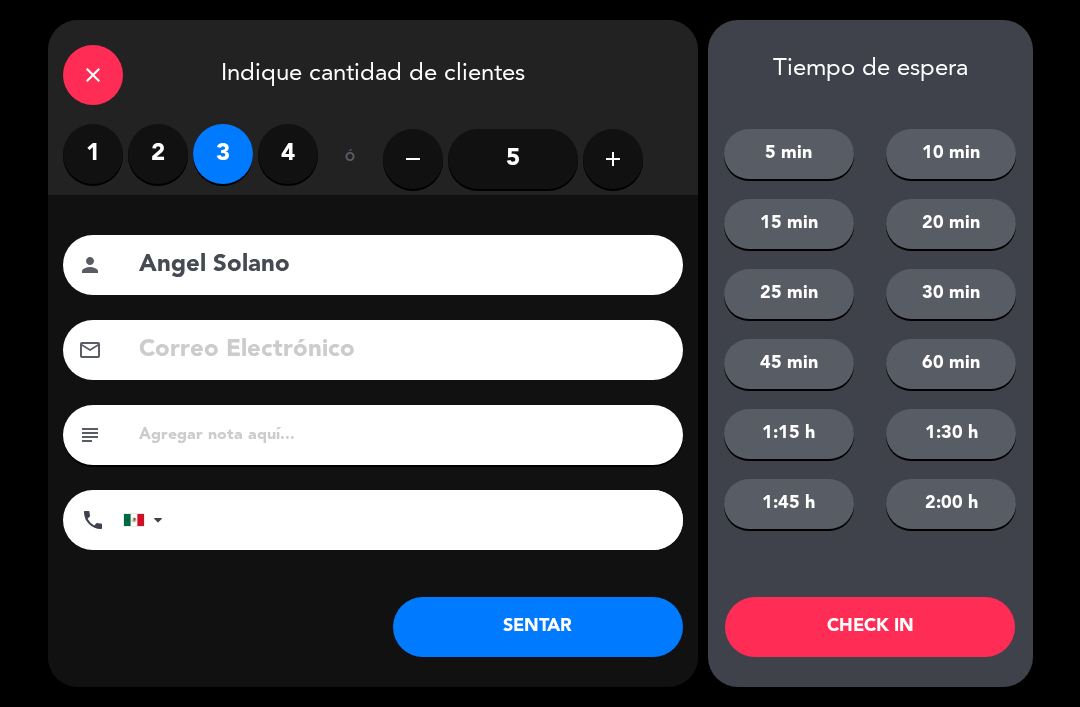 click on "SENTAR" 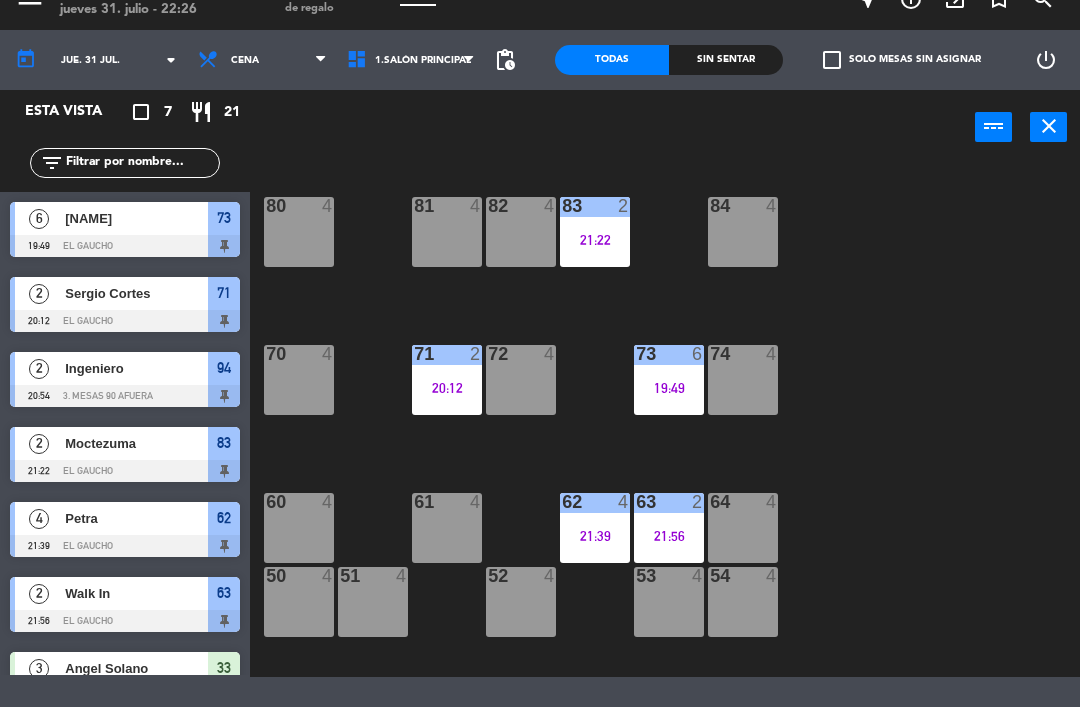 scroll, scrollTop: 0, scrollLeft: 0, axis: both 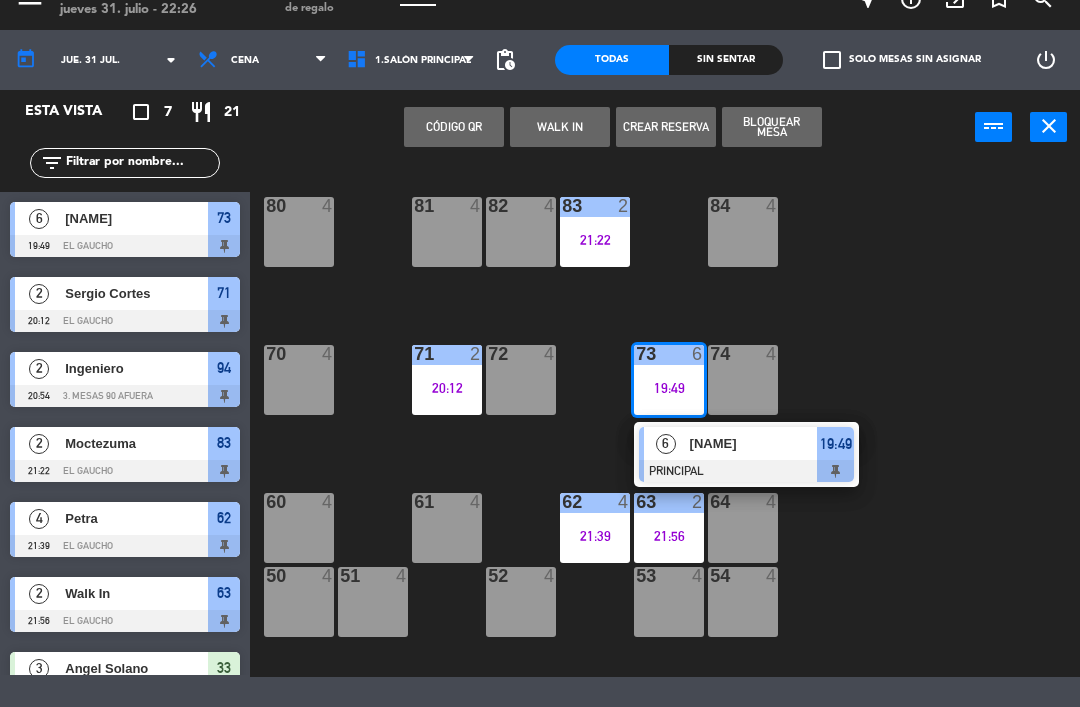 click on "[NAME]" at bounding box center [754, 443] 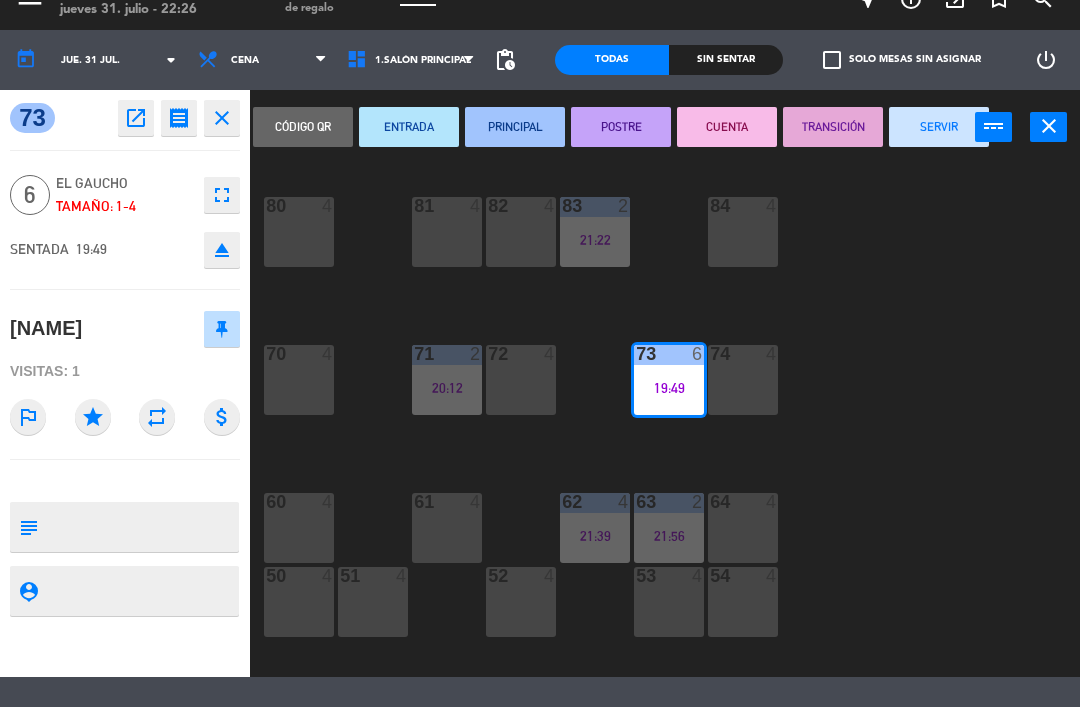 click on "SERVIR" at bounding box center (939, 127) 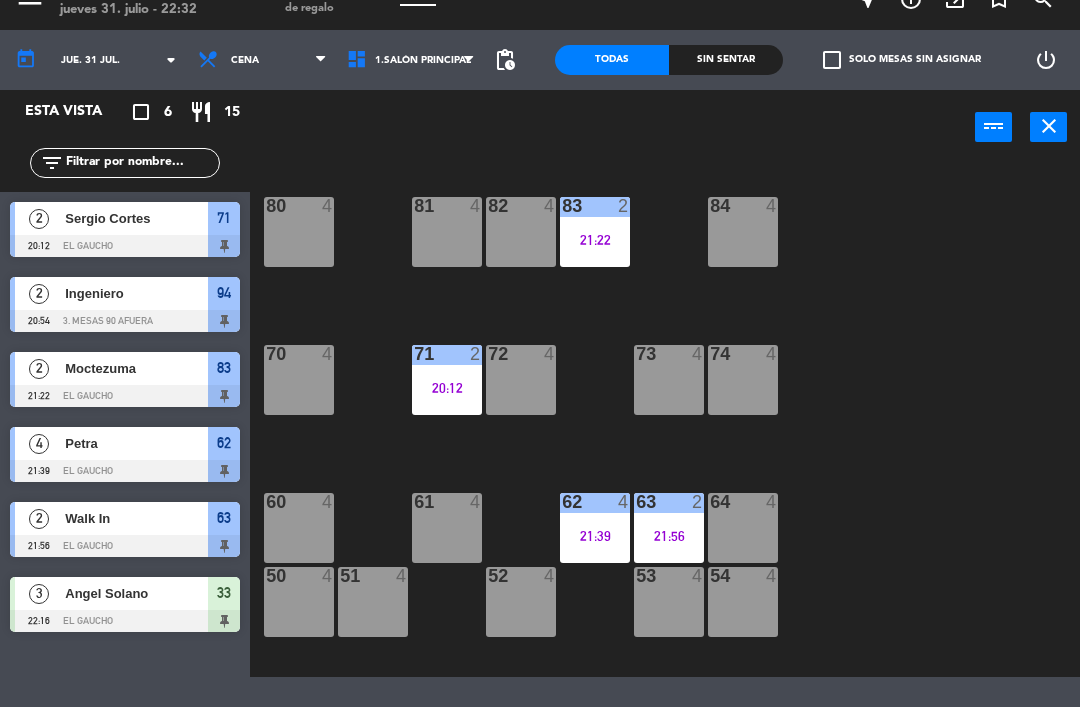 click on "83  2   21:22" at bounding box center (595, 232) 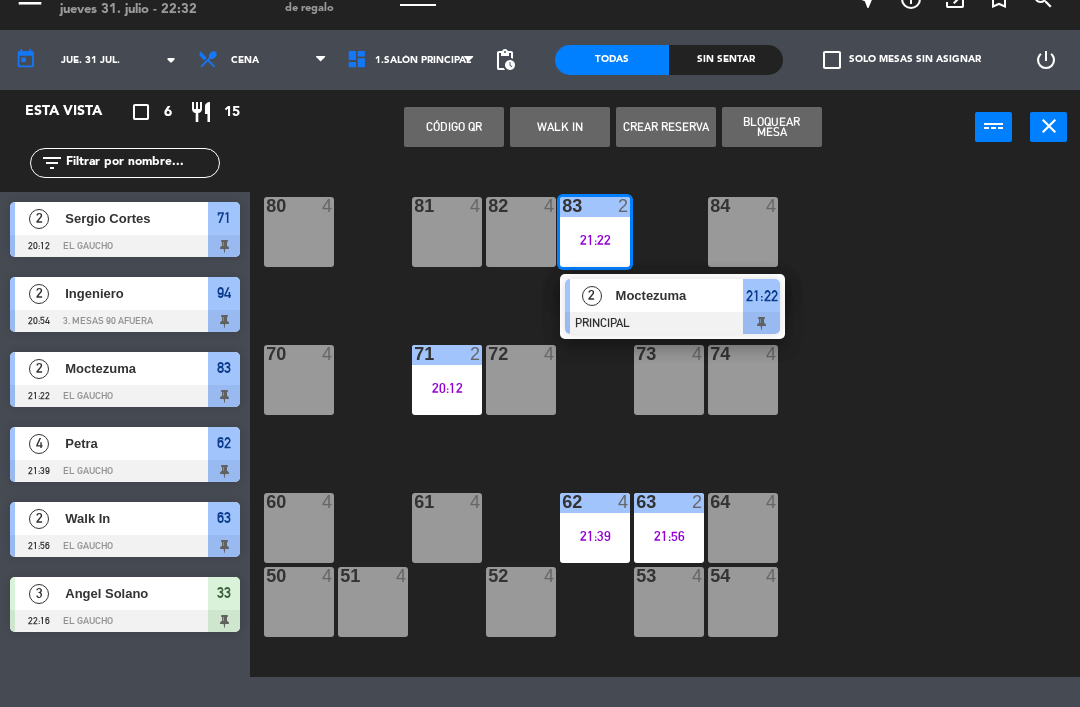 click at bounding box center [672, 323] 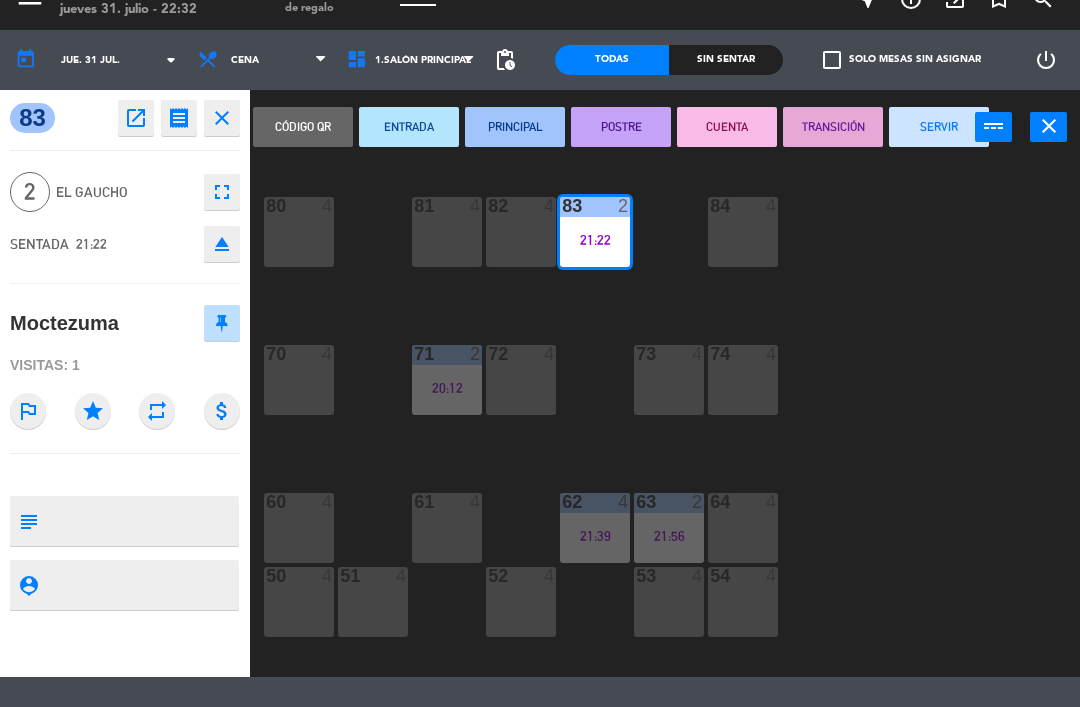 click on "SERVIR" at bounding box center (939, 127) 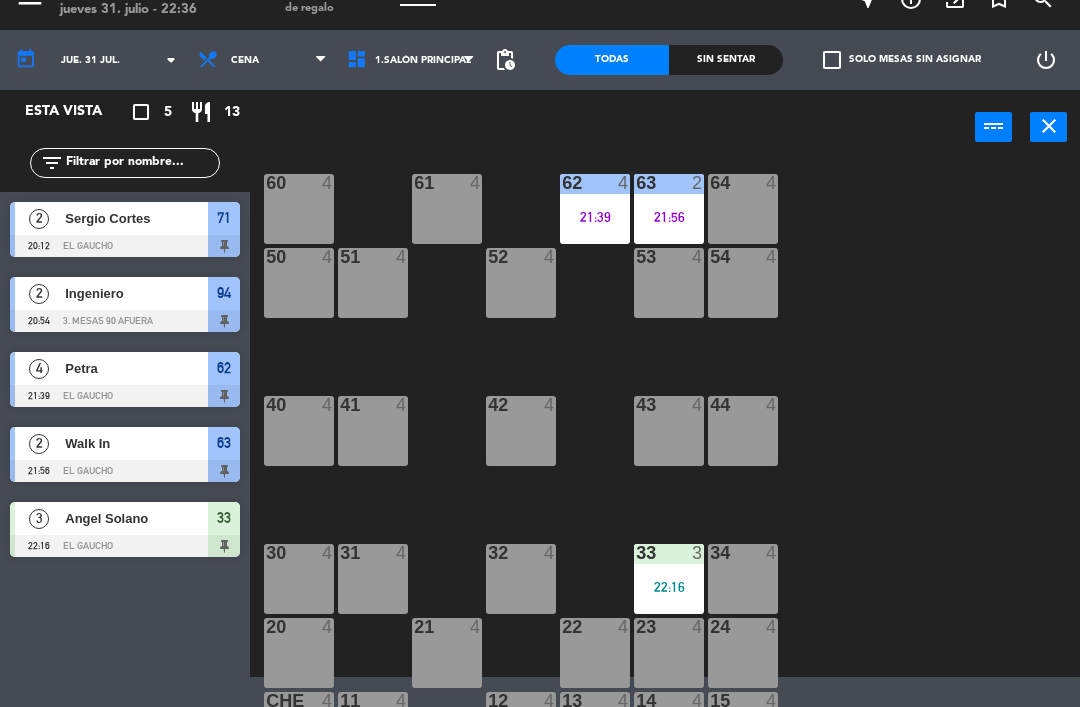 scroll, scrollTop: 334, scrollLeft: 0, axis: vertical 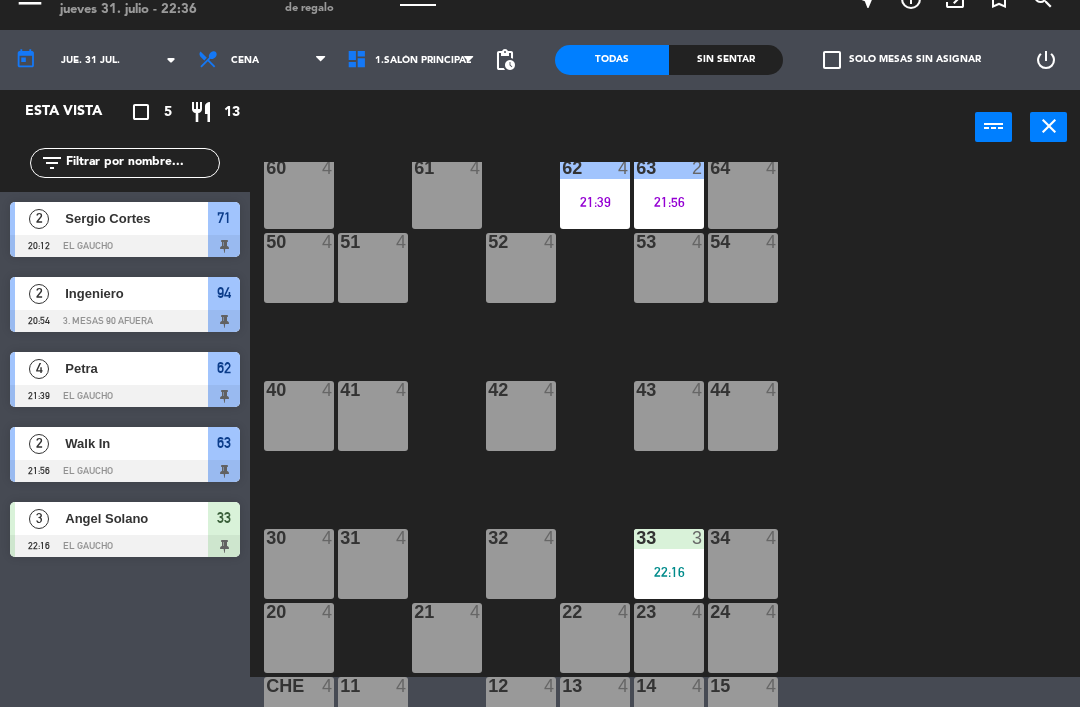 click on "21:39" at bounding box center [595, 202] 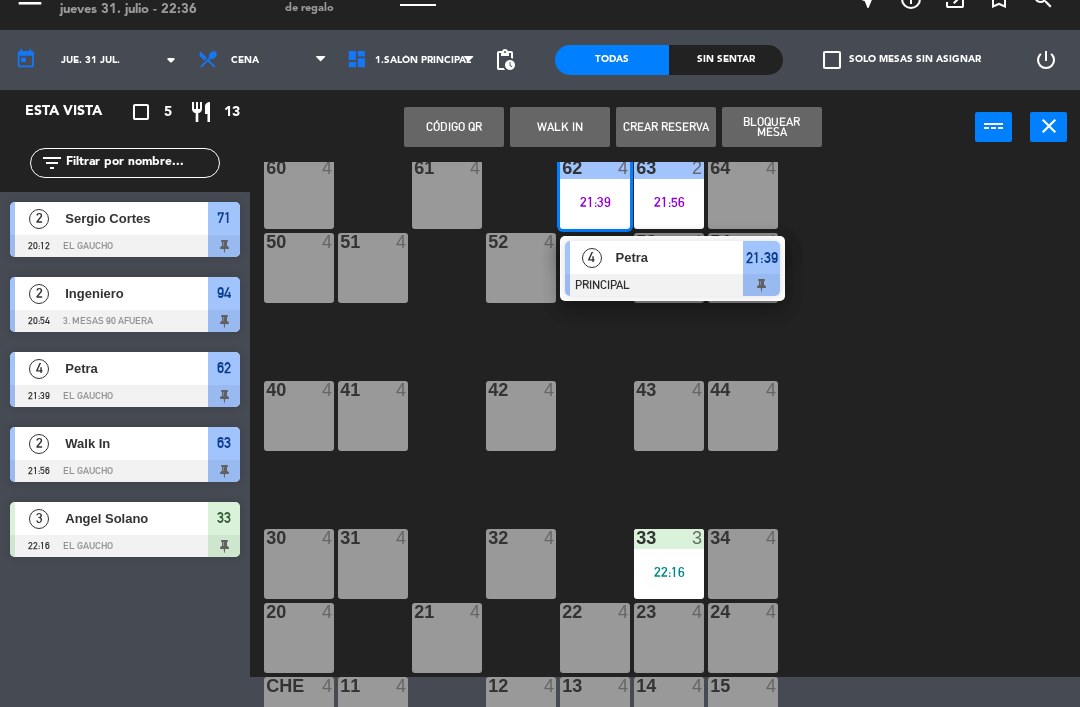 click at bounding box center [672, 285] 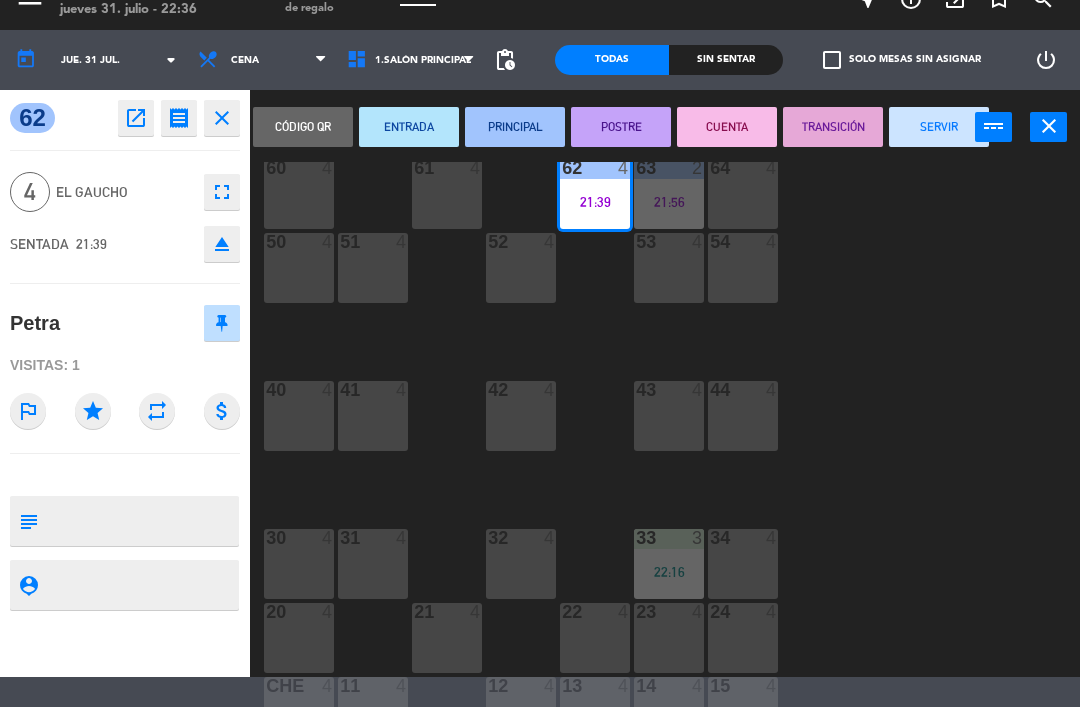 click on "SERVIR" at bounding box center (939, 127) 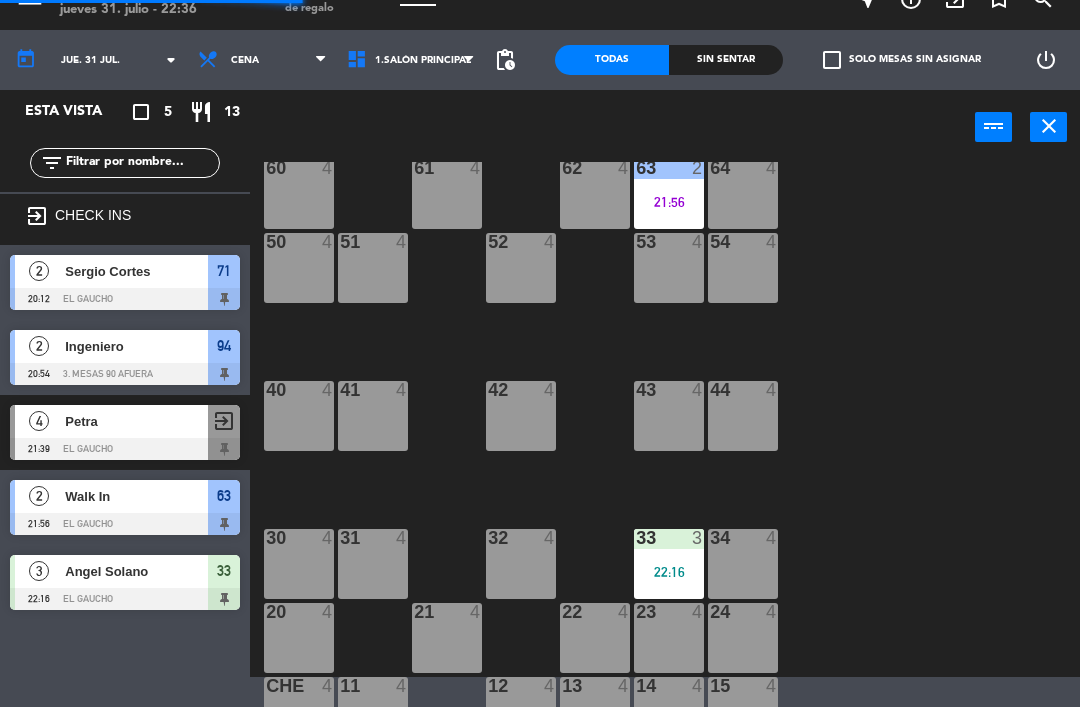 click on "21:56" at bounding box center [669, 202] 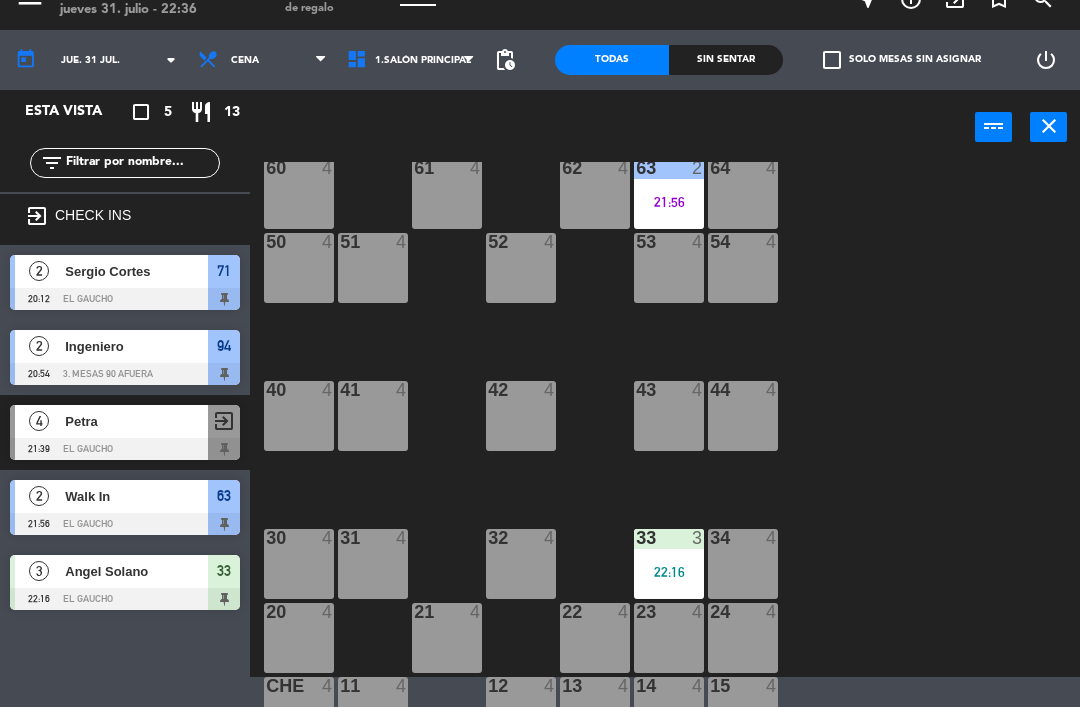 click on "54  4" at bounding box center [743, 268] 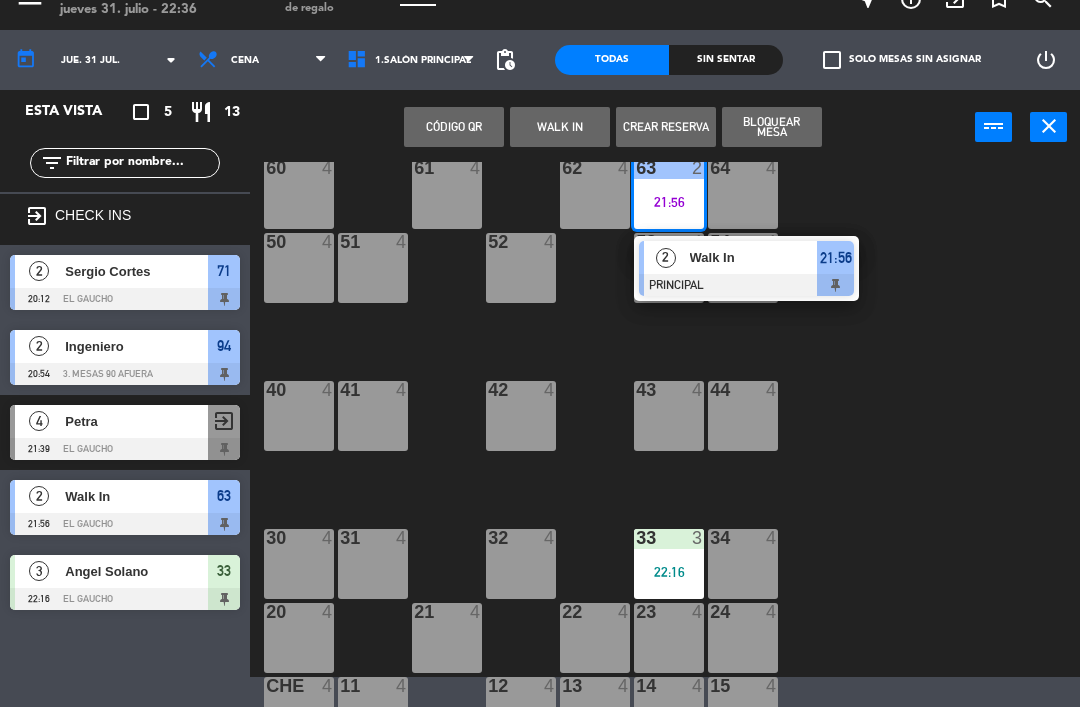 click at bounding box center [746, 285] 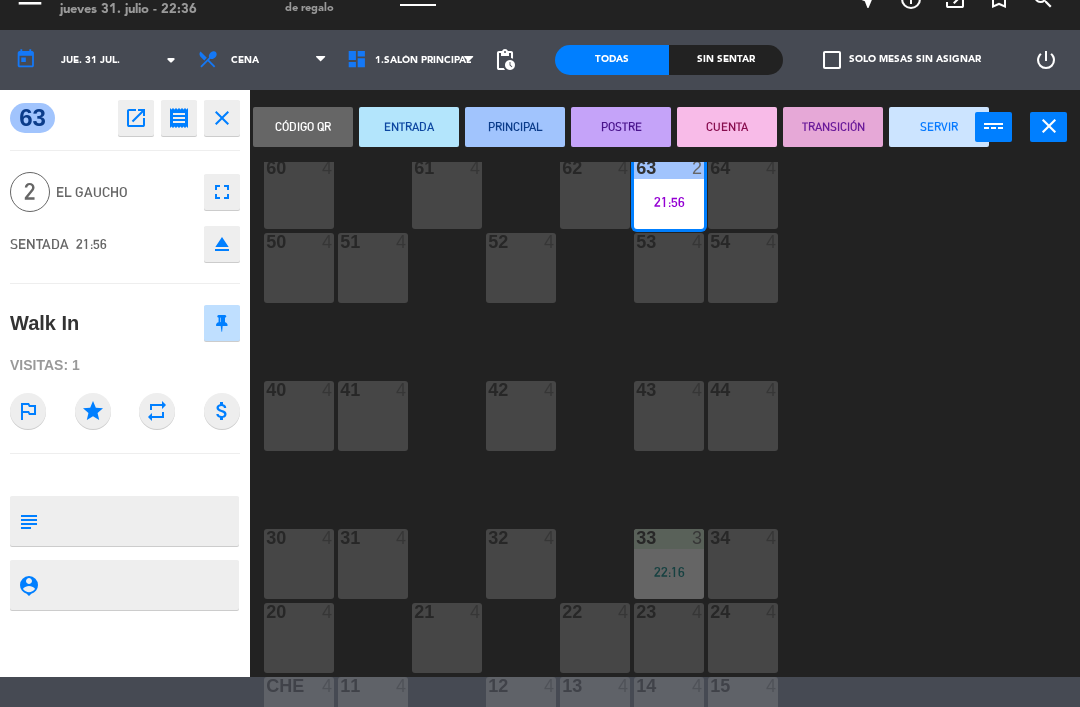 click on "SERVIR" at bounding box center (939, 127) 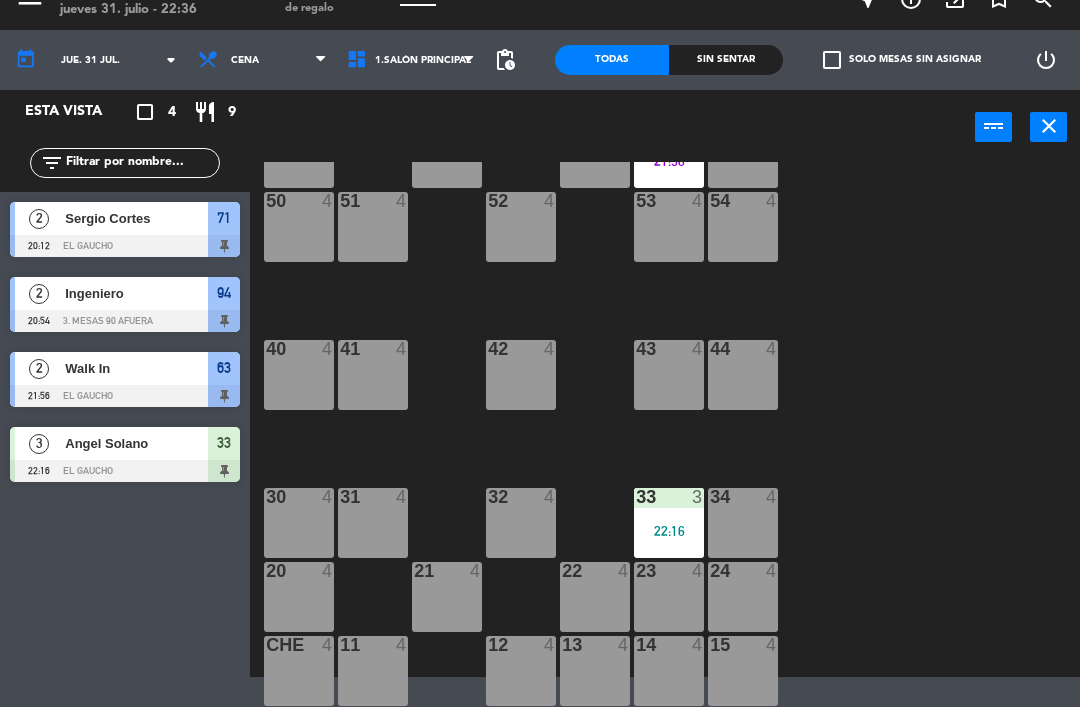 scroll, scrollTop: 375, scrollLeft: 0, axis: vertical 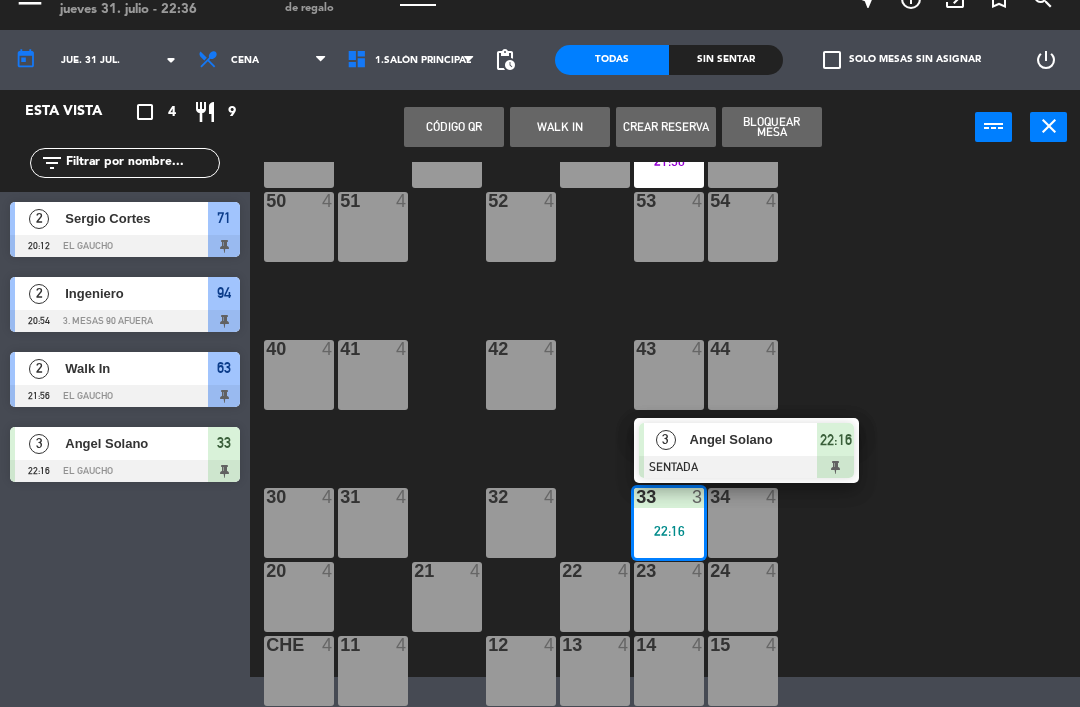 click at bounding box center (746, 467) 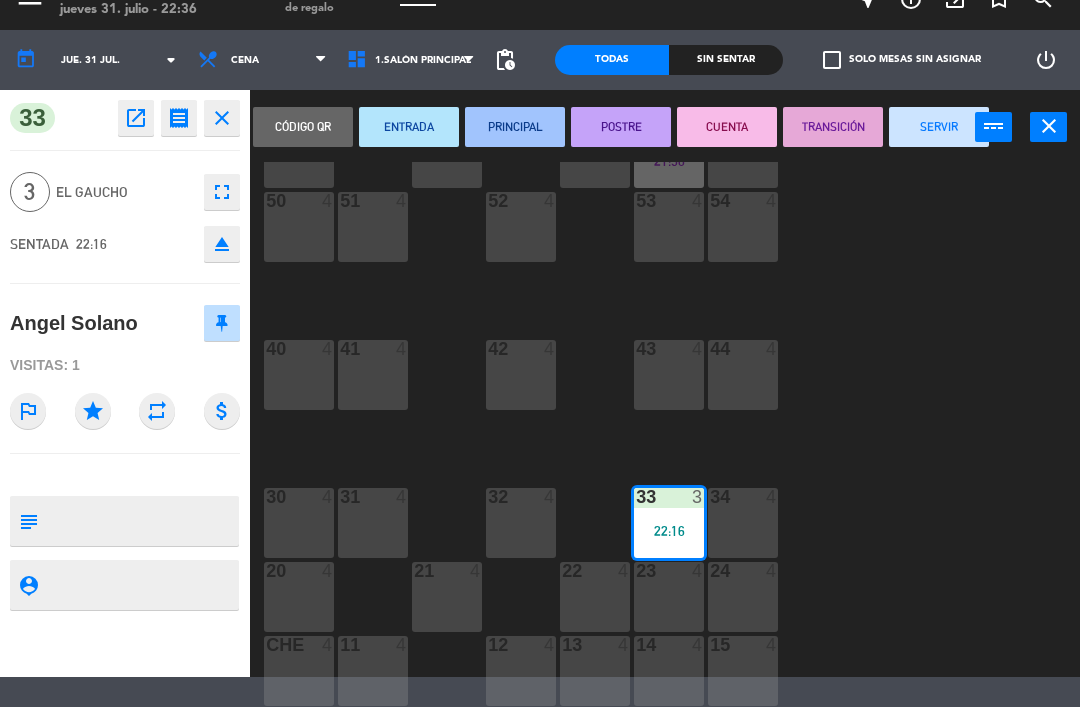 click on "PRINCIPAL" at bounding box center [515, 127] 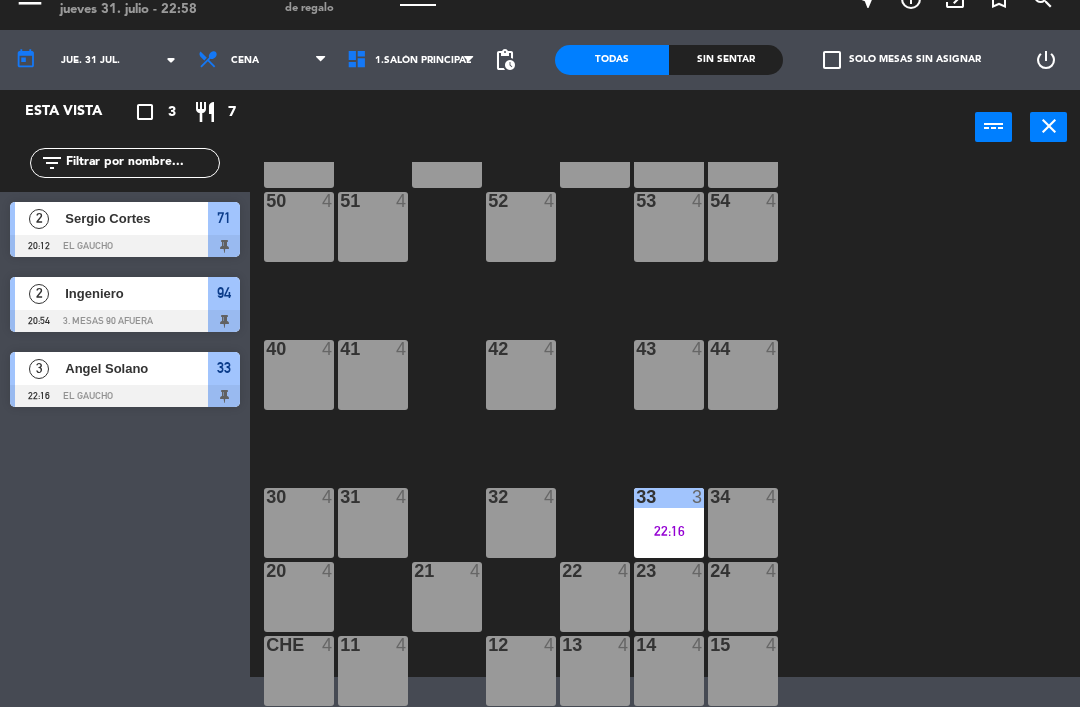 click on "33  3   22:16" at bounding box center (669, 523) 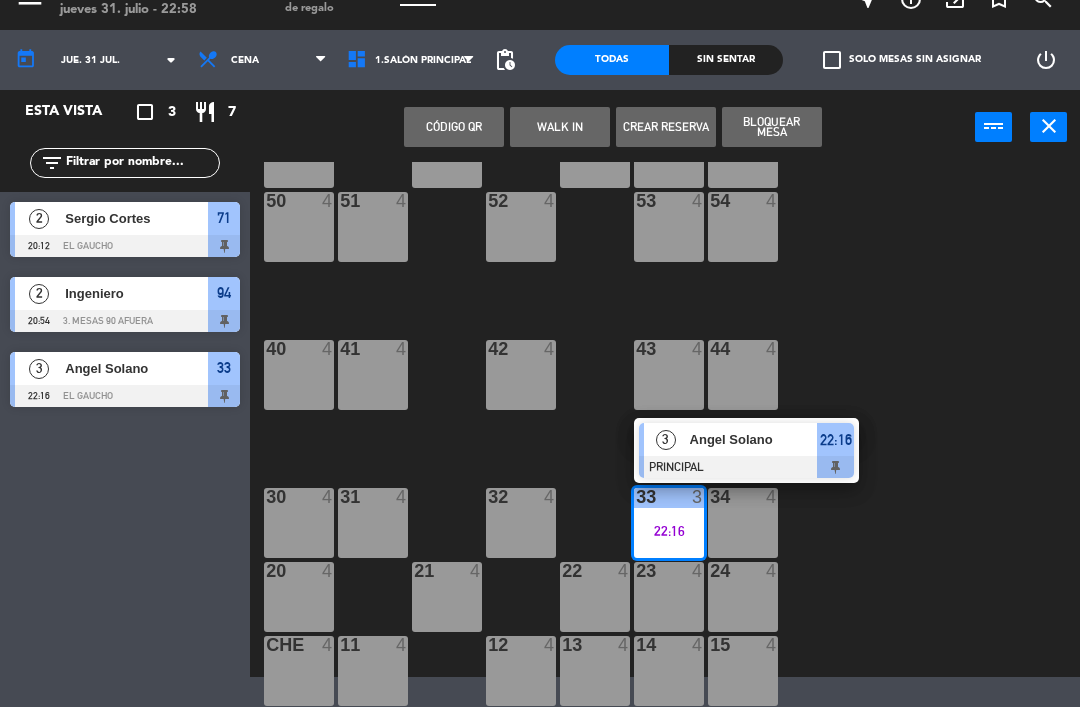 click on "Angel Solano" at bounding box center [754, 439] 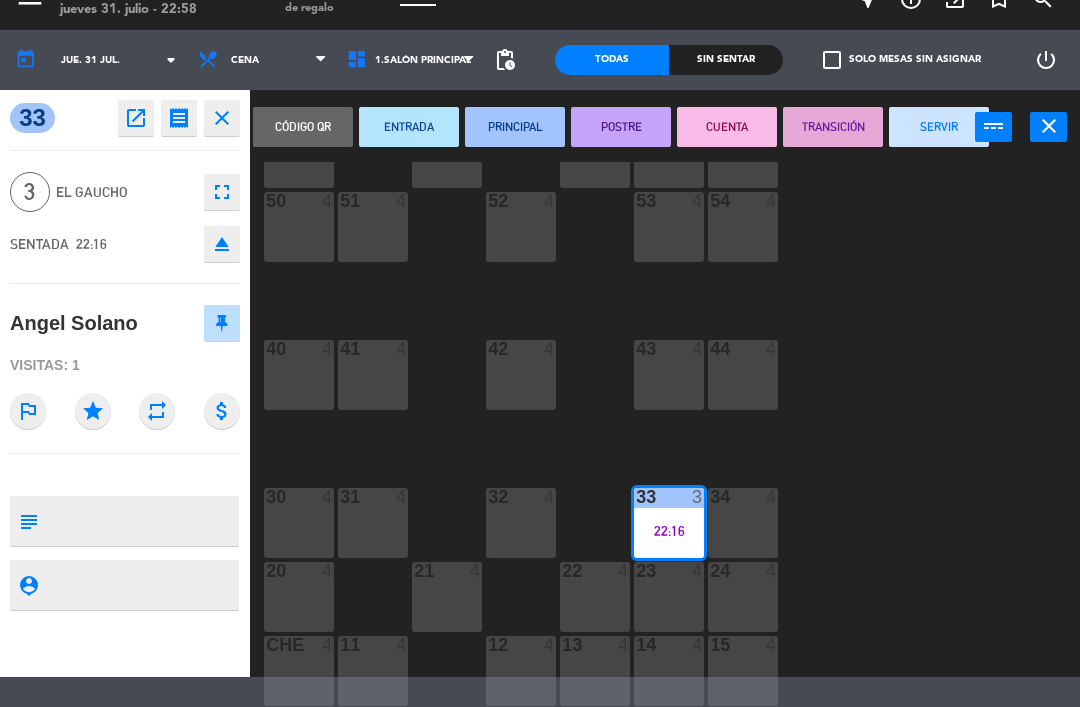 click on "SERVIR" at bounding box center [939, 127] 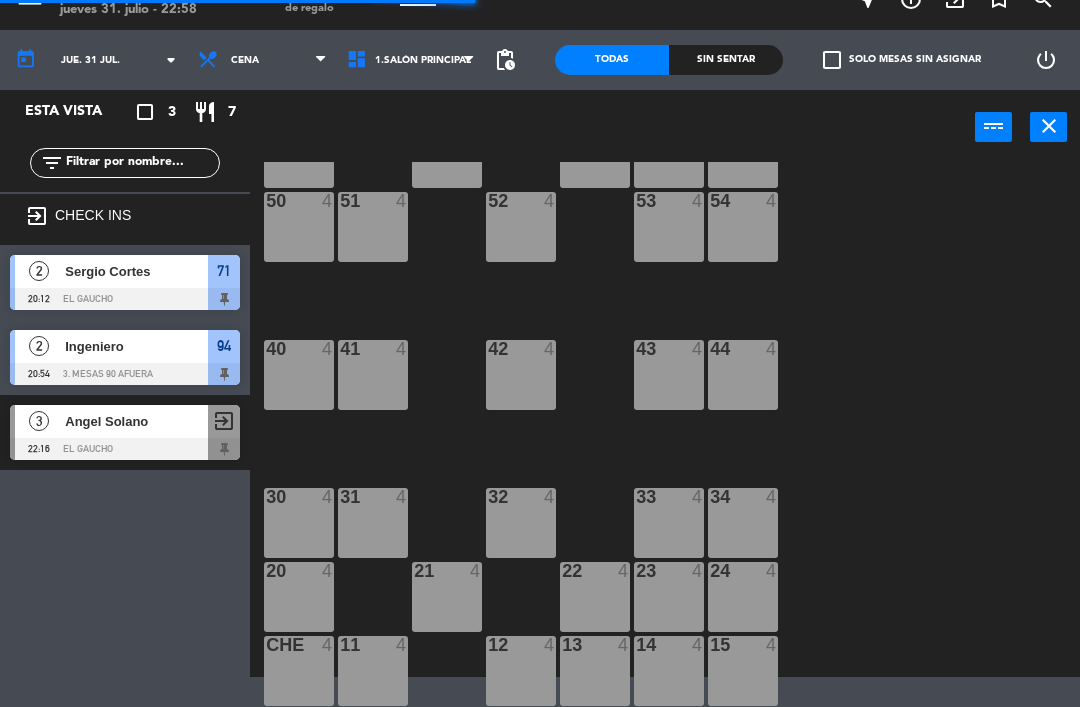 click on "54  4" at bounding box center (743, 227) 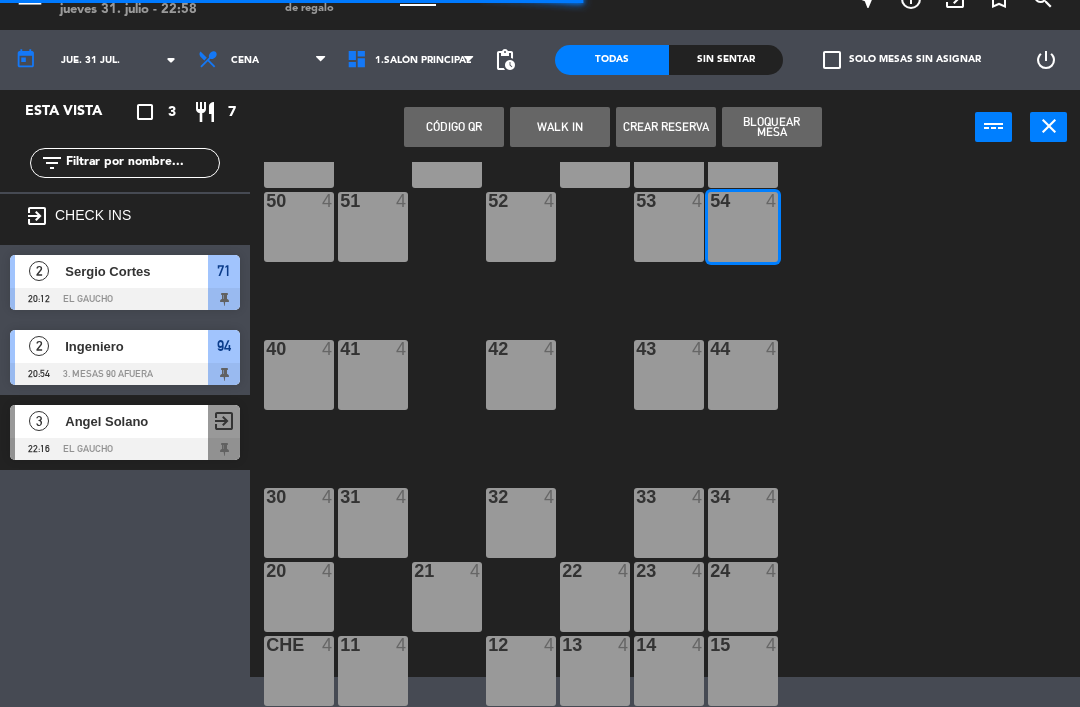 click on "WALK IN" at bounding box center (560, 127) 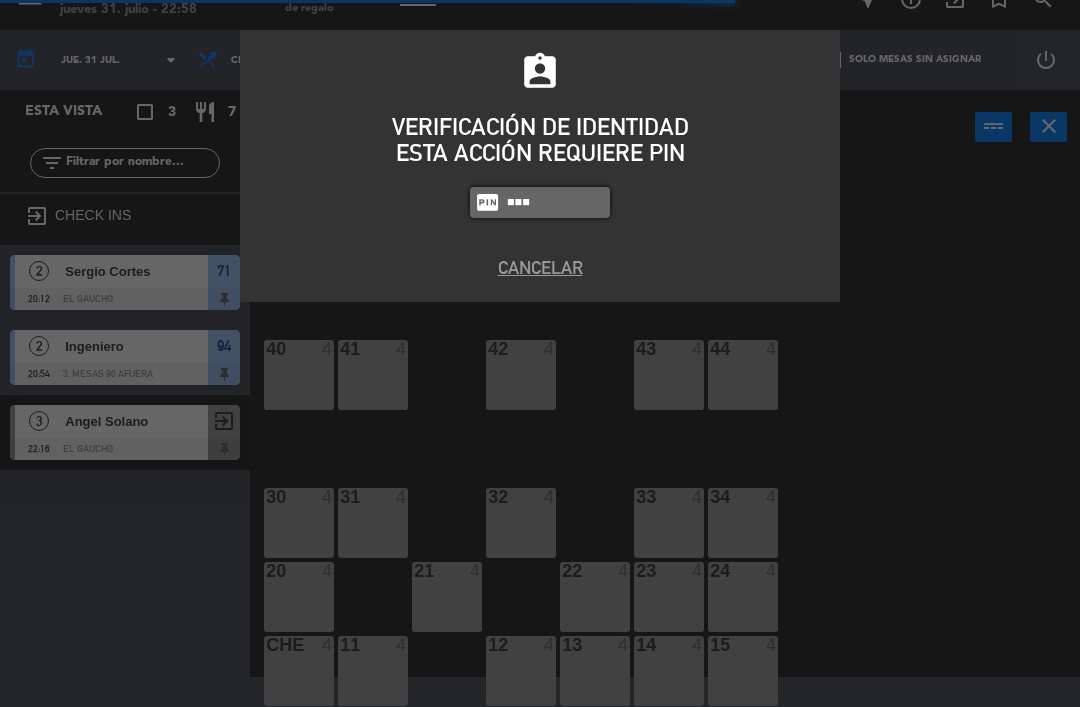 type on "0009" 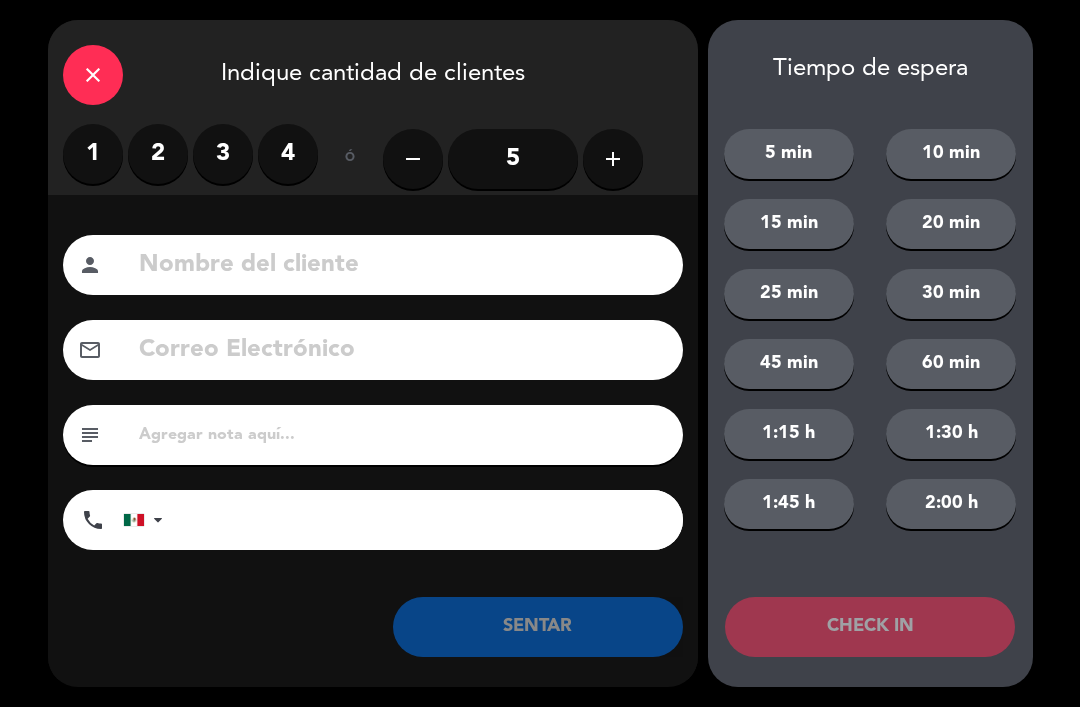 click on "1" at bounding box center (93, 154) 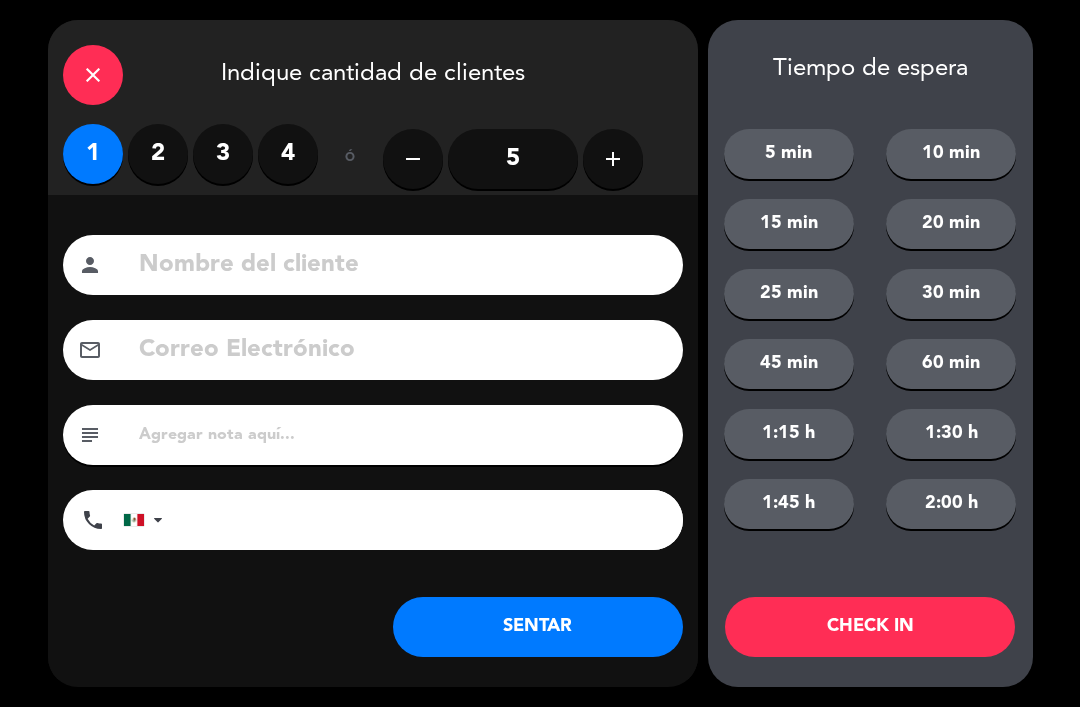 click on "SENTAR" 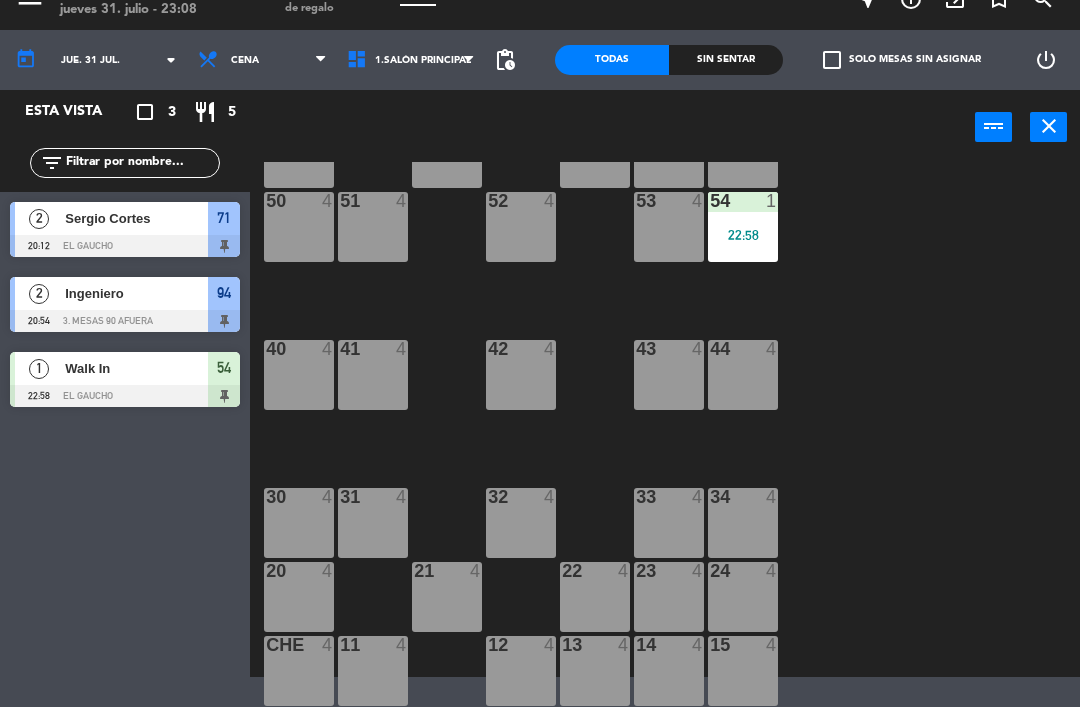 click on "54  1   22:58" at bounding box center (743, 227) 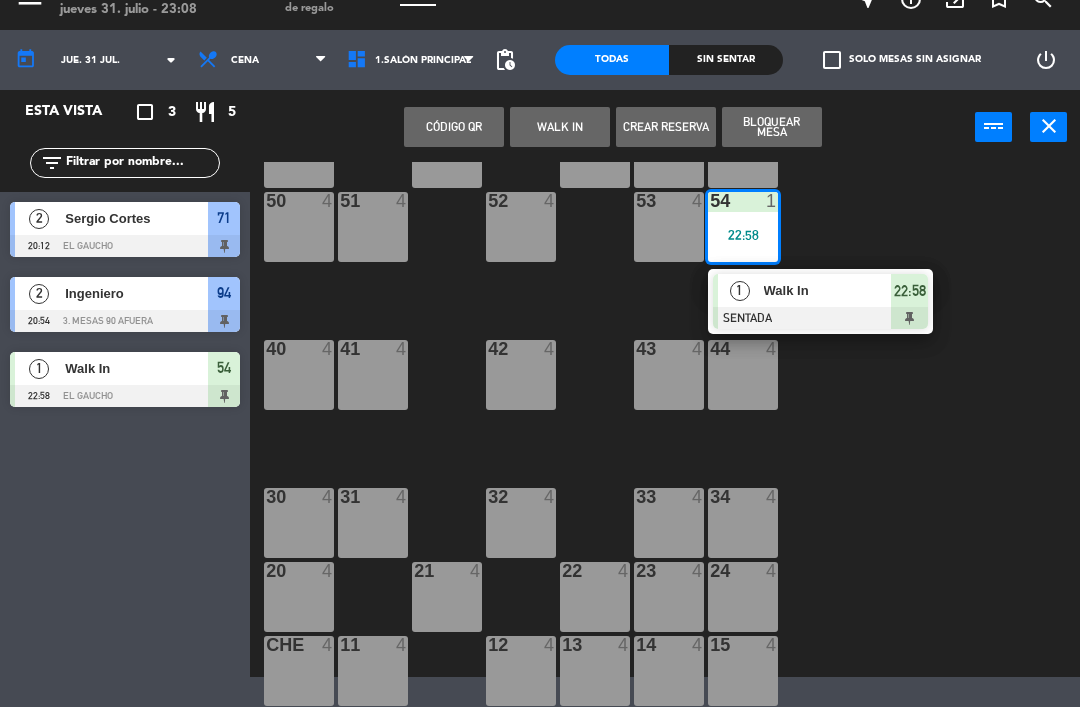 click on "Walk In" at bounding box center (828, 290) 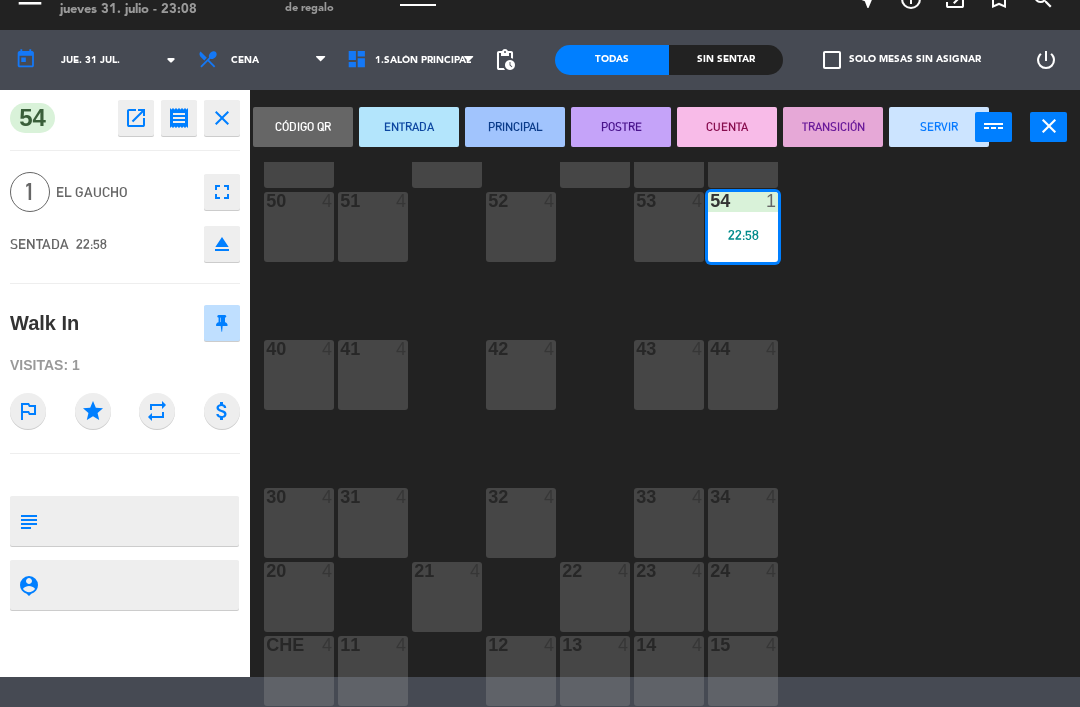 click on "PRINCIPAL" at bounding box center (515, 127) 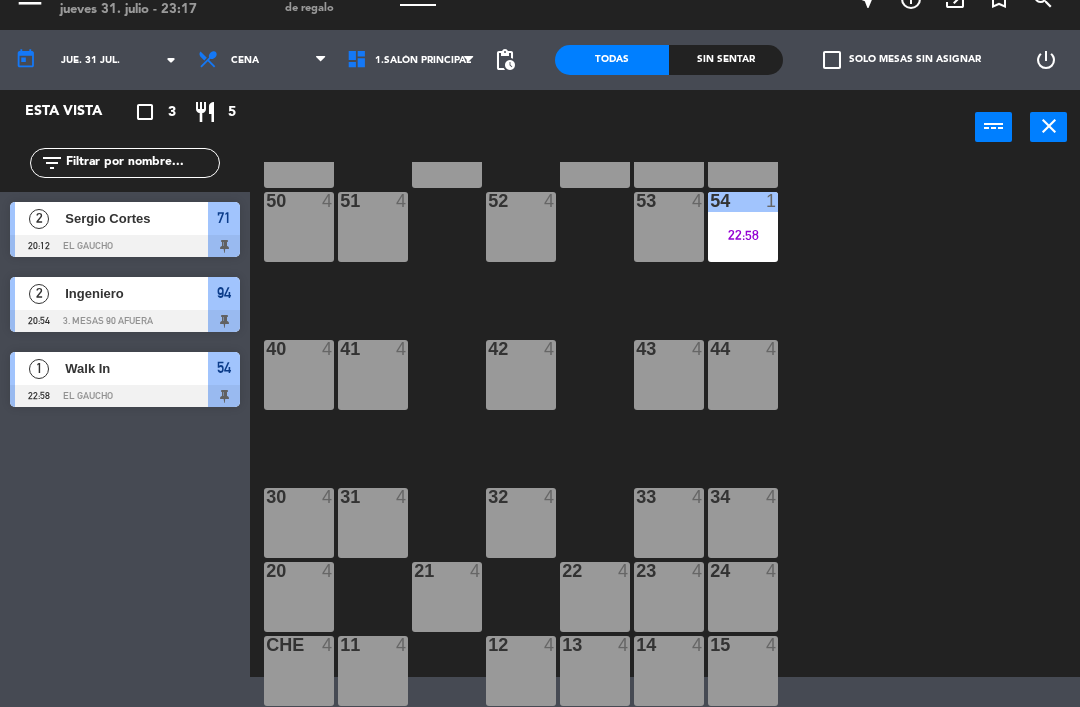 click on "54  1   22:58" at bounding box center [743, 227] 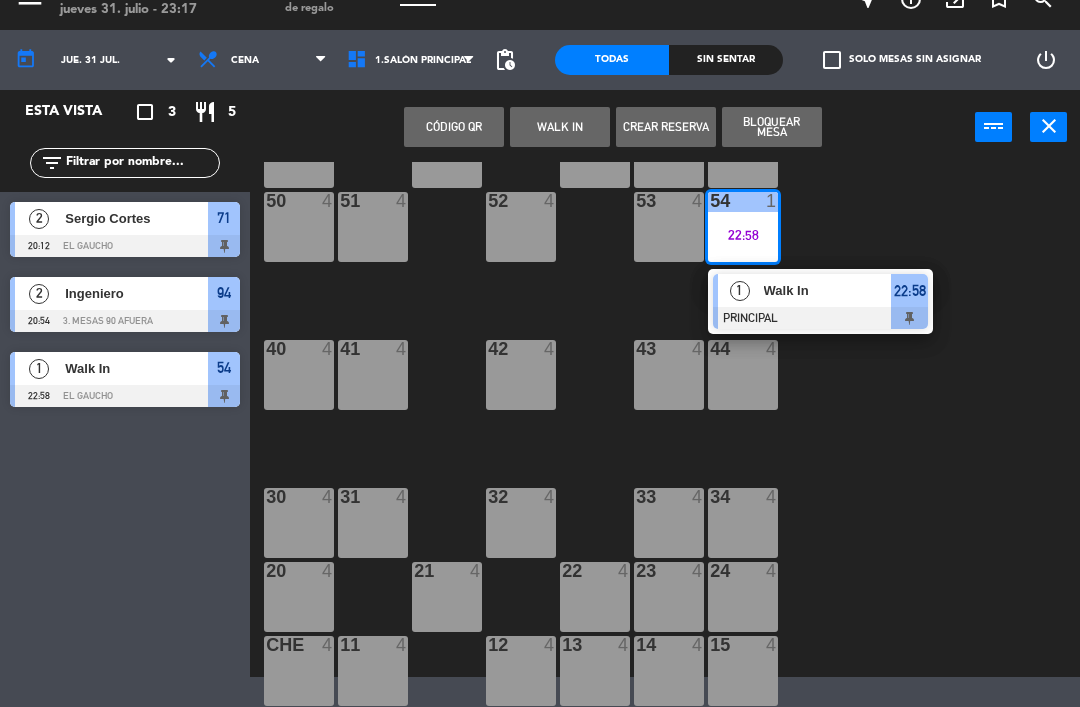 click on "Walk In" at bounding box center (827, 290) 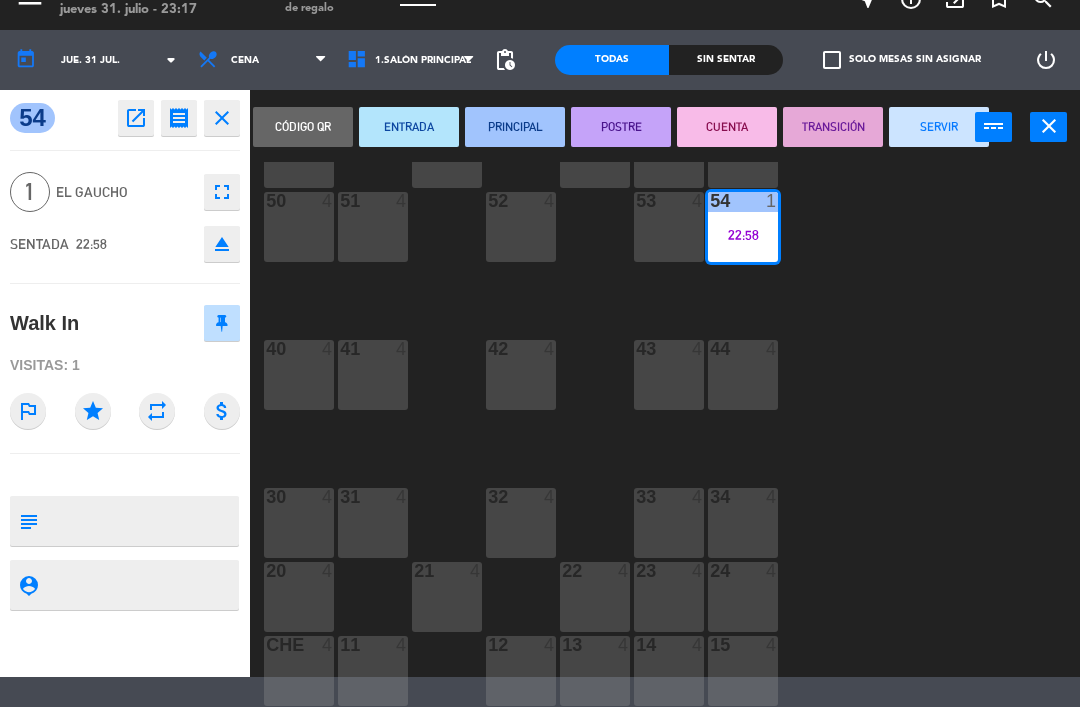 click on "SERVIR" at bounding box center (939, 127) 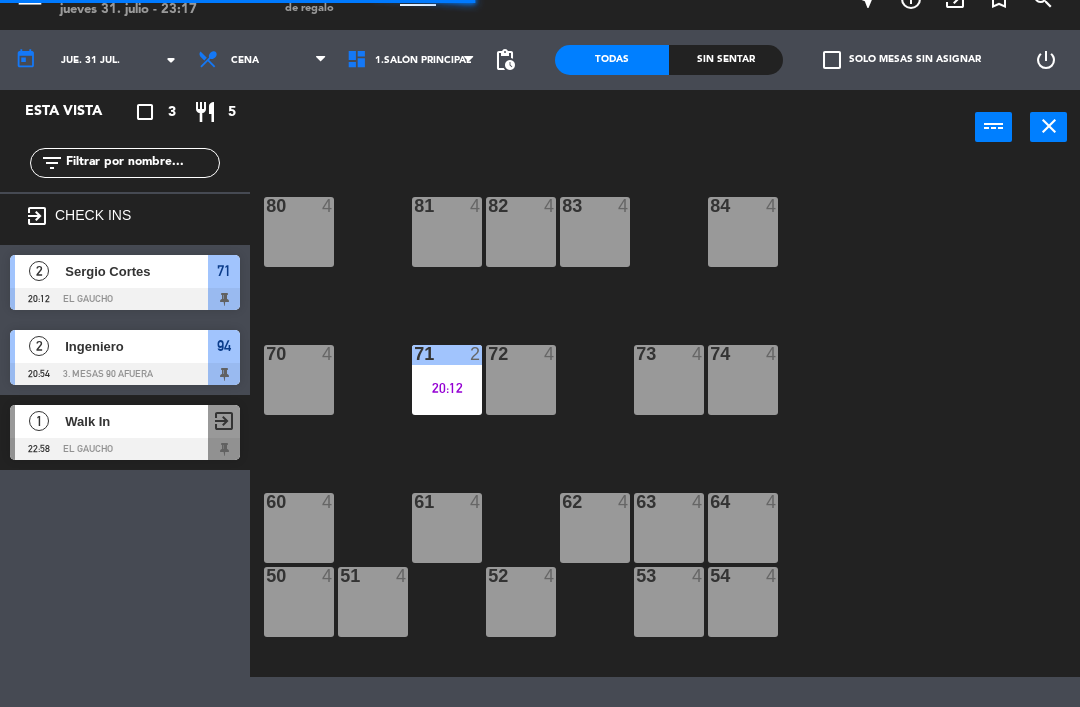 scroll, scrollTop: 0, scrollLeft: 0, axis: both 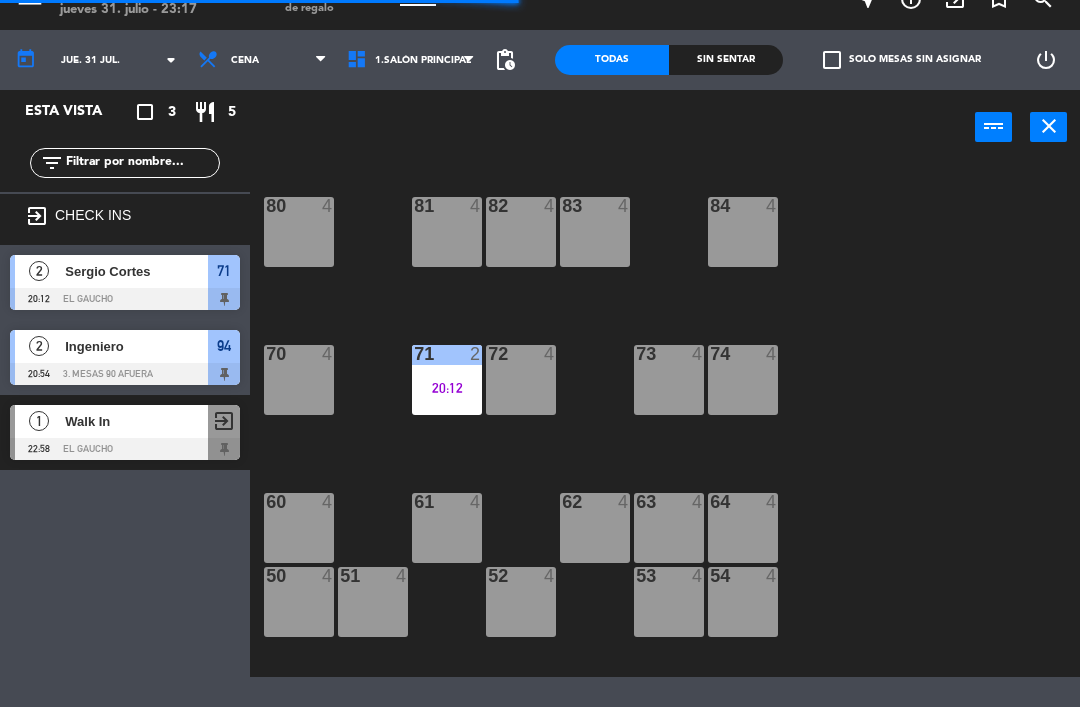 click on "20:12" at bounding box center (447, 388) 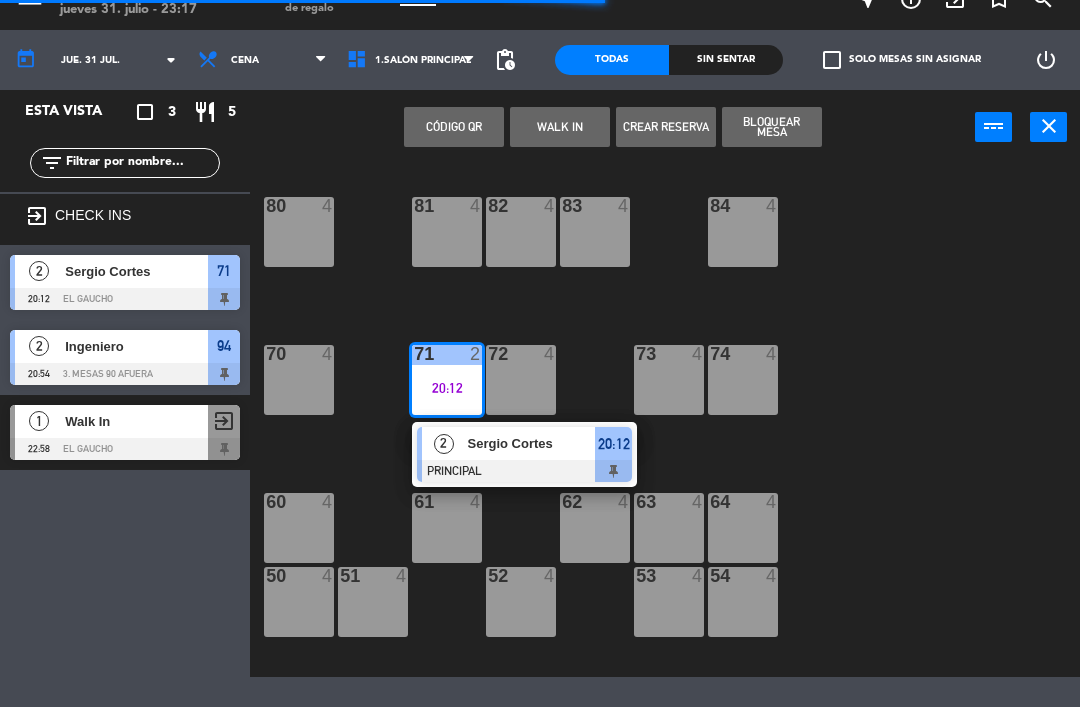 click on "Sergio Cortes" at bounding box center [531, 443] 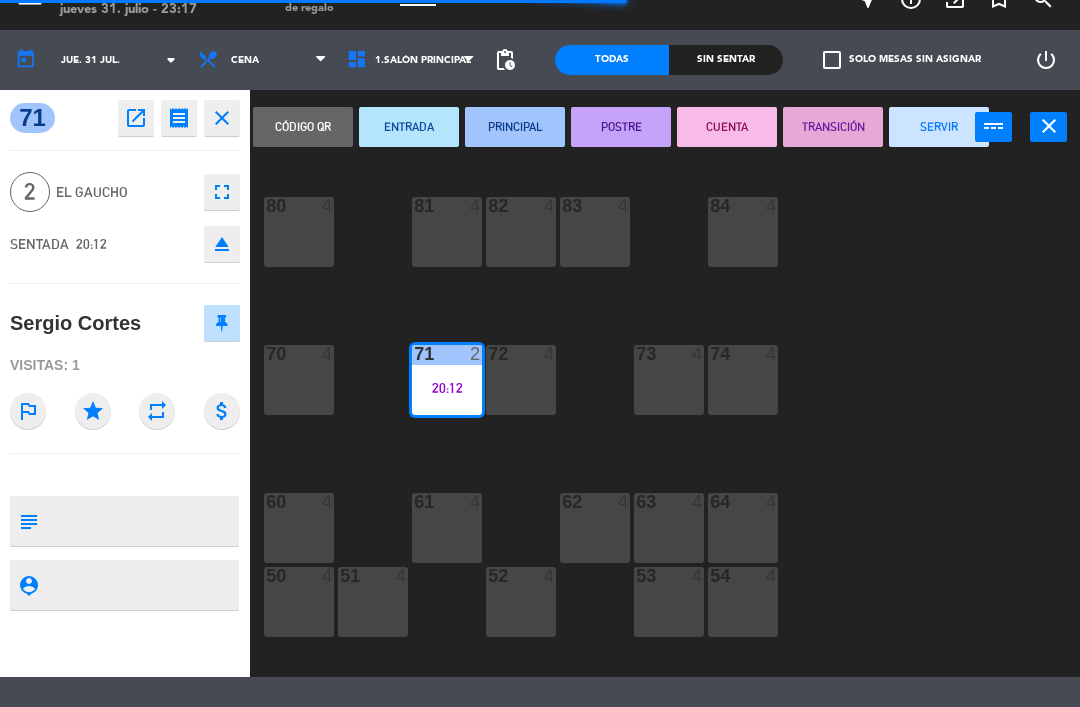 click on "SERVIR" at bounding box center (939, 127) 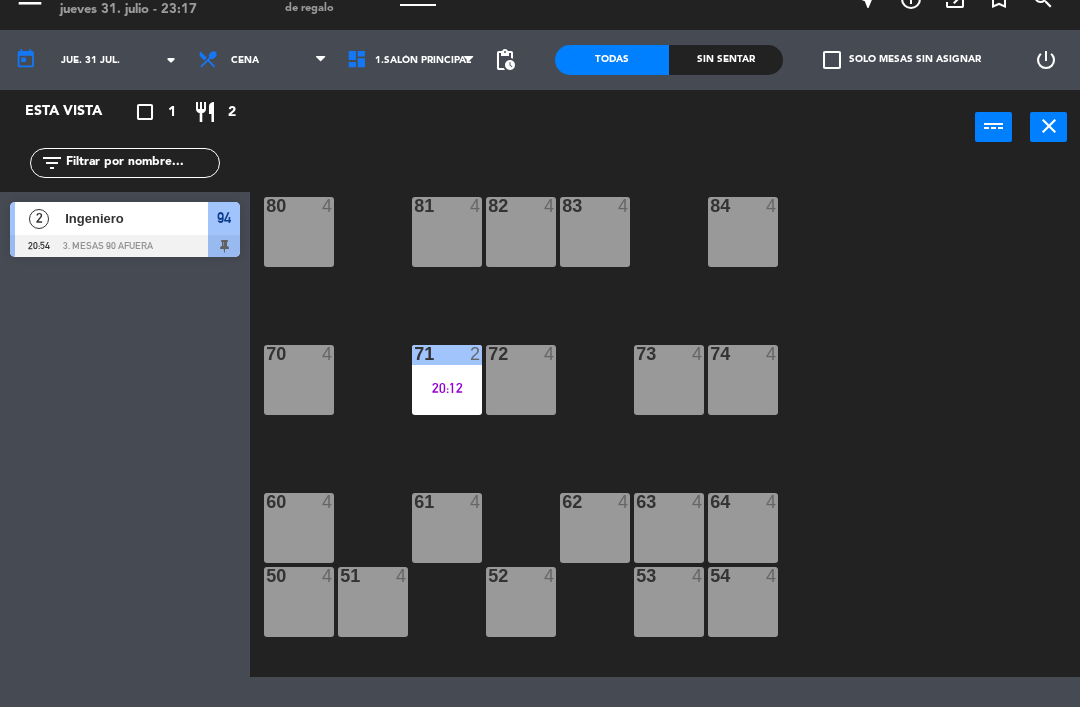 click at bounding box center (125, 246) 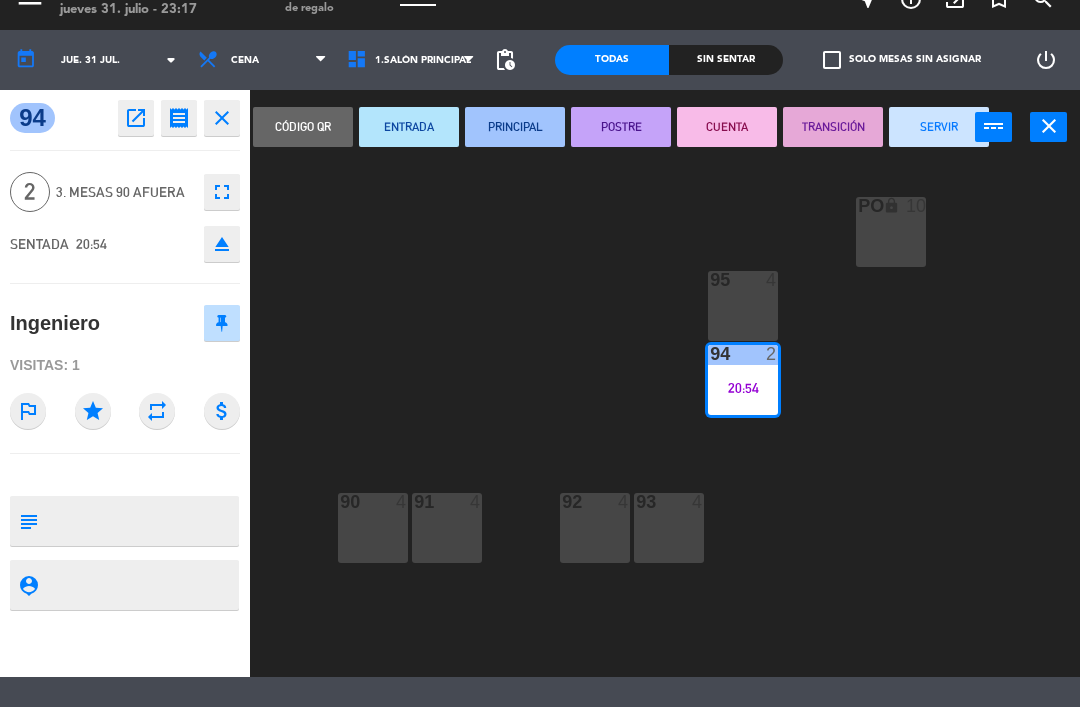 click on "SERVIR" at bounding box center (939, 127) 